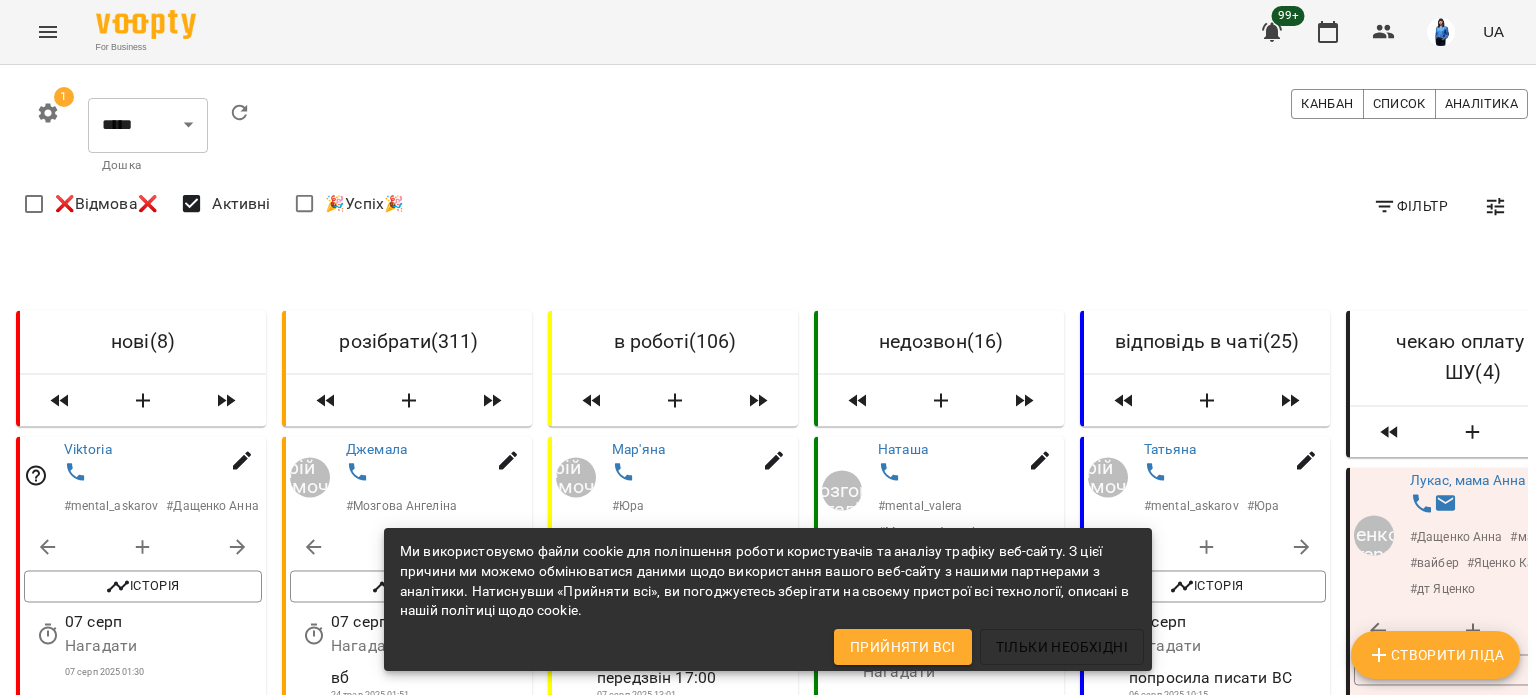 scroll, scrollTop: 0, scrollLeft: 0, axis: both 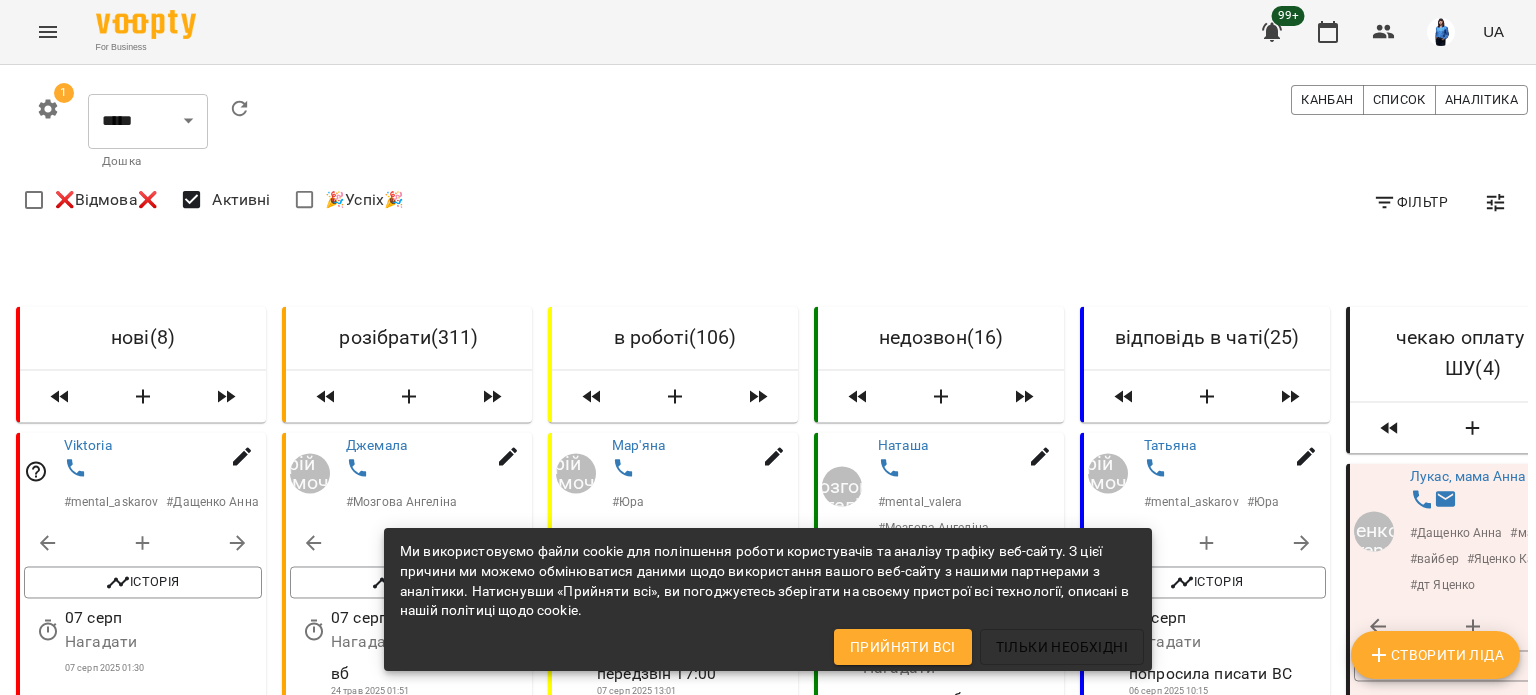 click on "Roxy Davis  # ЛМ # Волошко_Ірина" at bounding box center [1207, 2328] 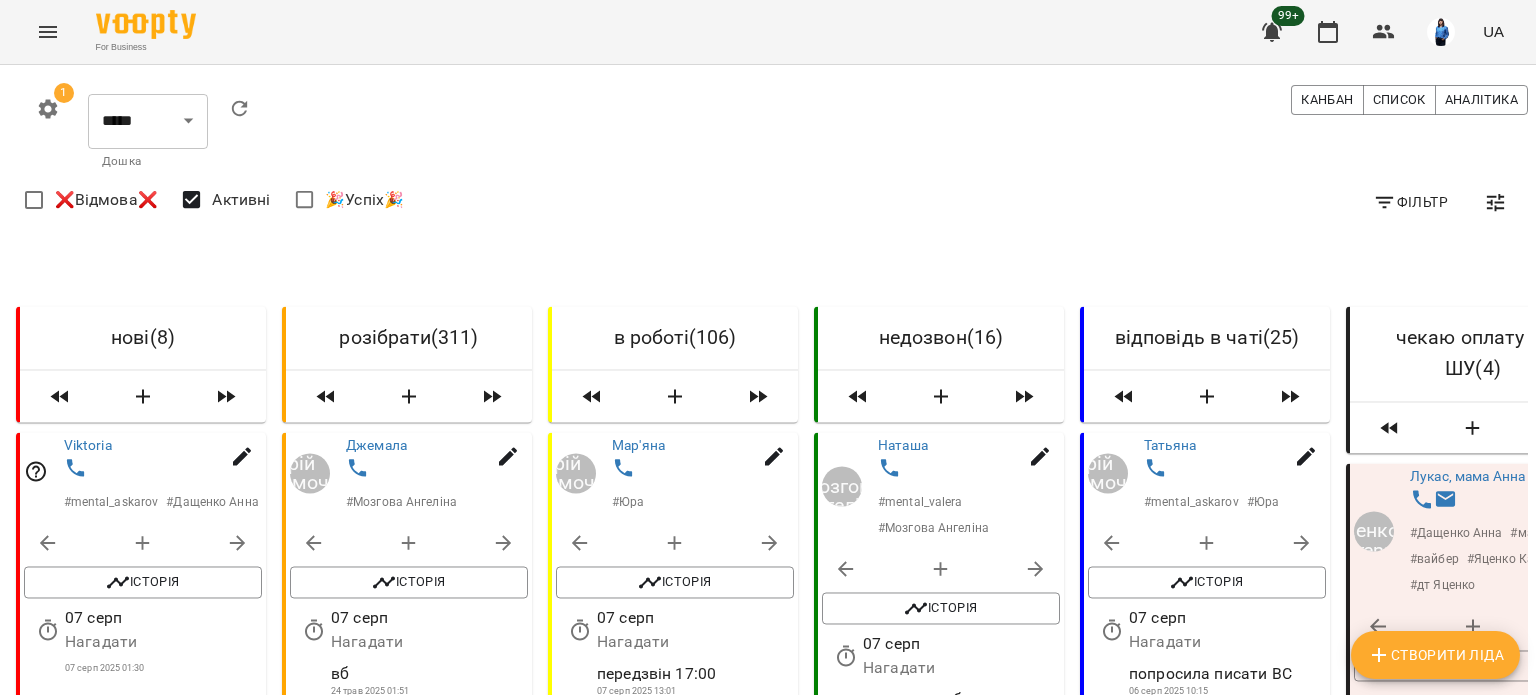 drag, startPoint x: 140, startPoint y: 447, endPoint x: 580, endPoint y: 23, distance: 611.045 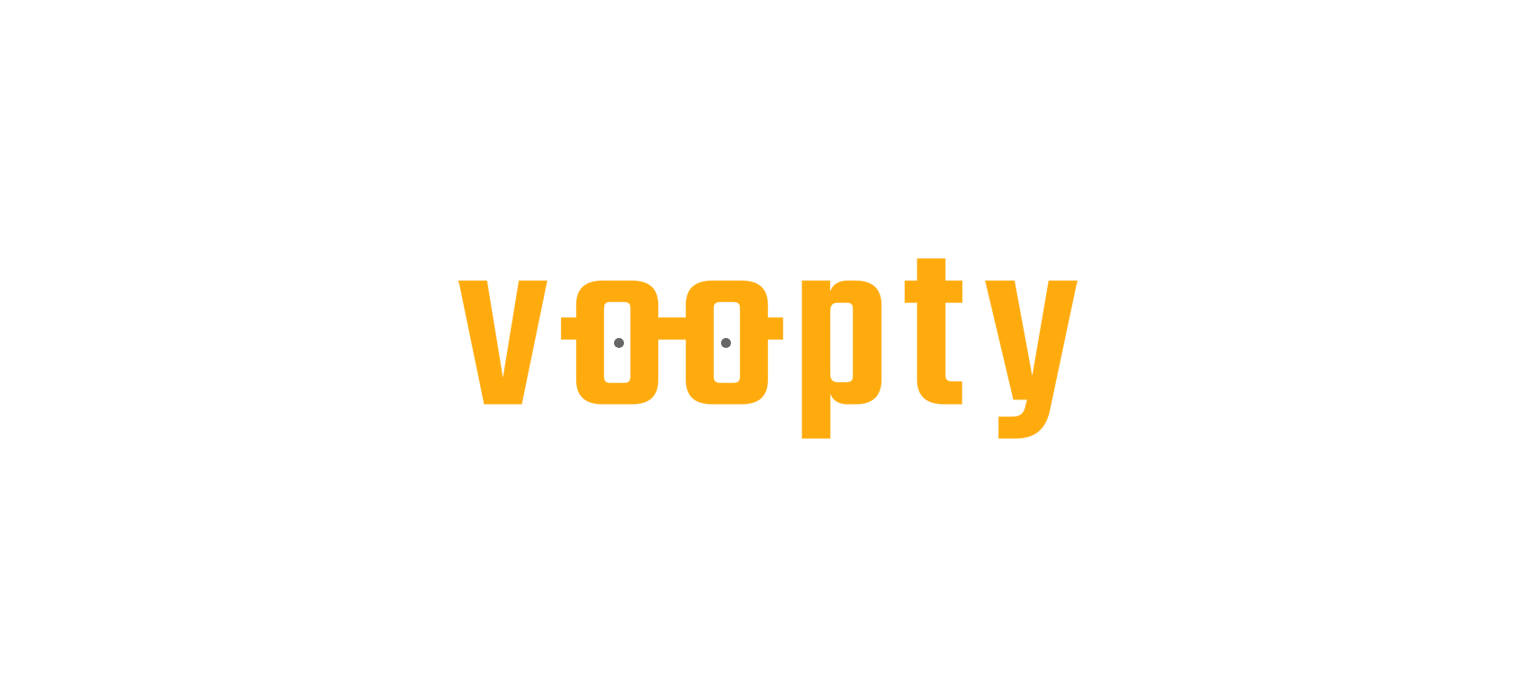 scroll, scrollTop: 0, scrollLeft: 0, axis: both 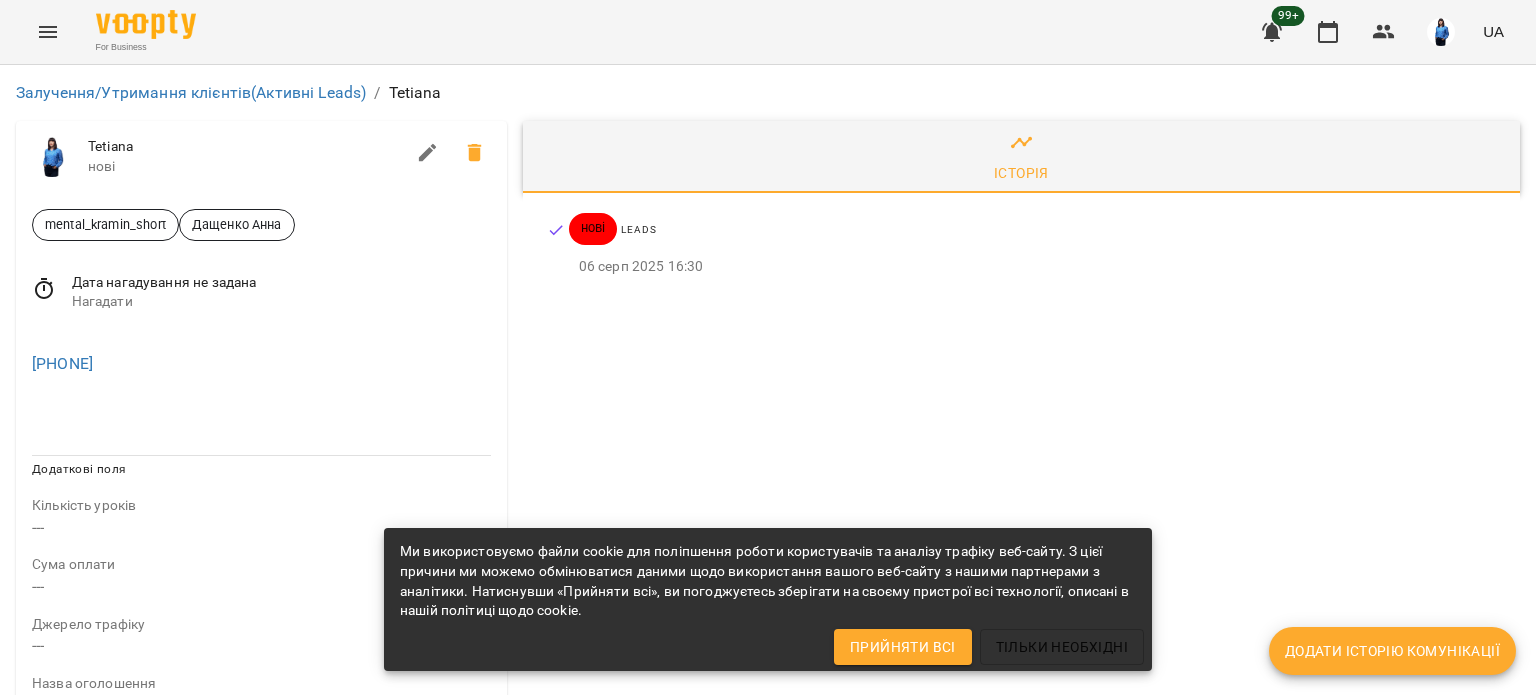 drag, startPoint x: 197, startPoint y: 370, endPoint x: 0, endPoint y: 356, distance: 197.49684 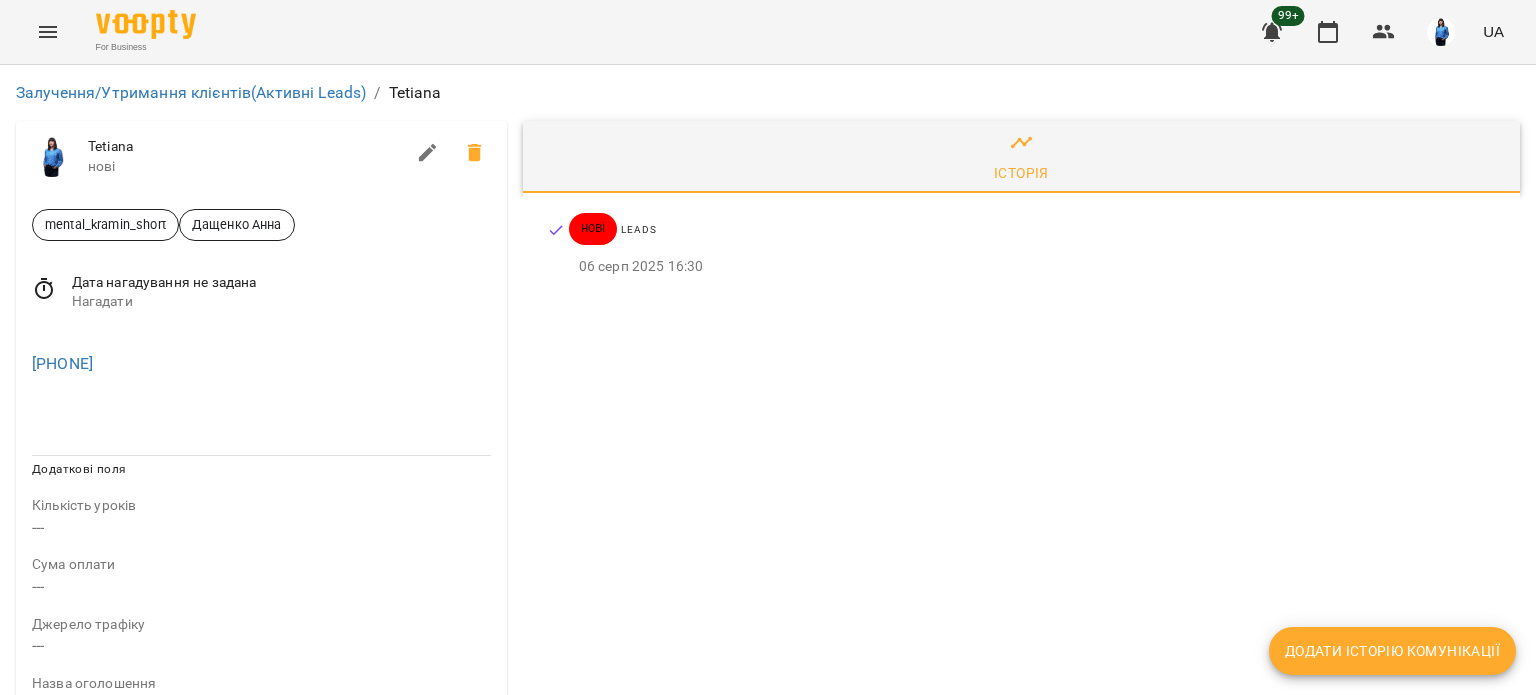 drag, startPoint x: 63, startPoint y: 358, endPoint x: 244, endPoint y: 347, distance: 181.33394 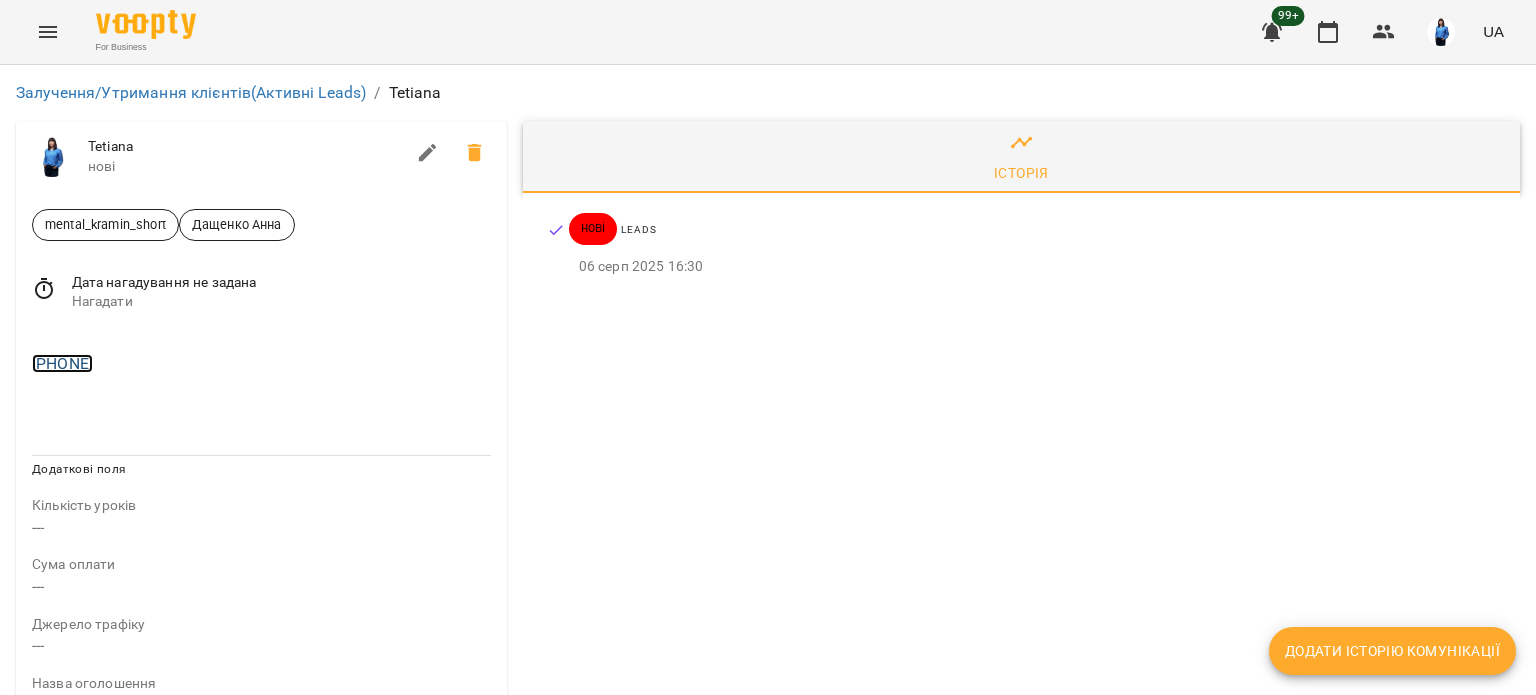 copy on "[PHONE]" 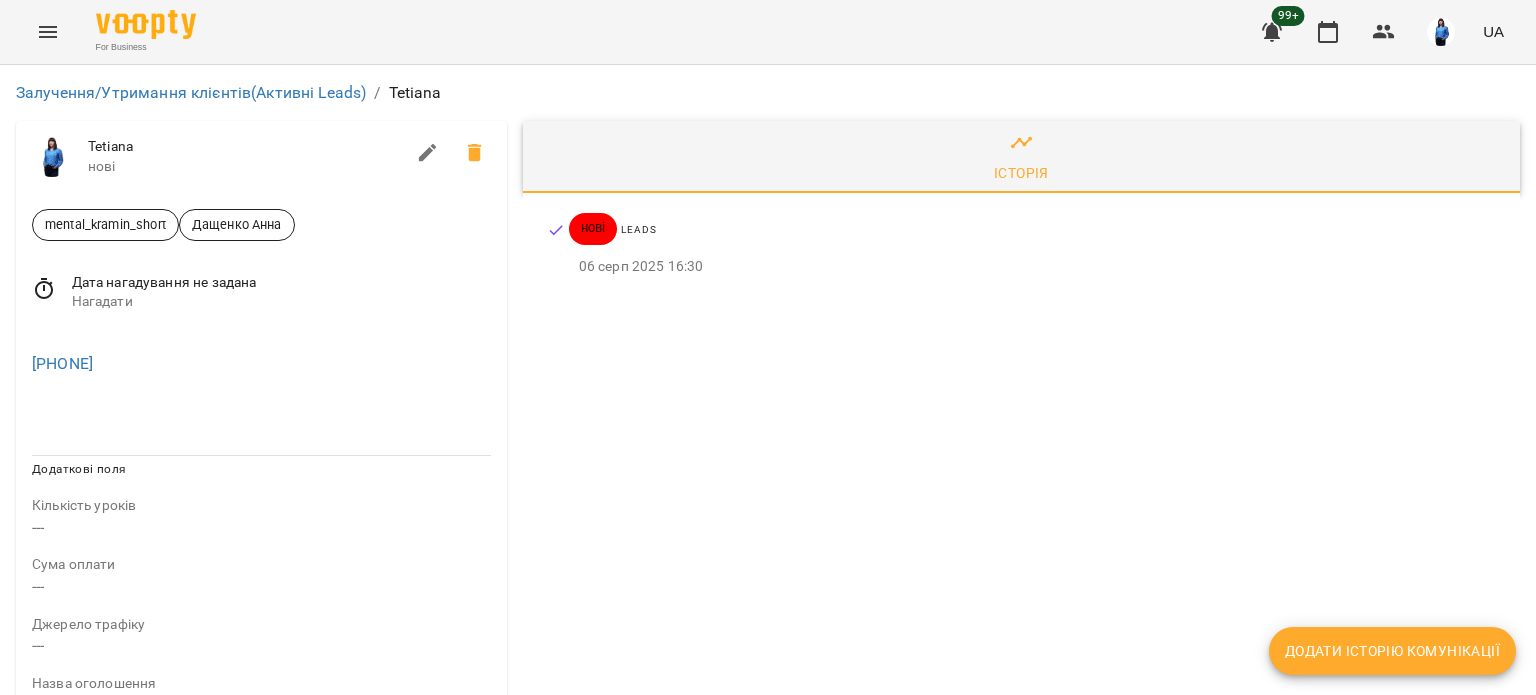 click on "[PHONE]" at bounding box center [261, 360] 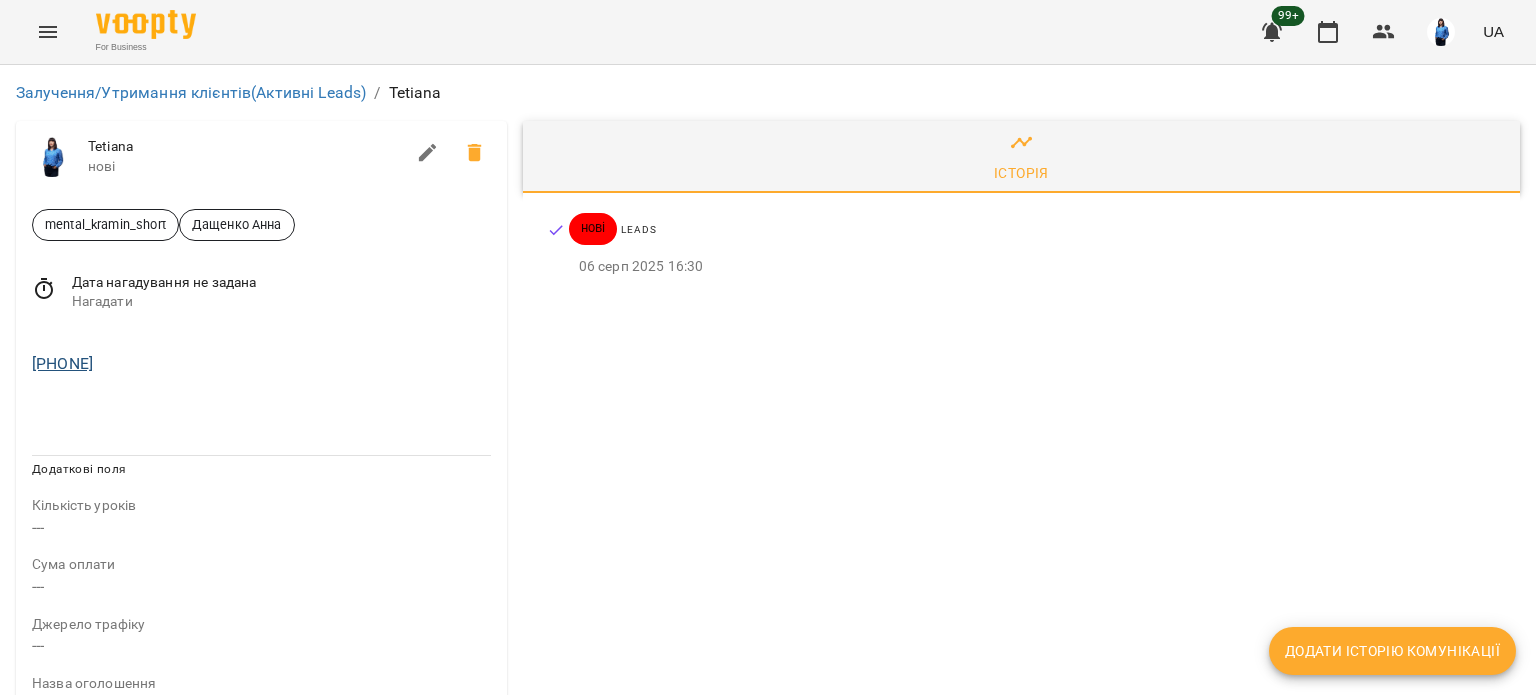 drag, startPoint x: 161, startPoint y: 368, endPoint x: 40, endPoint y: 364, distance: 121.0661 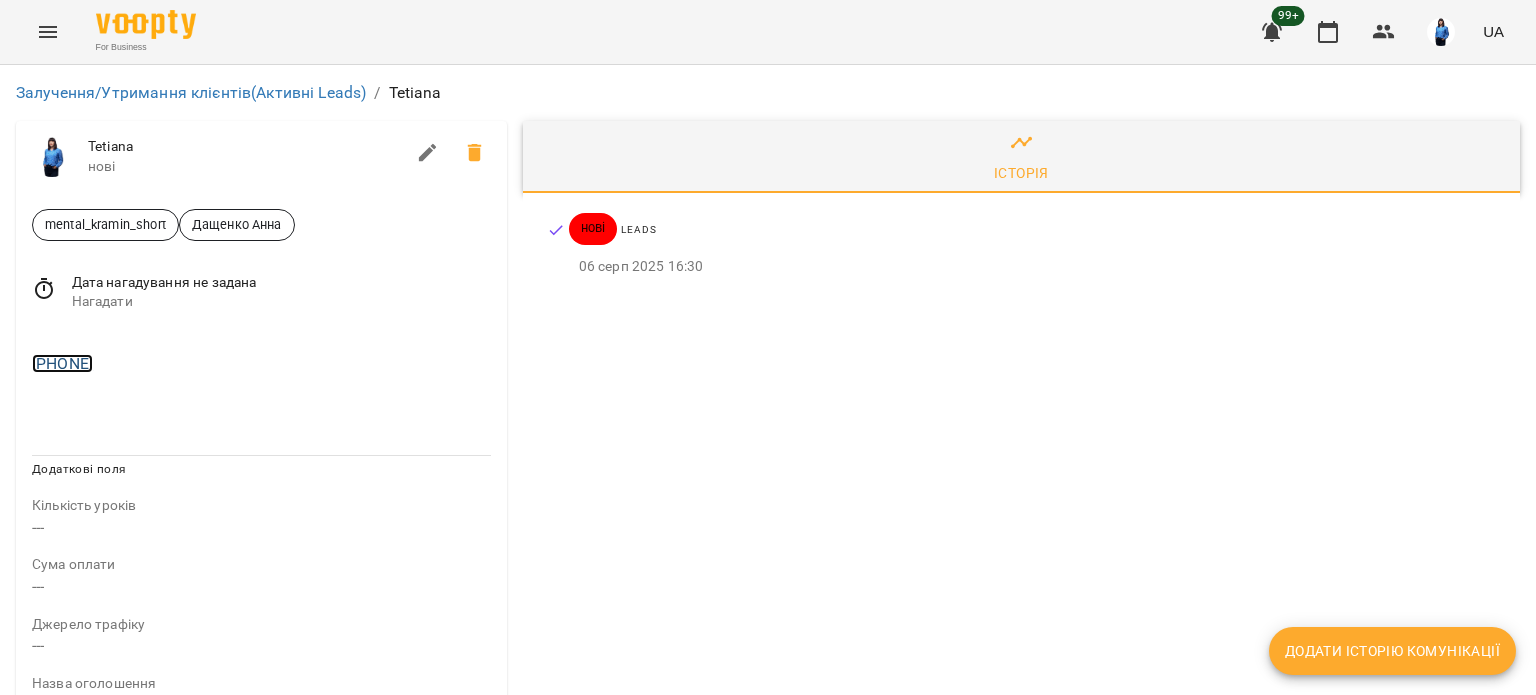 copy on "380979240174" 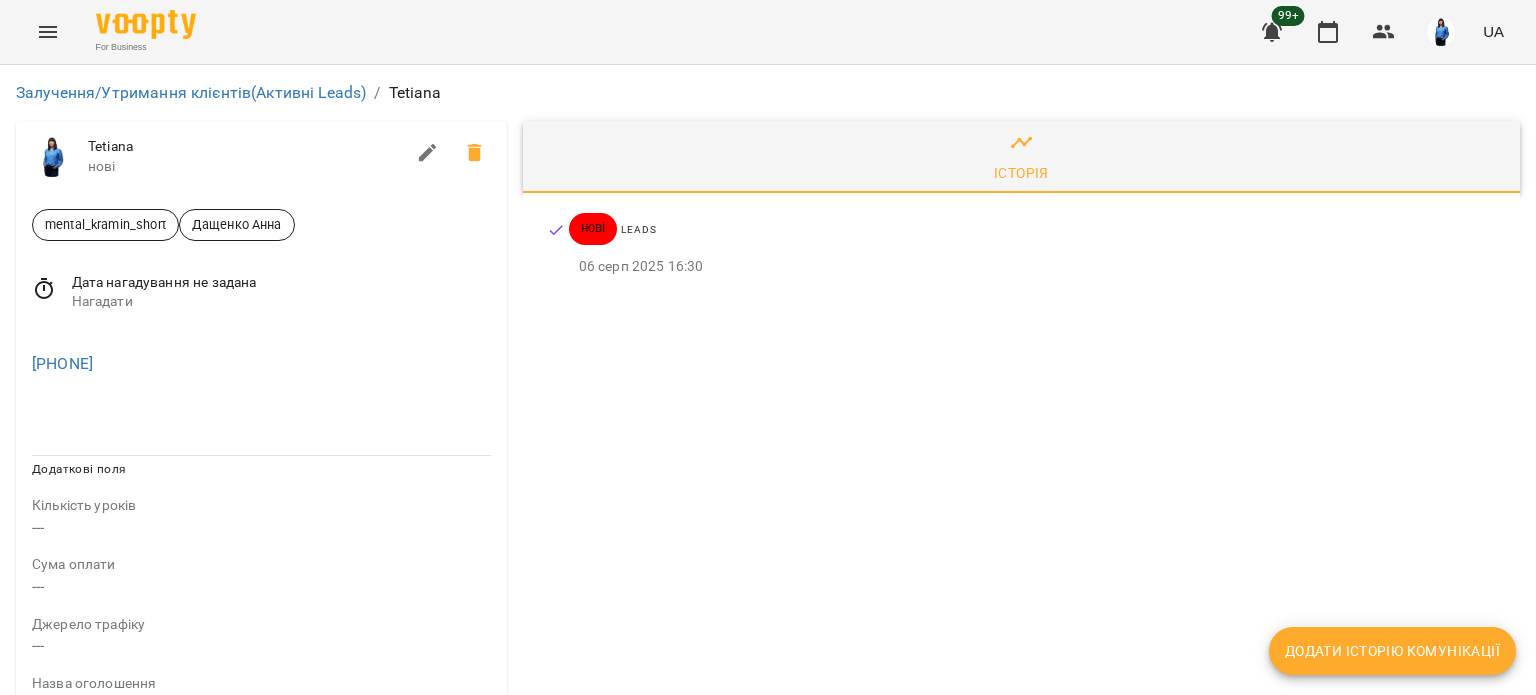 click on "Нагадати" at bounding box center (281, 302) 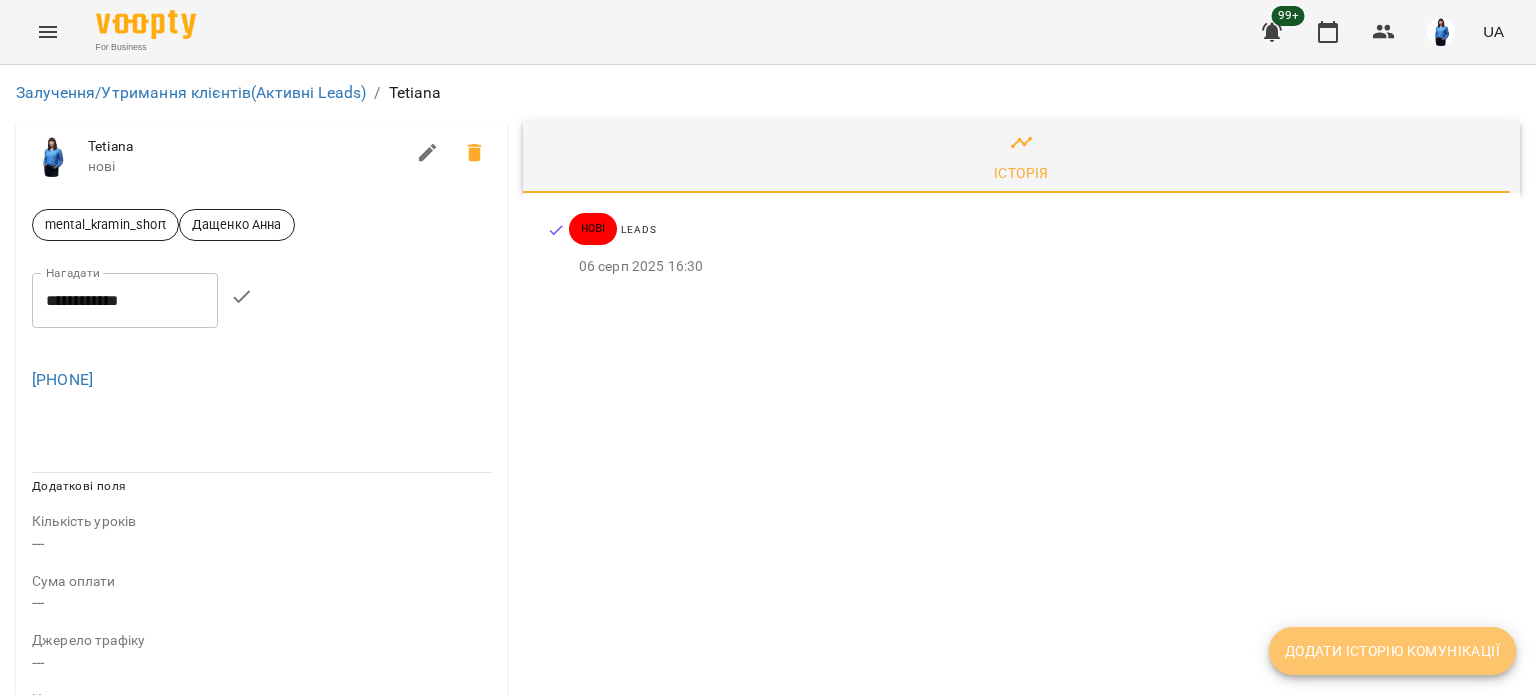 click on "Додати історію комунікації" at bounding box center (1392, 651) 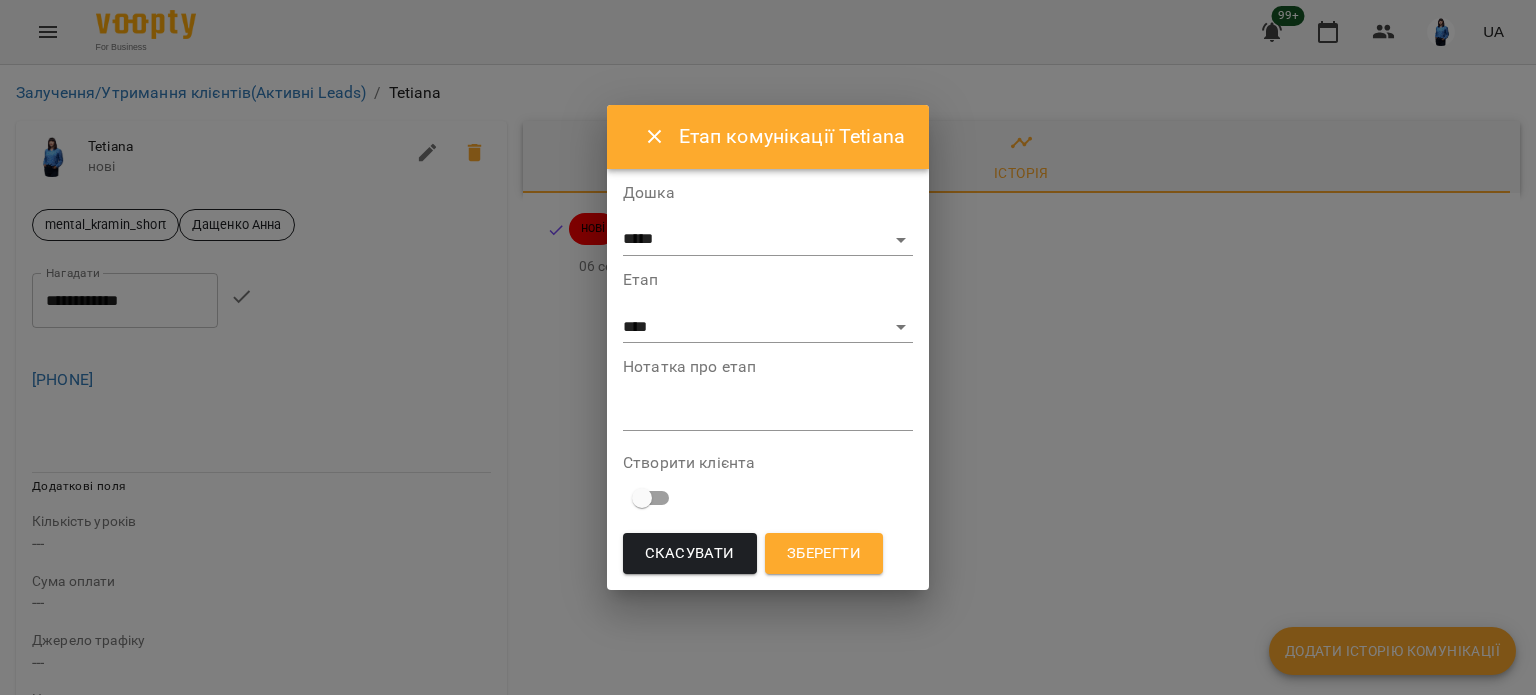 click at bounding box center [768, 414] 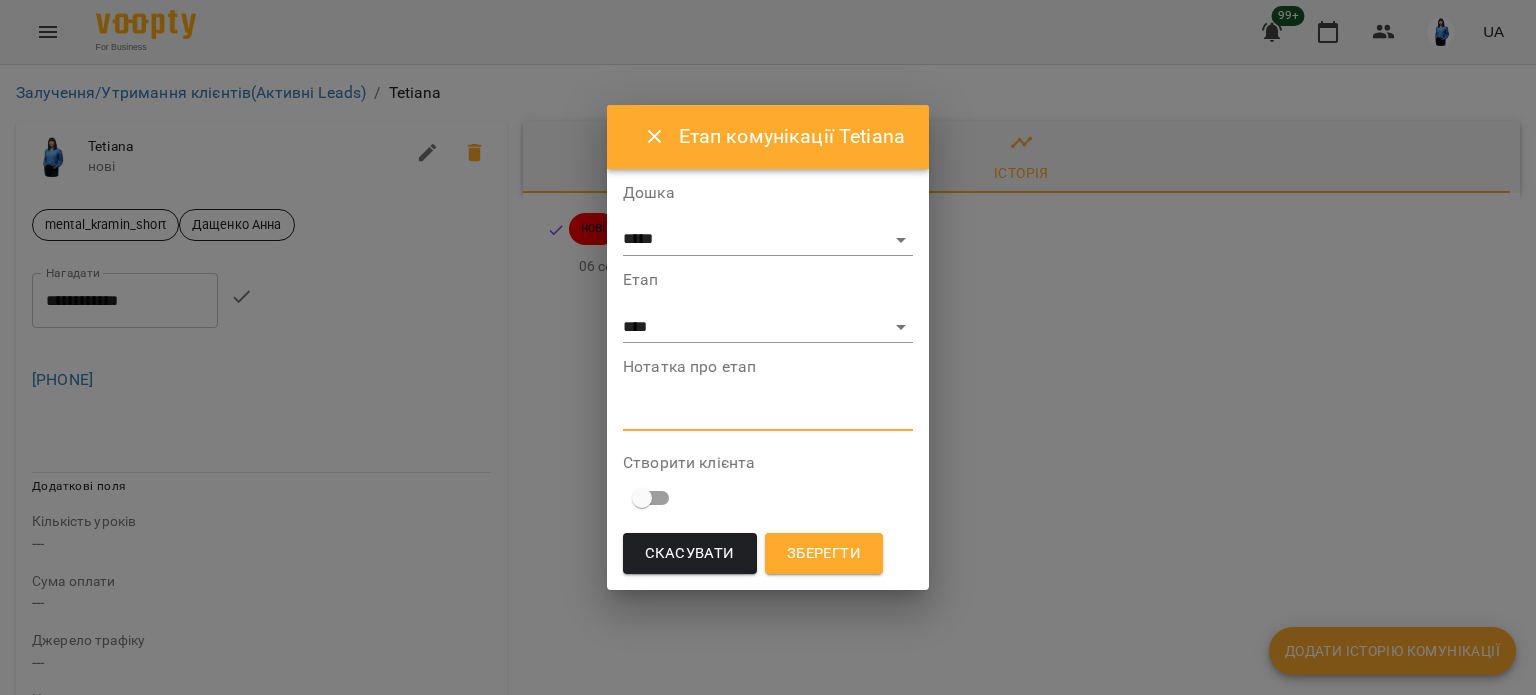 paste on "**********" 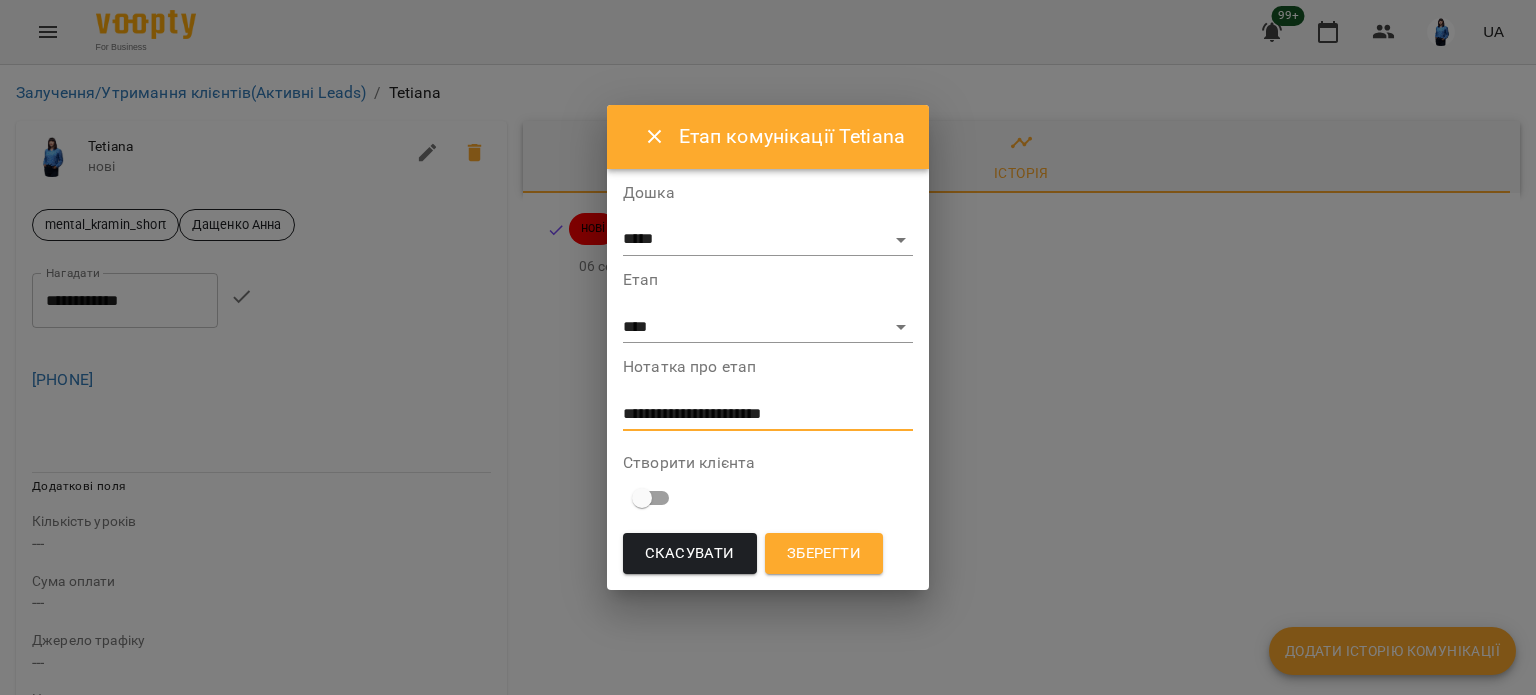 type on "**********" 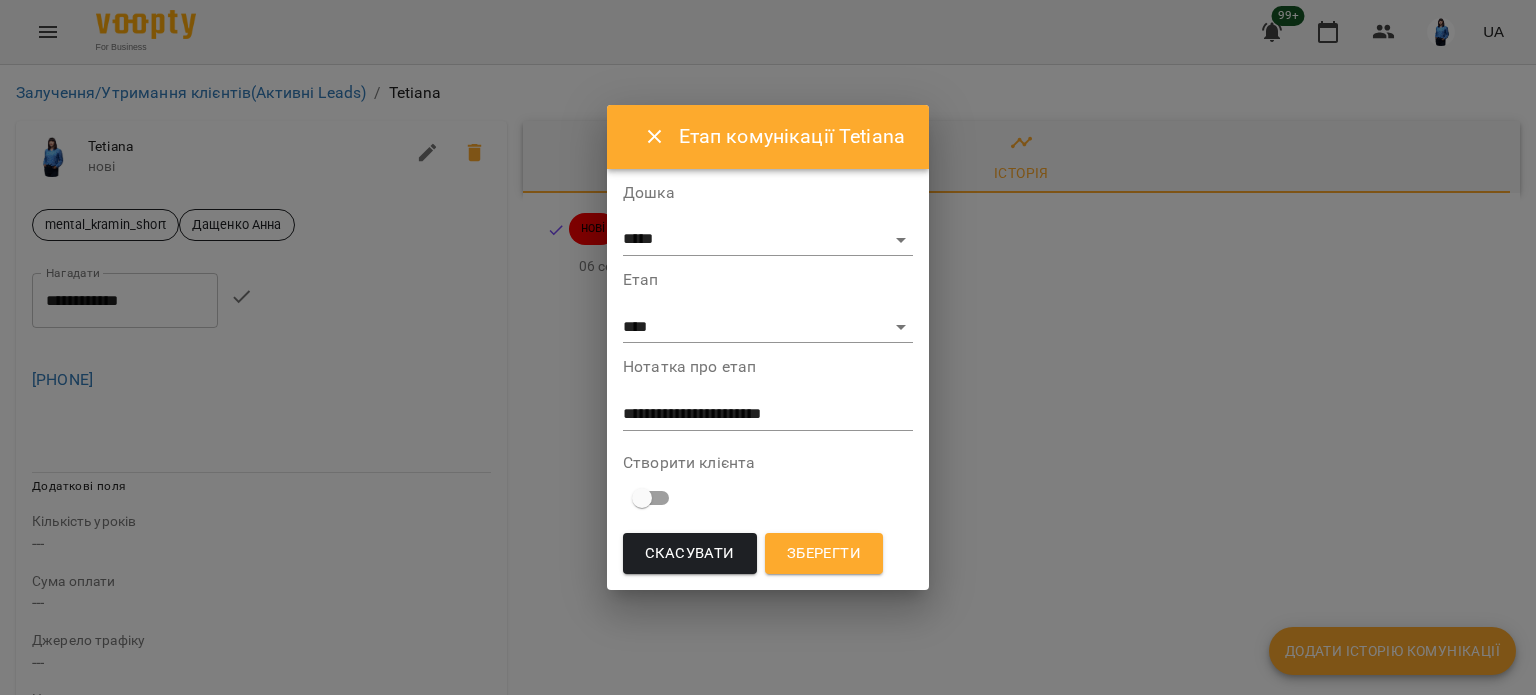 click on "**********" at bounding box center [768, 382] 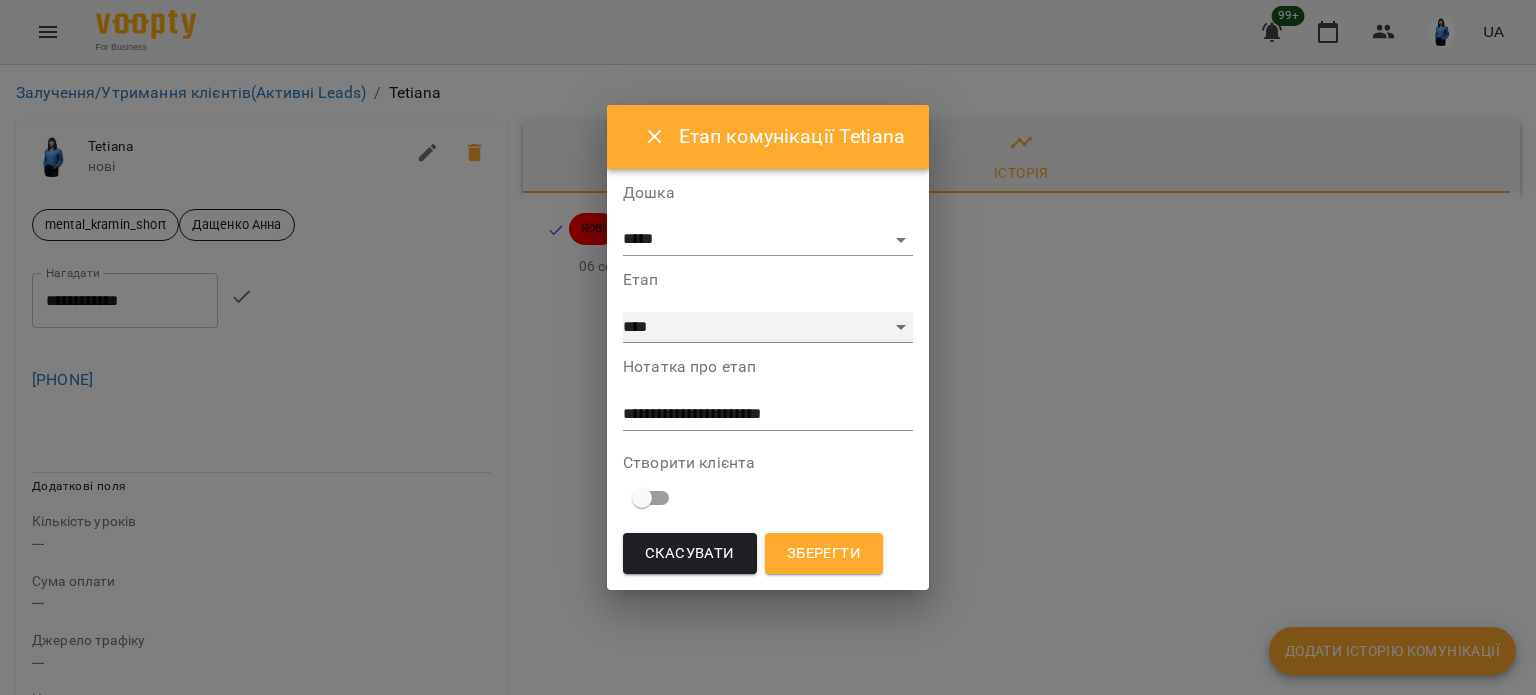click on "**********" at bounding box center [768, 328] 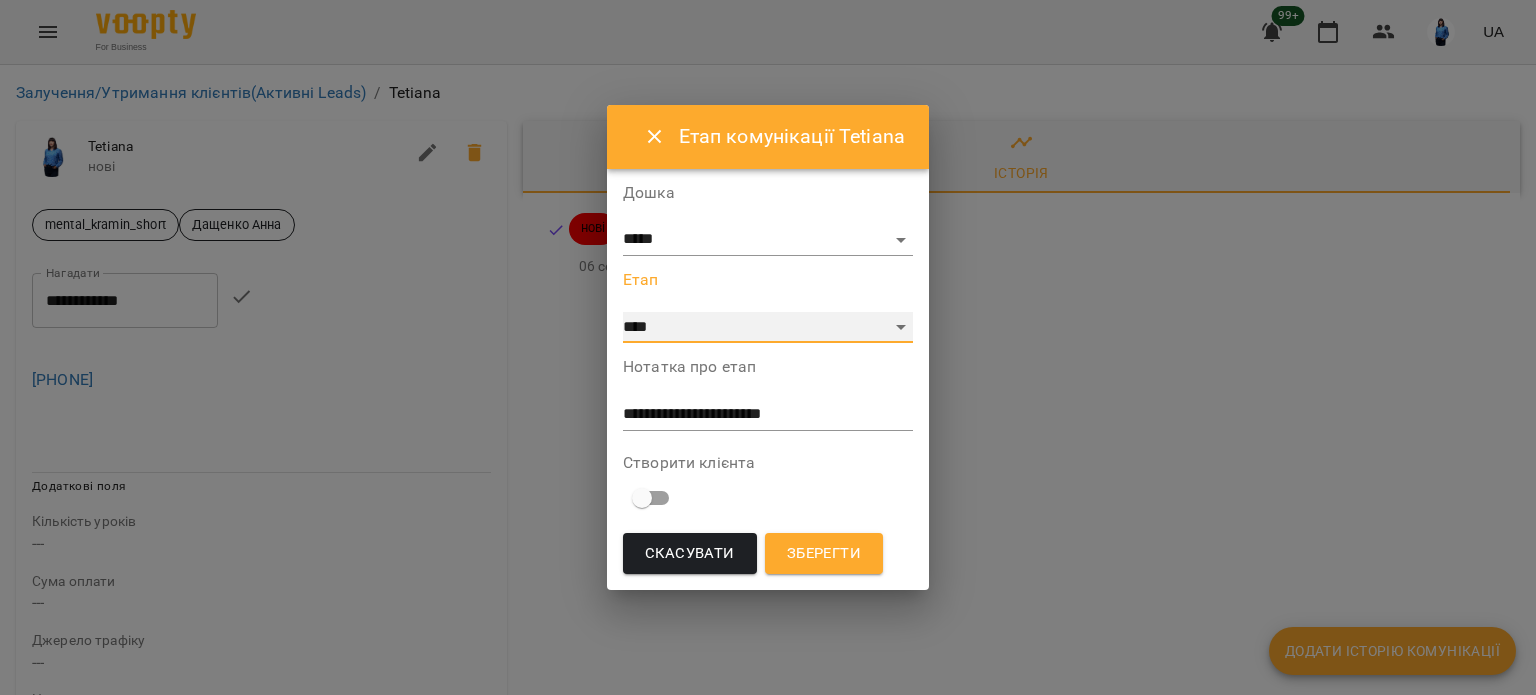 select on "**" 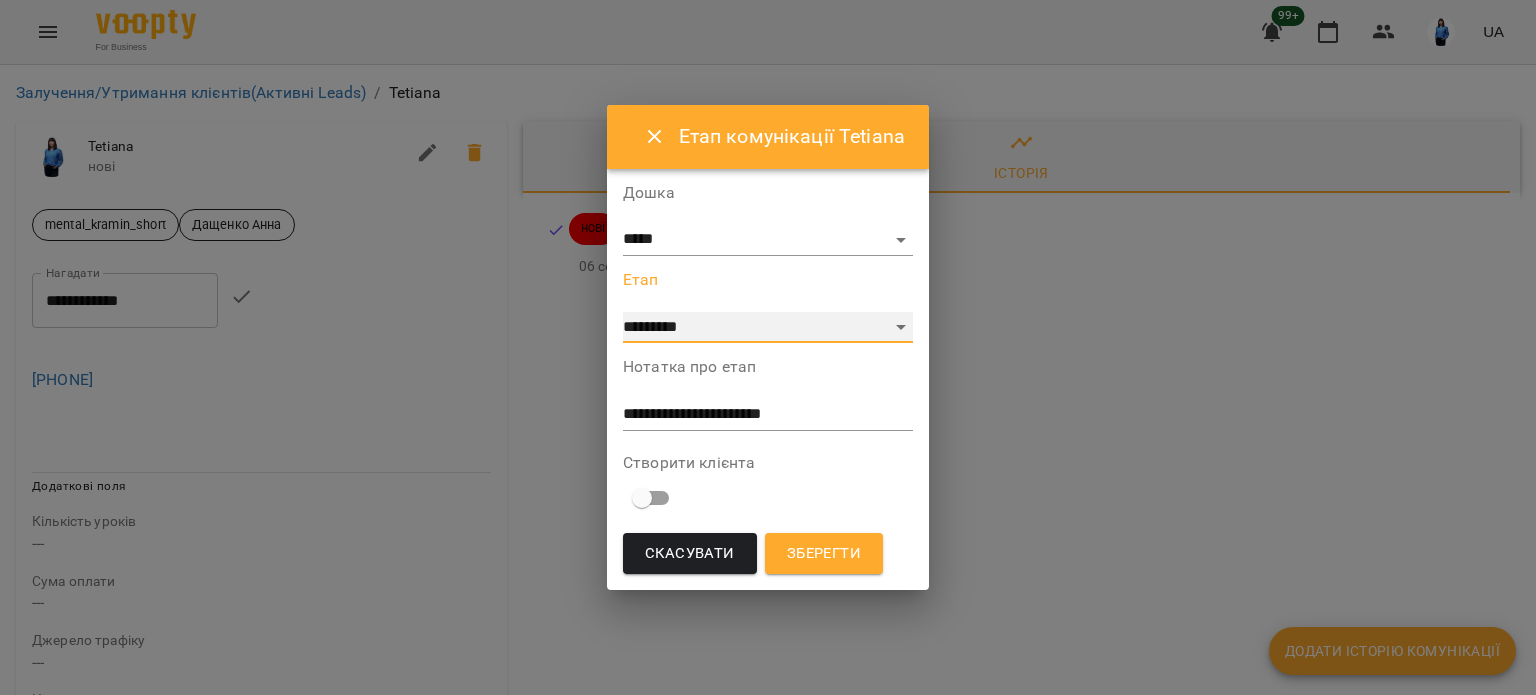 click on "**********" at bounding box center [768, 328] 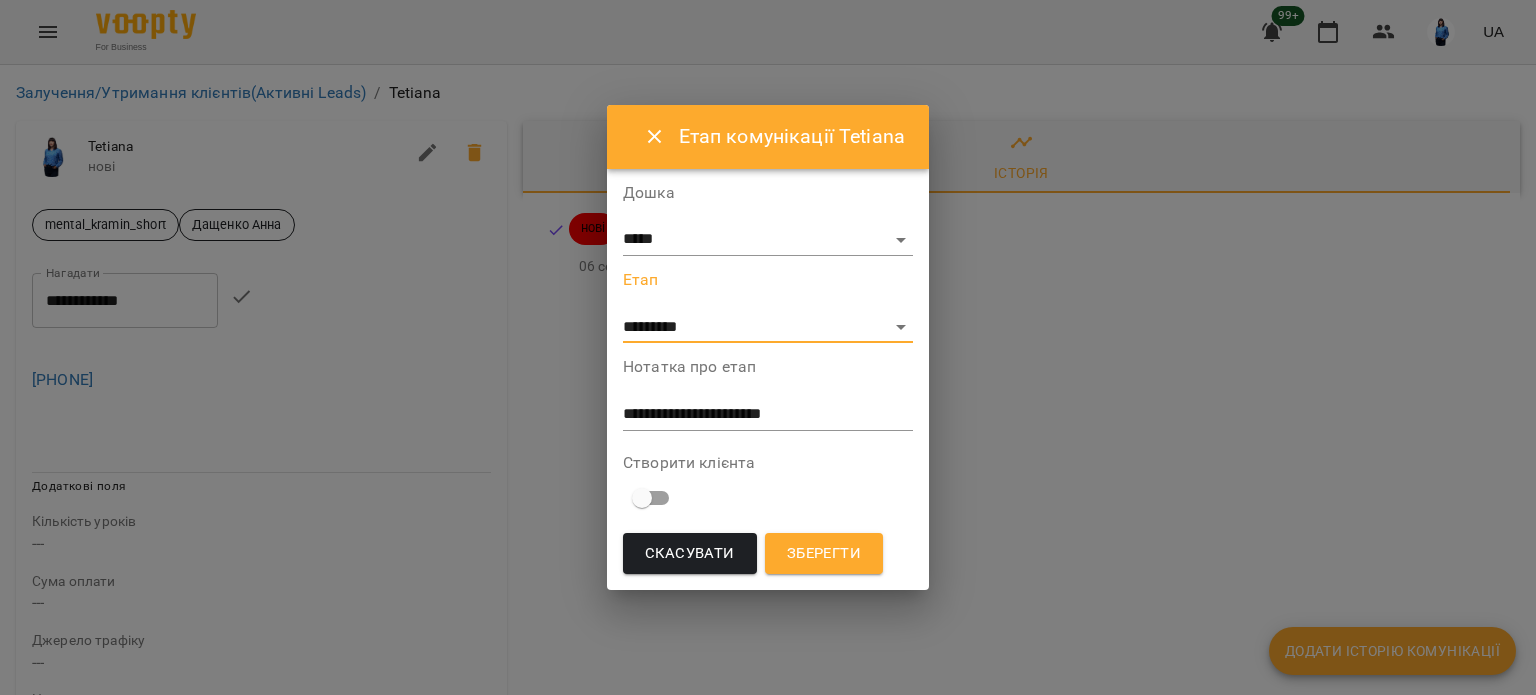 click on "Зберегти" at bounding box center (824, 554) 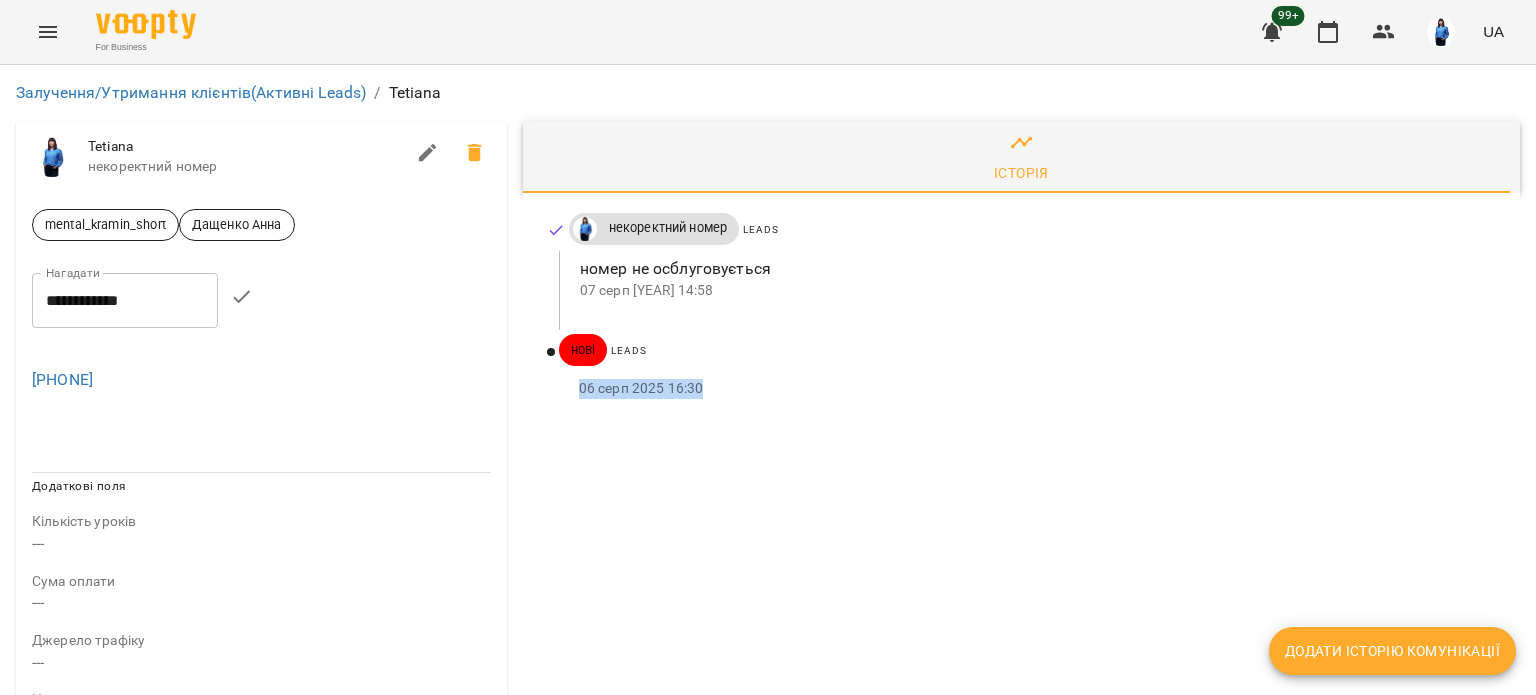 drag, startPoint x: 749, startPoint y: 411, endPoint x: 524, endPoint y: 380, distance: 227.12552 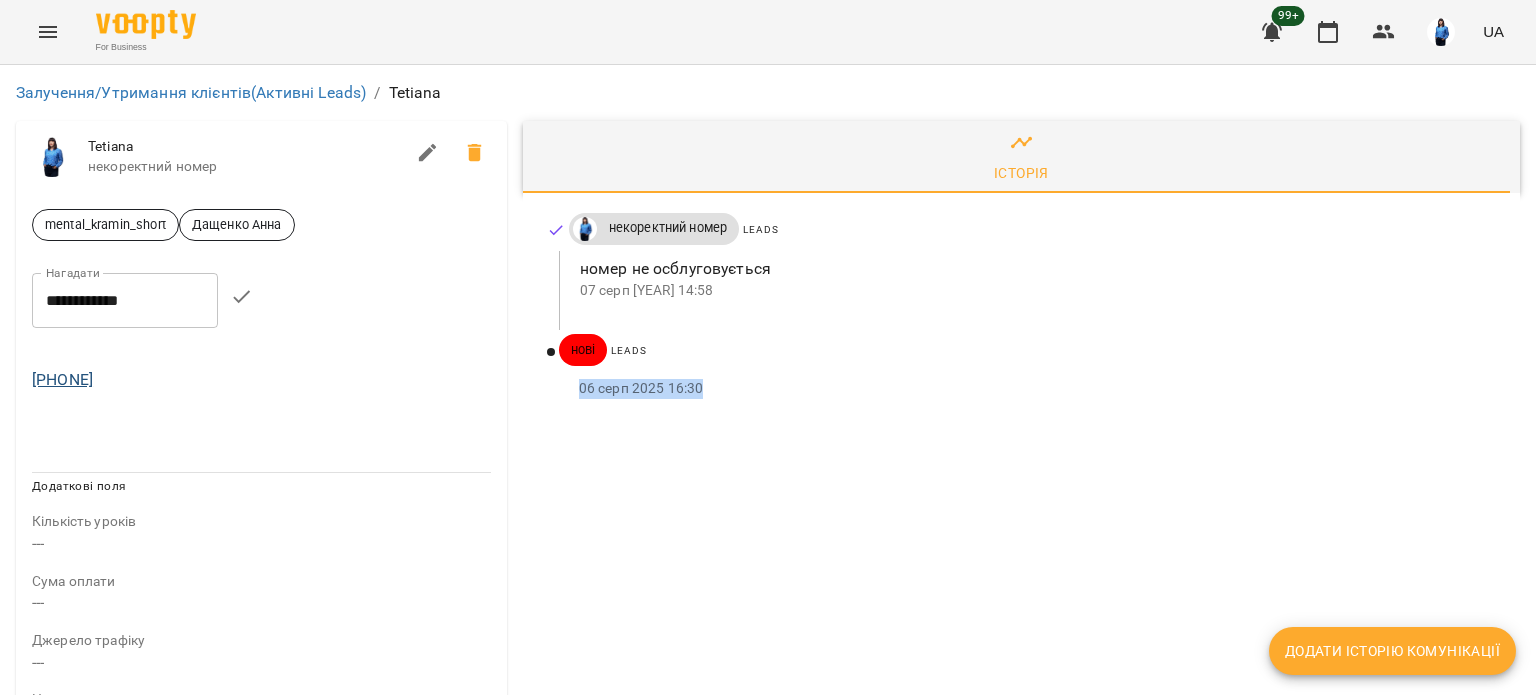 drag, startPoint x: 128, startPoint y: 387, endPoint x: 40, endPoint y: 383, distance: 88.09086 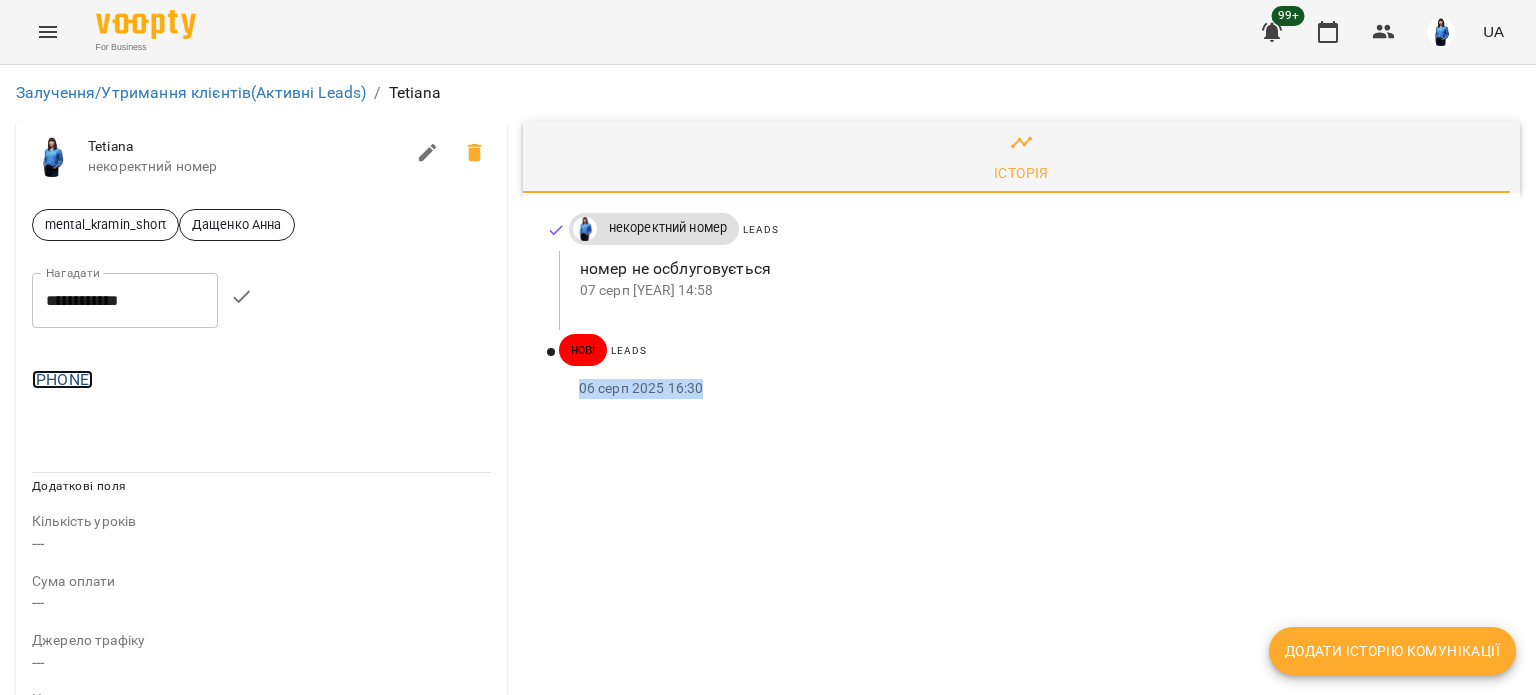 copy on "380979240174" 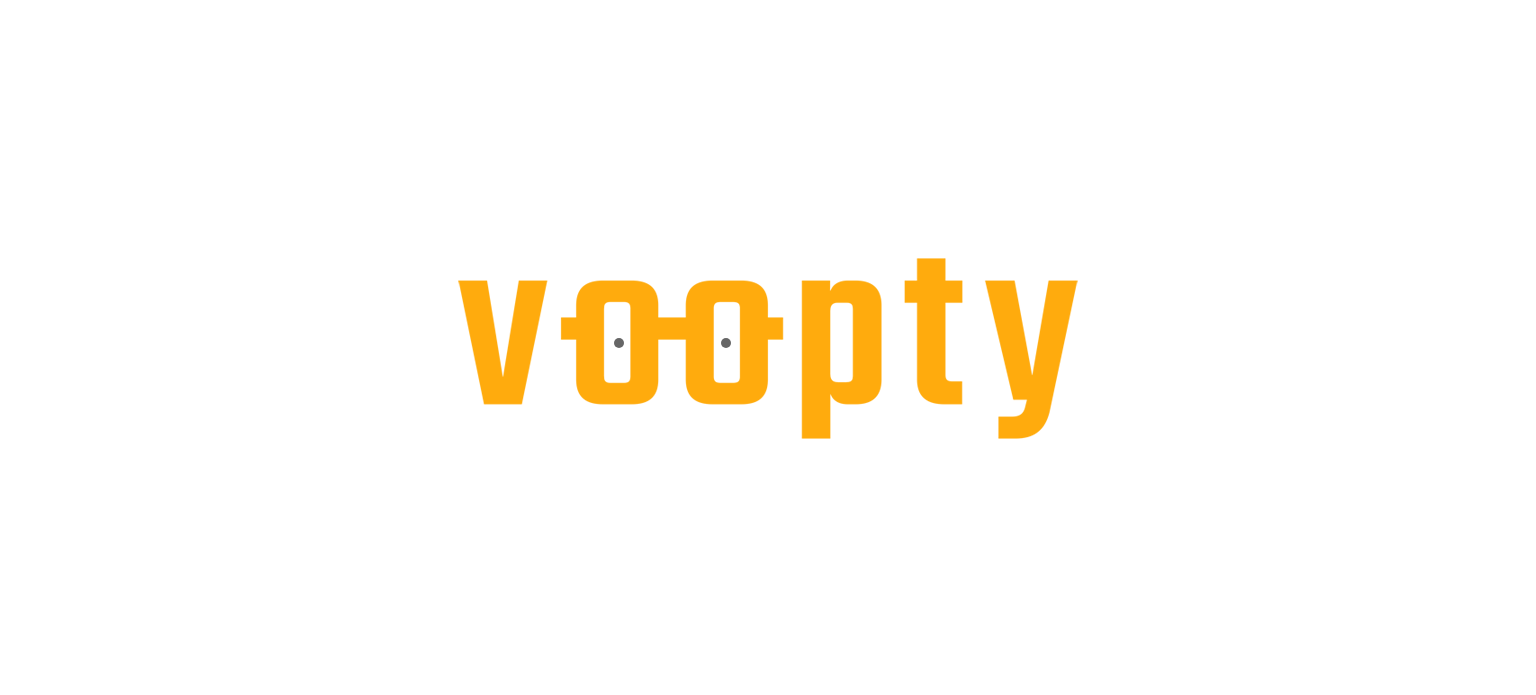 scroll, scrollTop: 0, scrollLeft: 0, axis: both 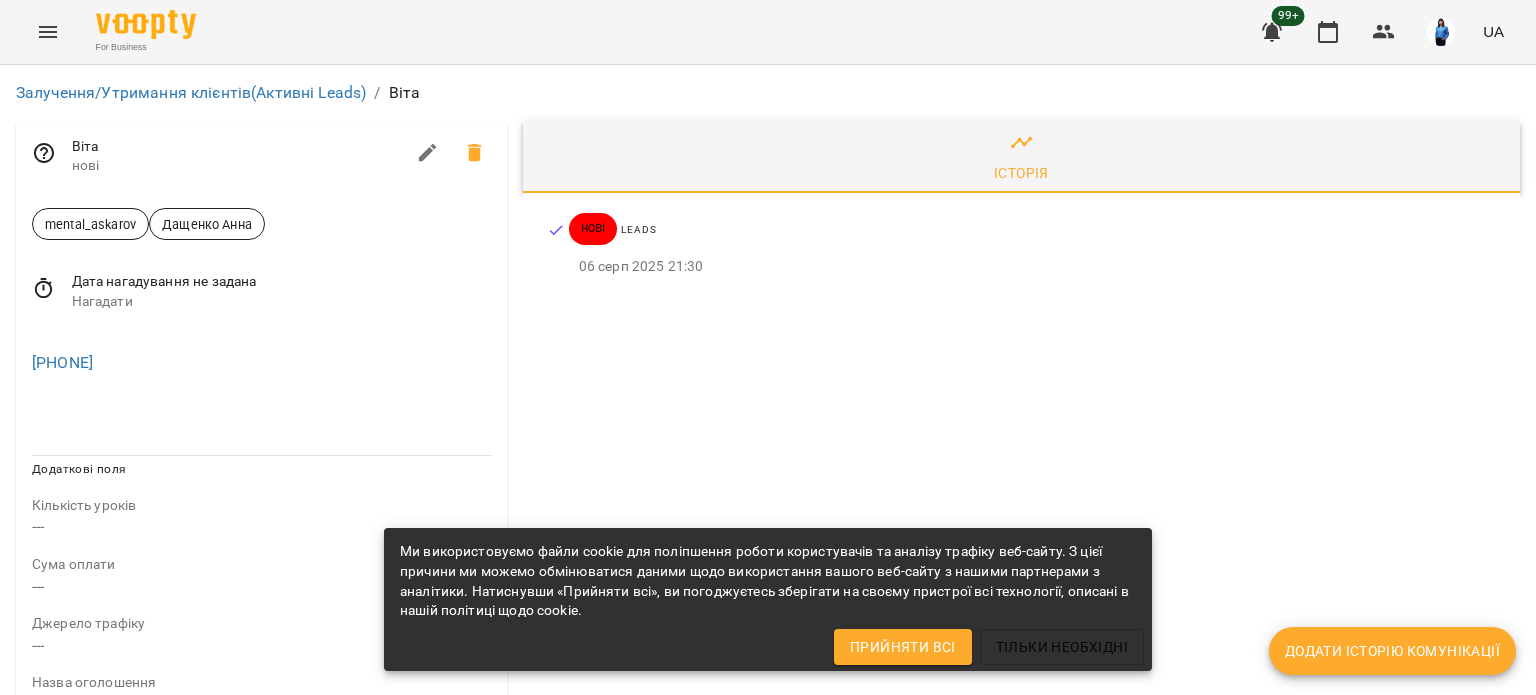 click on "Віта" at bounding box center [238, 147] 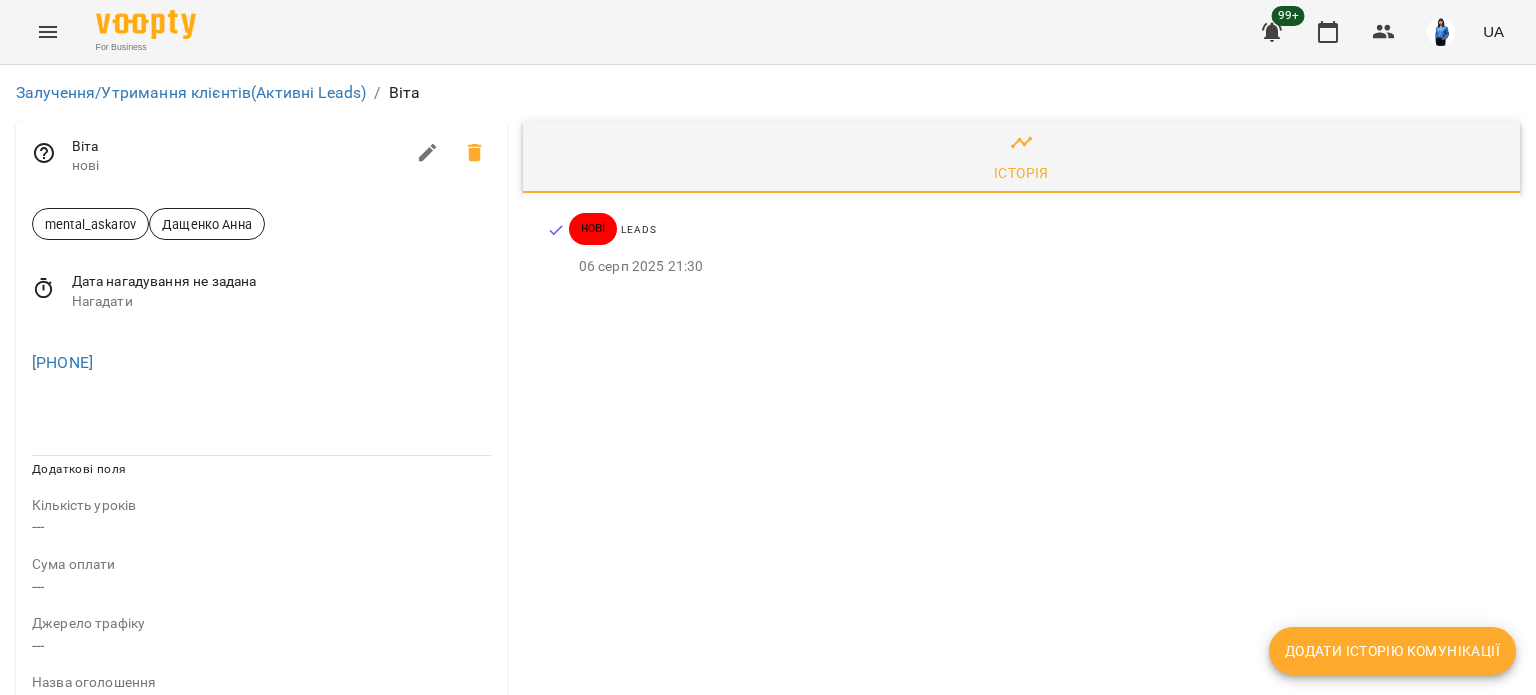 click 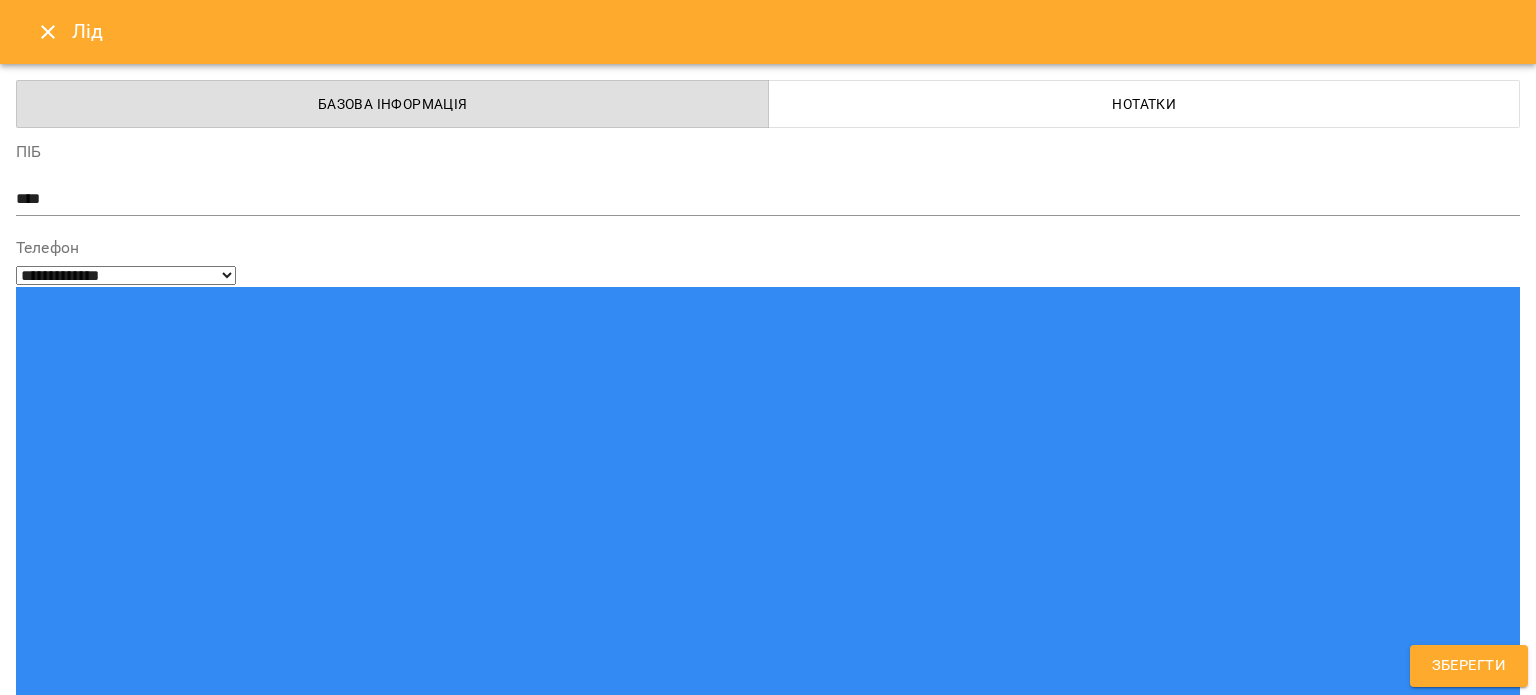 scroll, scrollTop: 200, scrollLeft: 0, axis: vertical 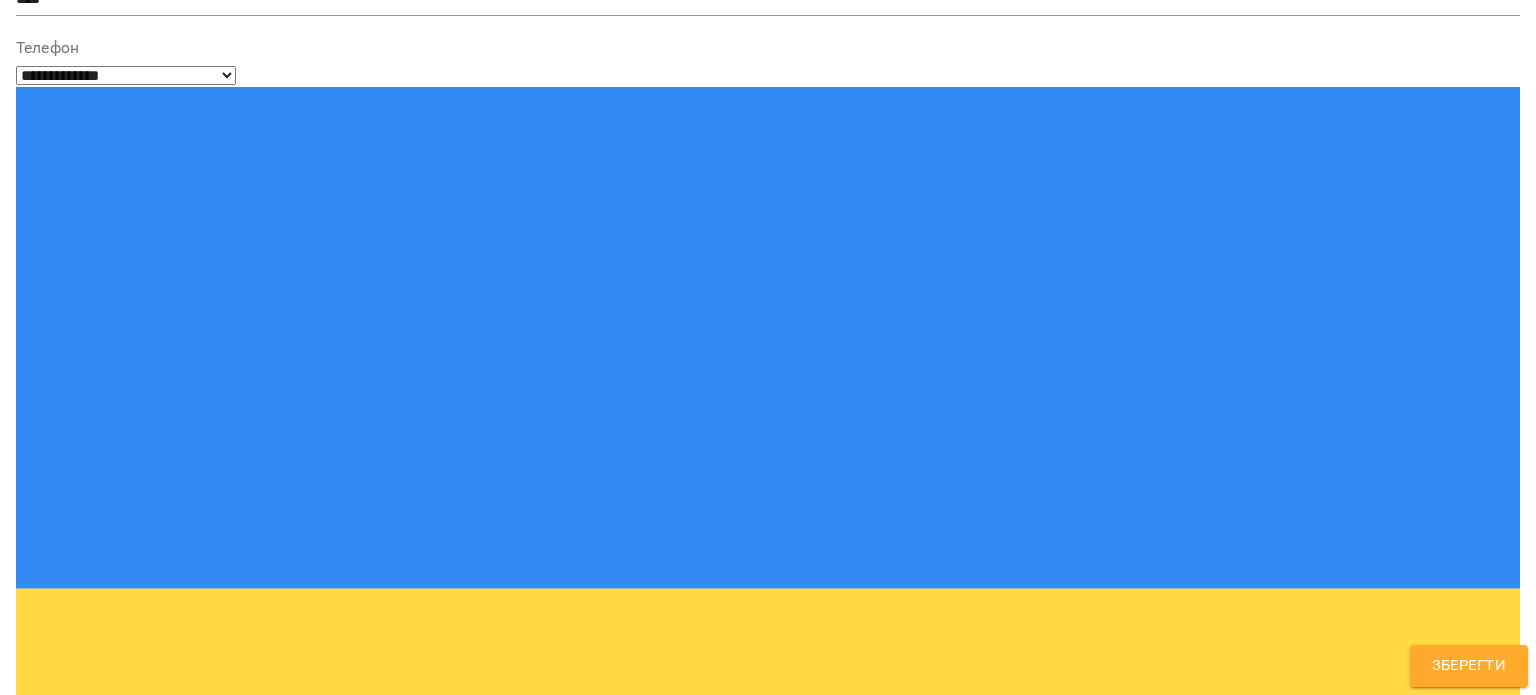 click on "**********" at bounding box center (768, 1552) 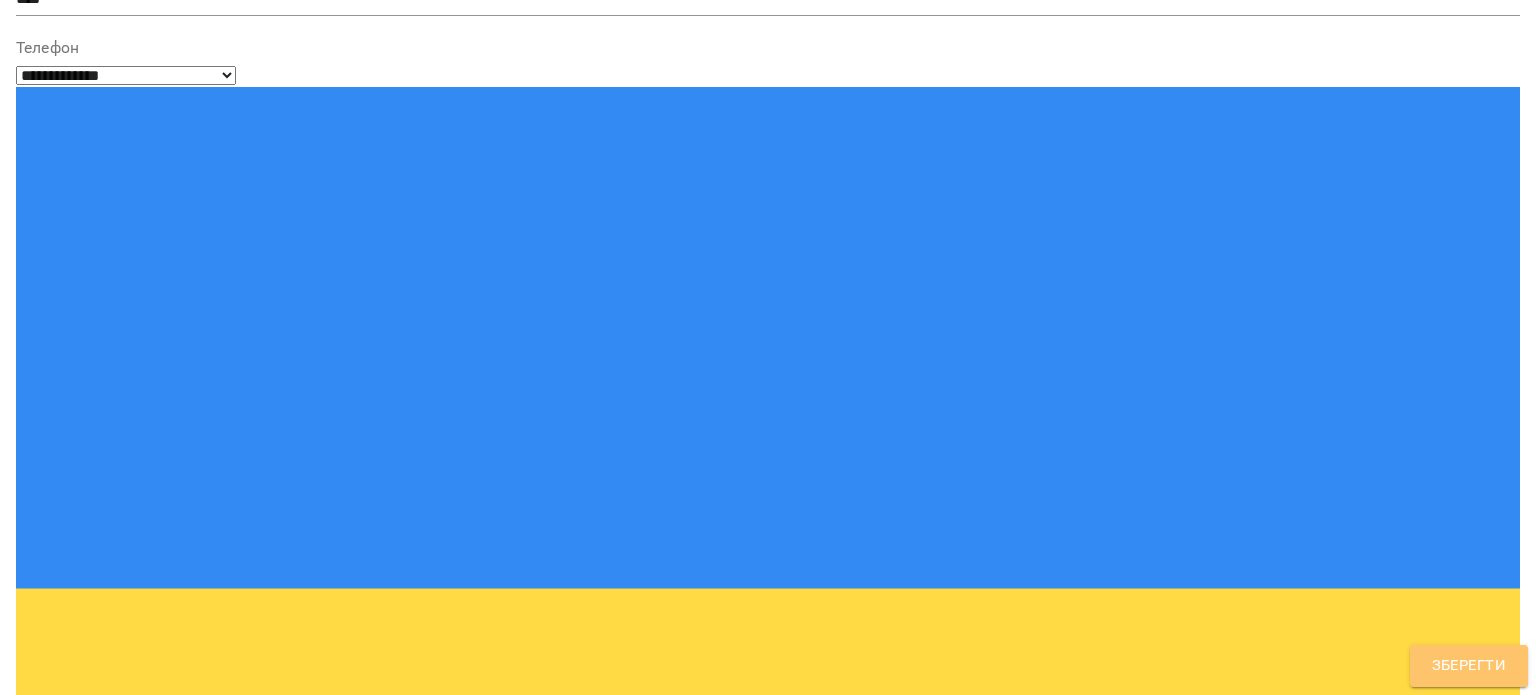 click on "Зберегти" at bounding box center [1469, 666] 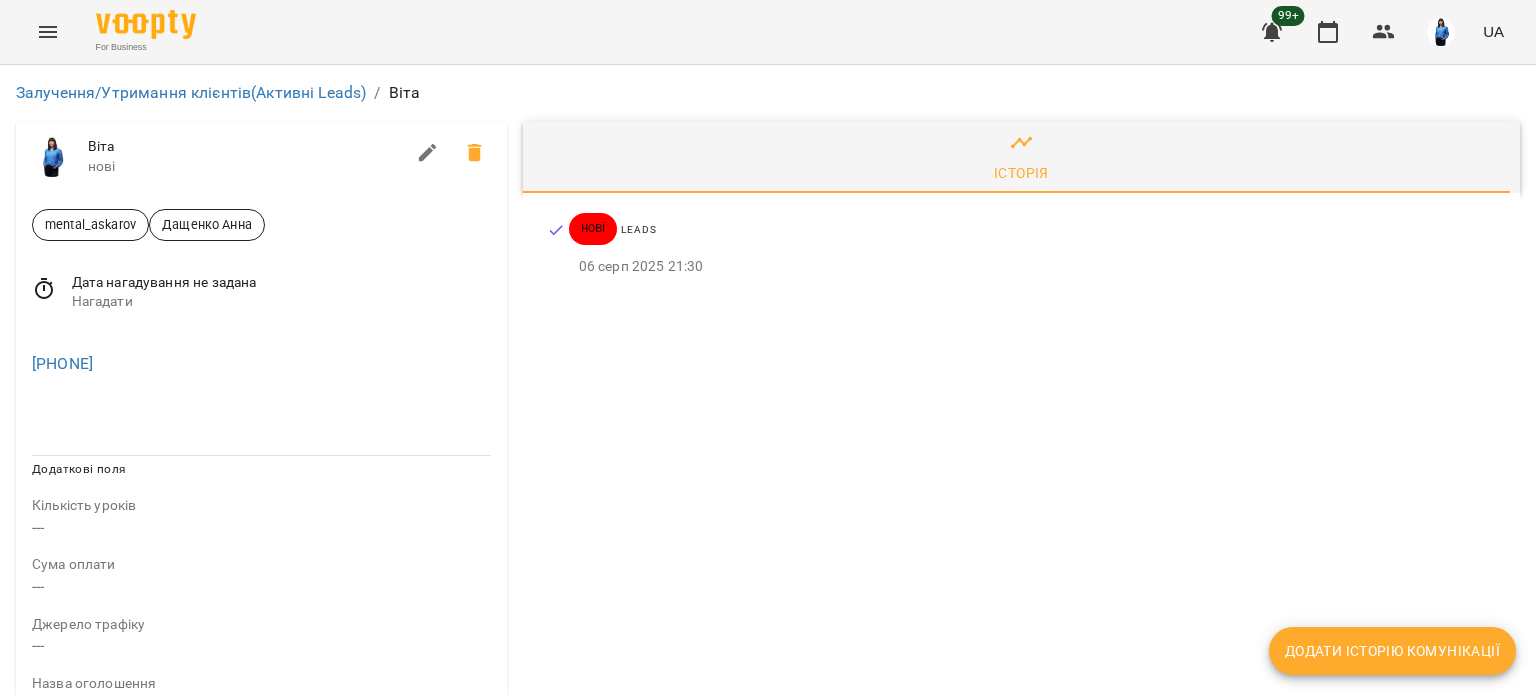 drag, startPoint x: 204, startPoint y: 366, endPoint x: 30, endPoint y: 373, distance: 174.14075 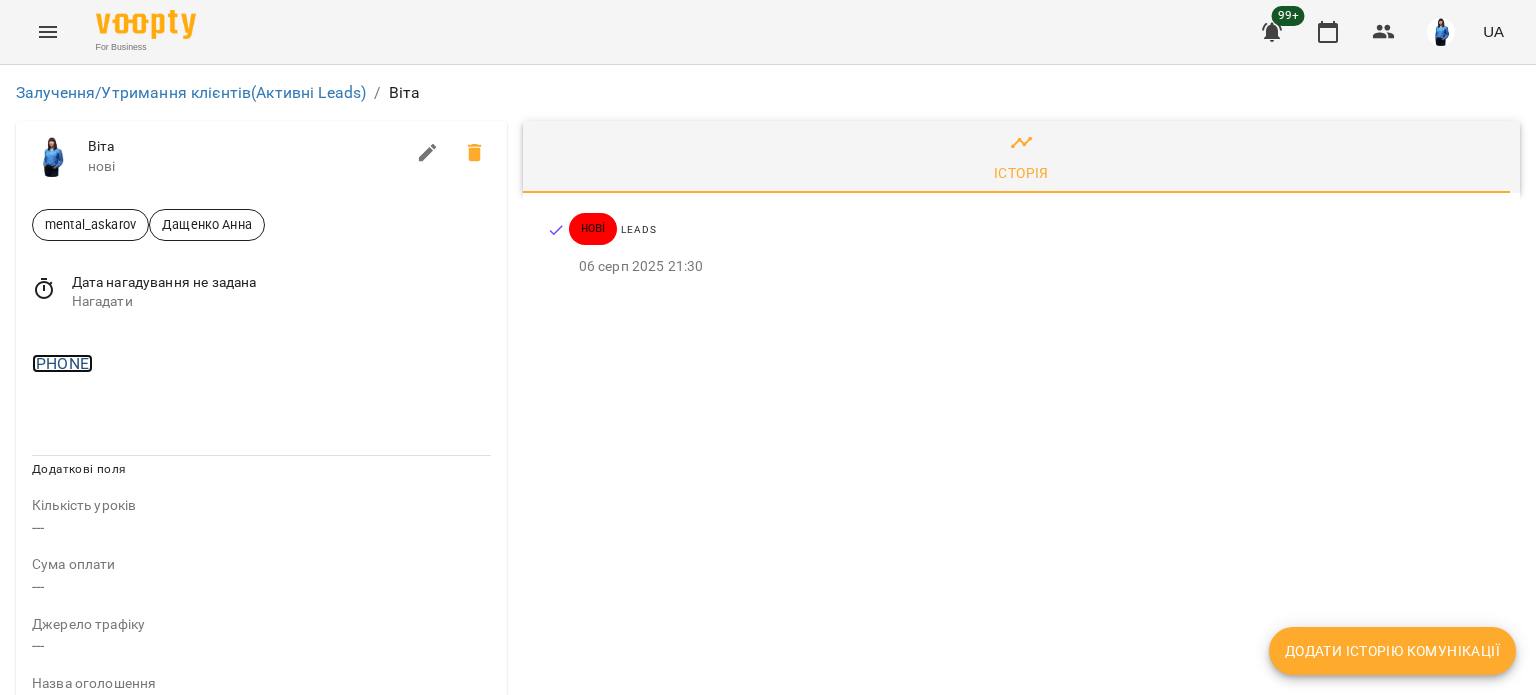 copy on "[PHONE]" 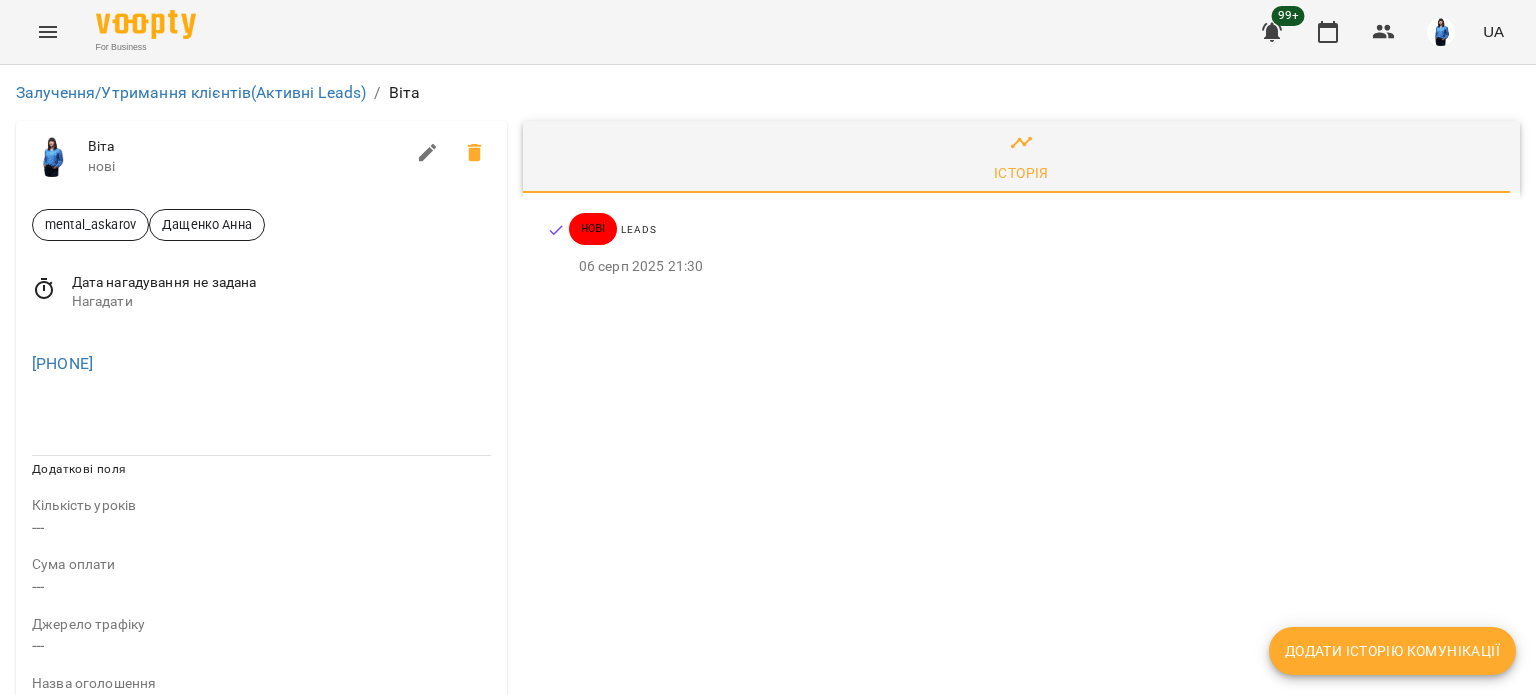 click on "Додаткові поля Кількість уроків --- Сума оплати --- Джерело трафіку --- Назва оголошення --- utm_source --- utm_term --- utm_campaign --- utm_content --- utm_medium --- Назва кампанії --- Платіжна система --- Оплачено --- Наступна оплата --- Сума наступної оплати --- Формат оплати ---" at bounding box center (261, 923) 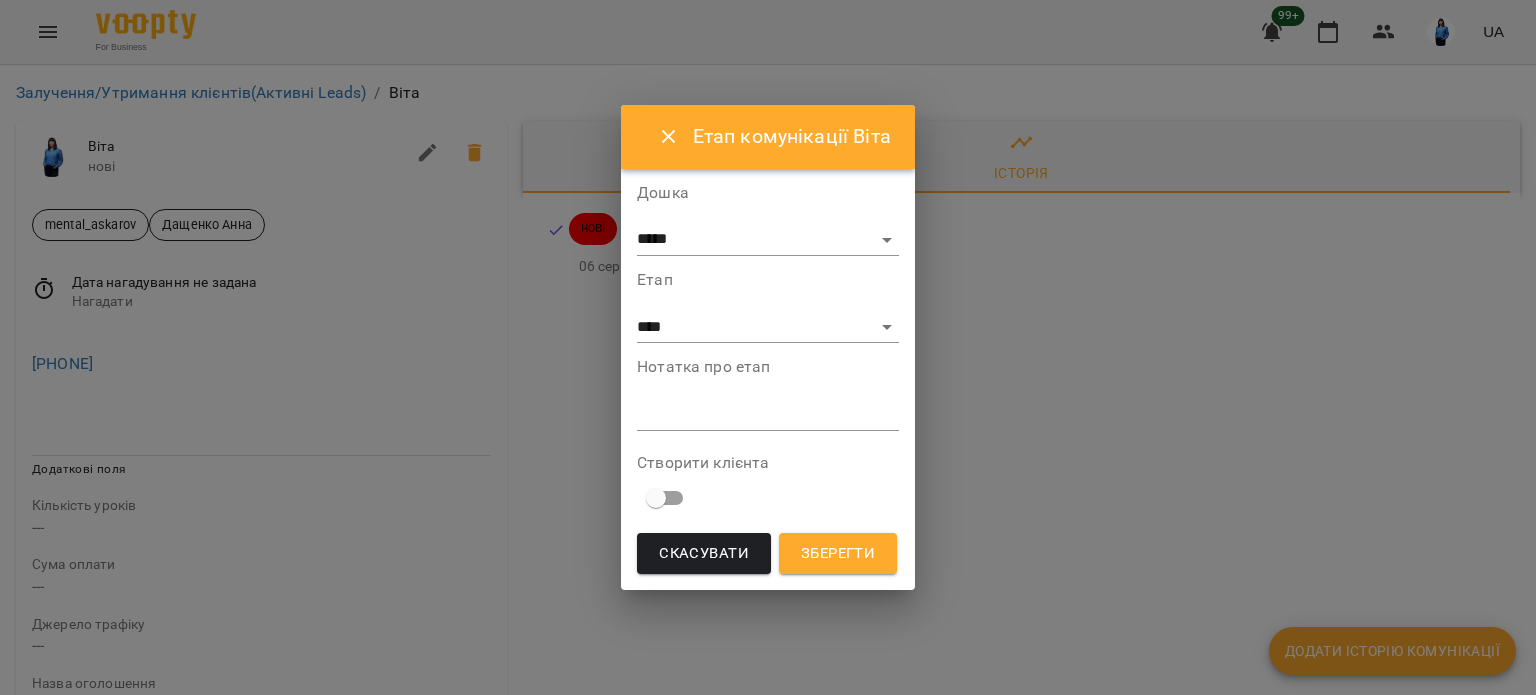 click at bounding box center (768, 414) 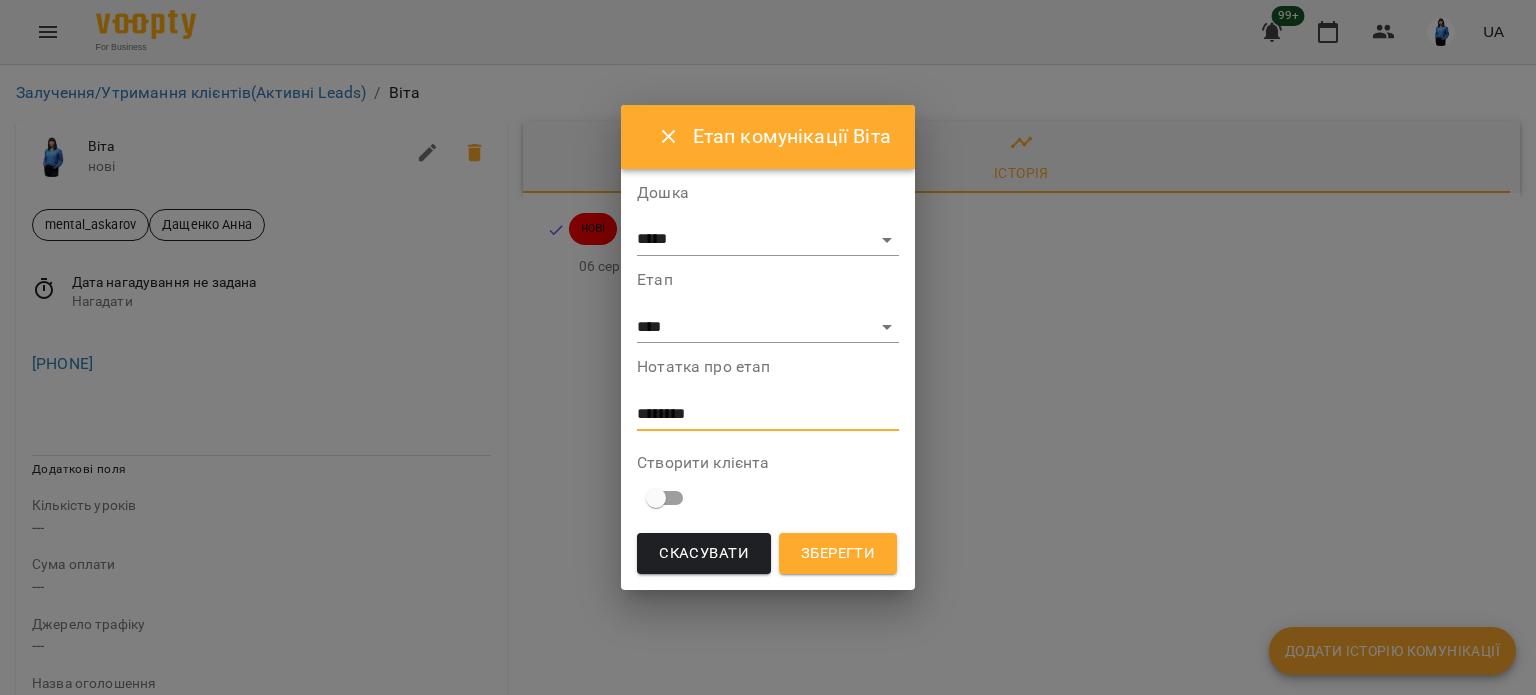 type on "********" 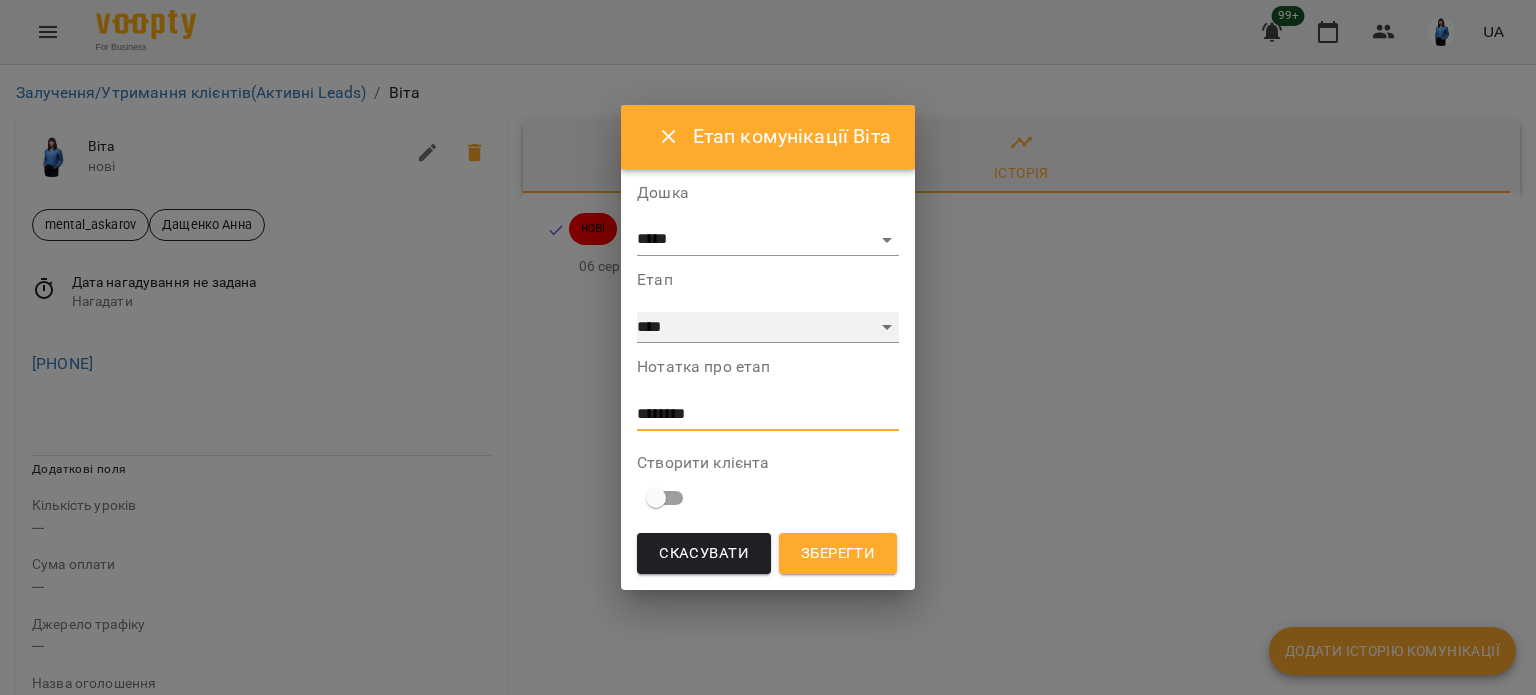 click on "**********" at bounding box center [768, 328] 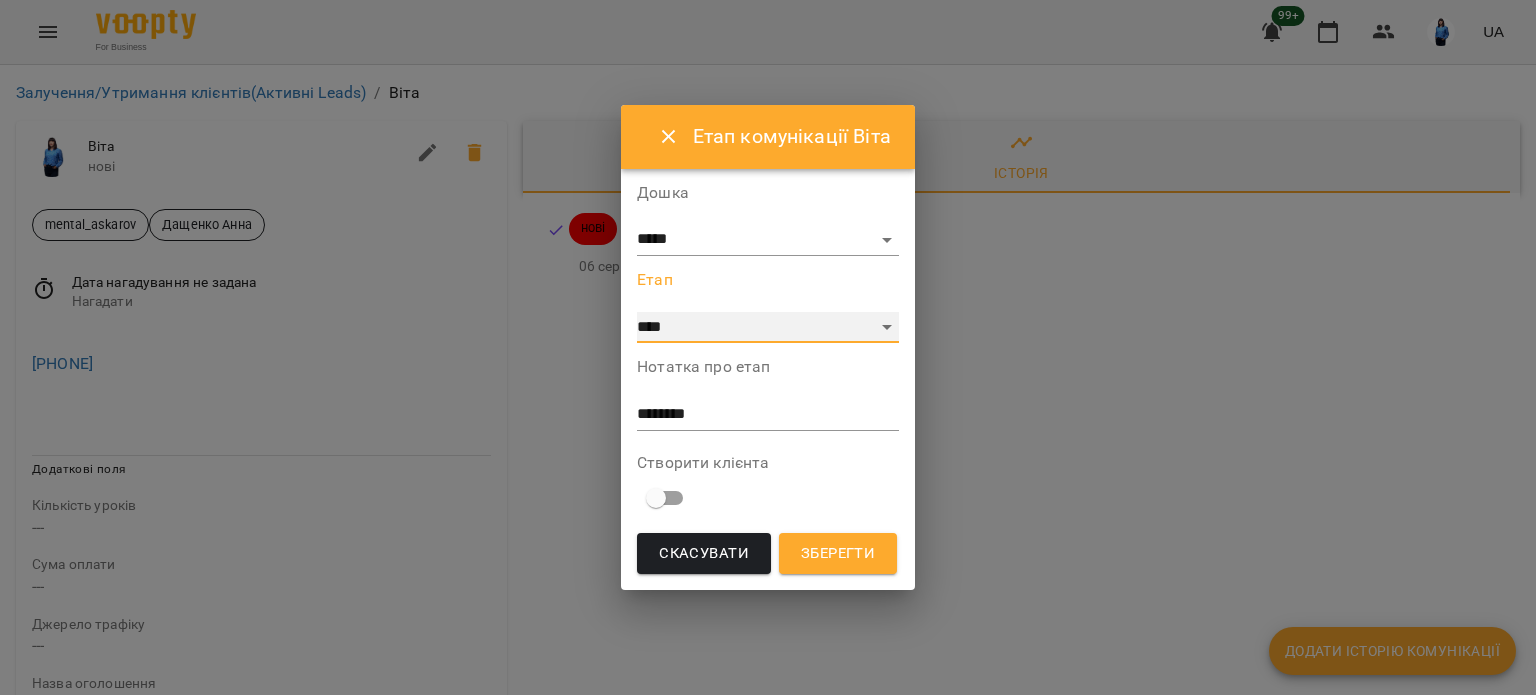 select on "*" 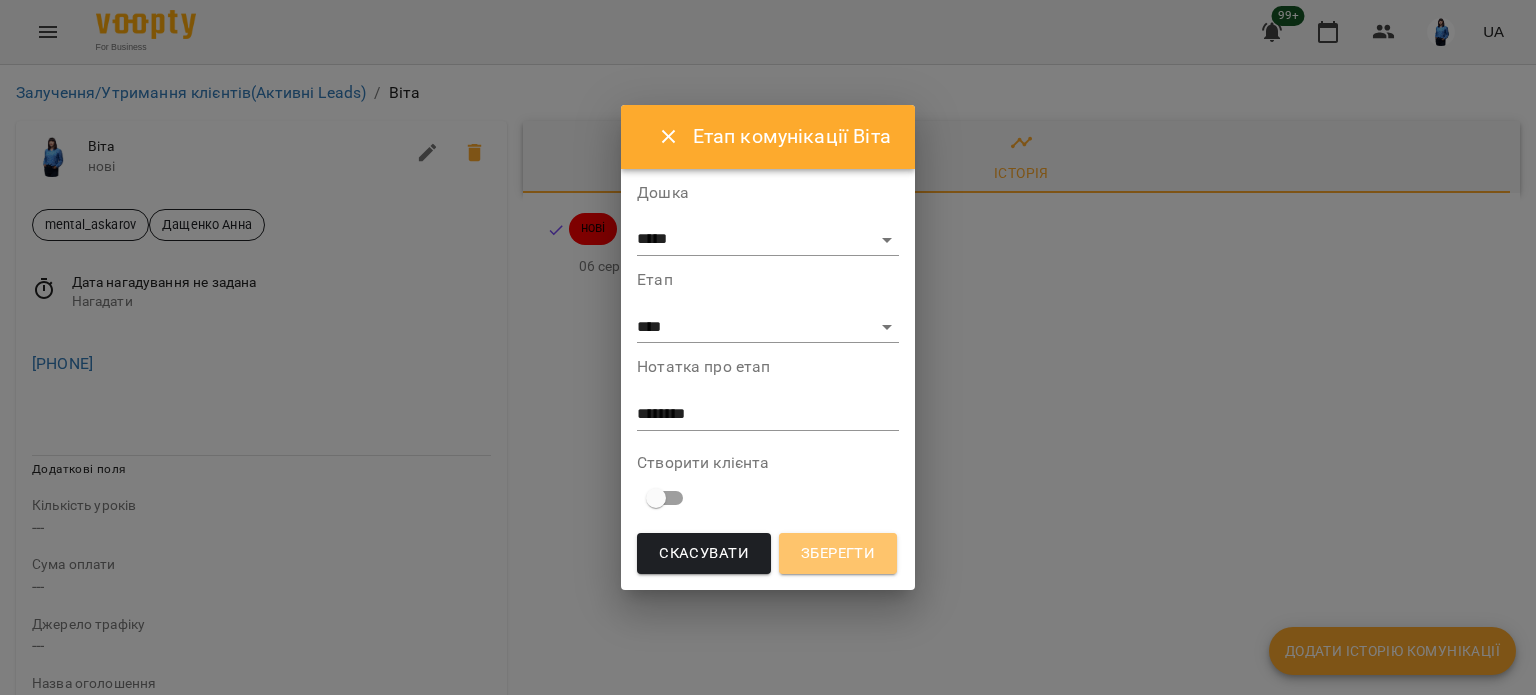 click on "Зберегти" at bounding box center (838, 554) 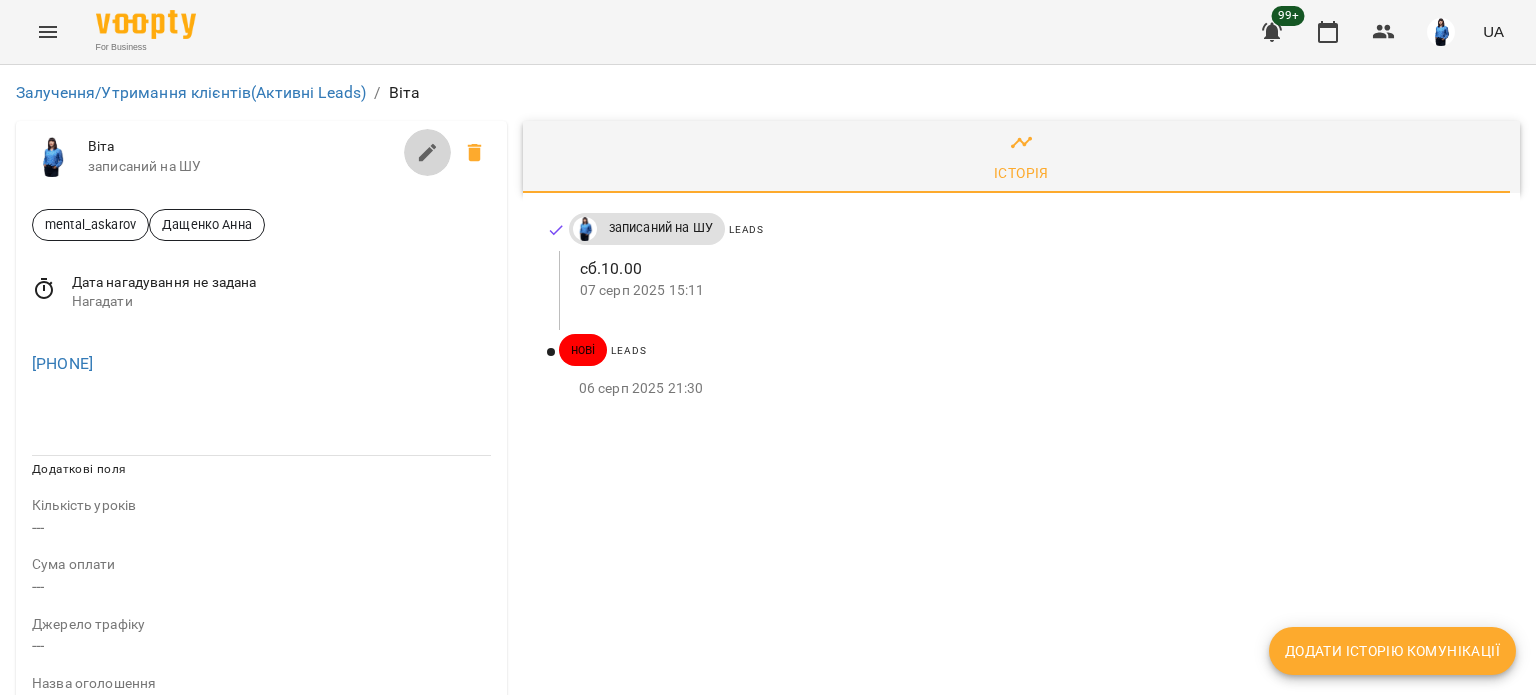 click 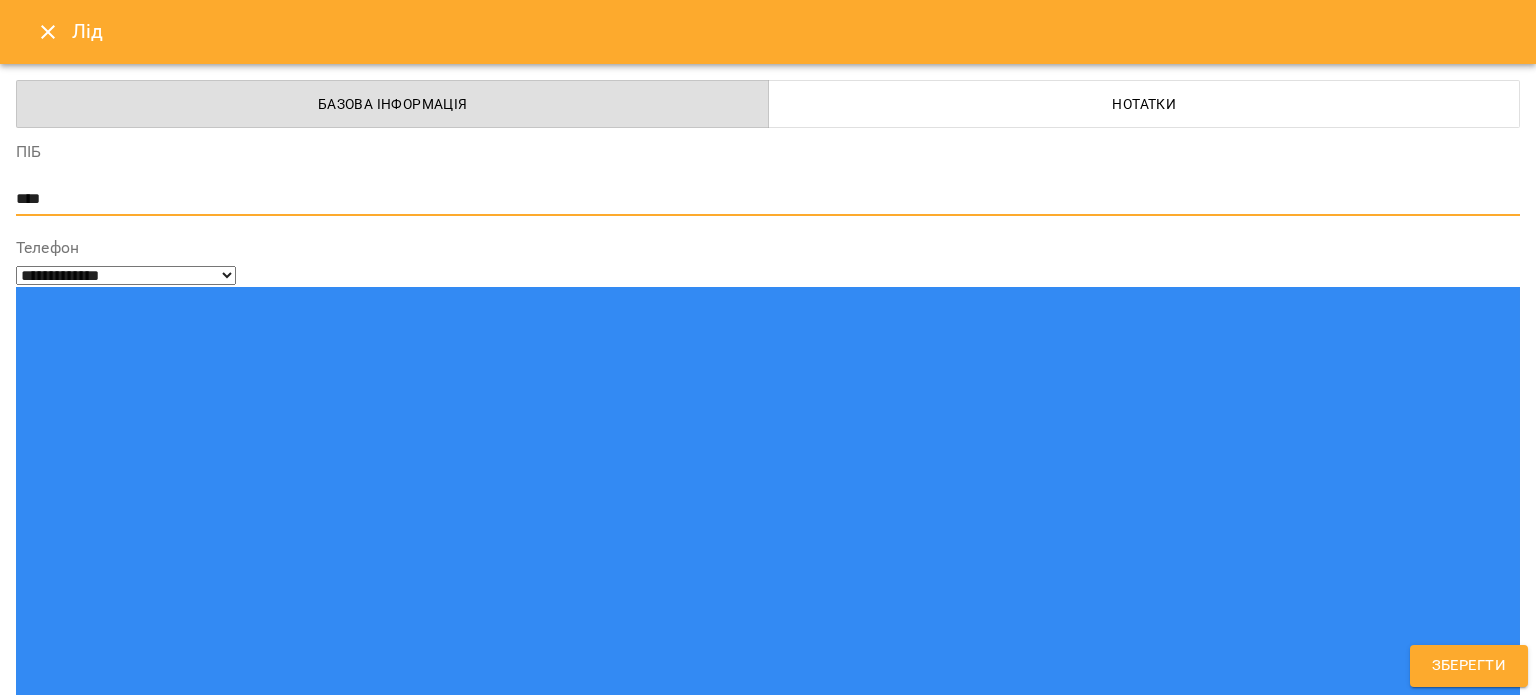 click on "****" at bounding box center (760, 199) 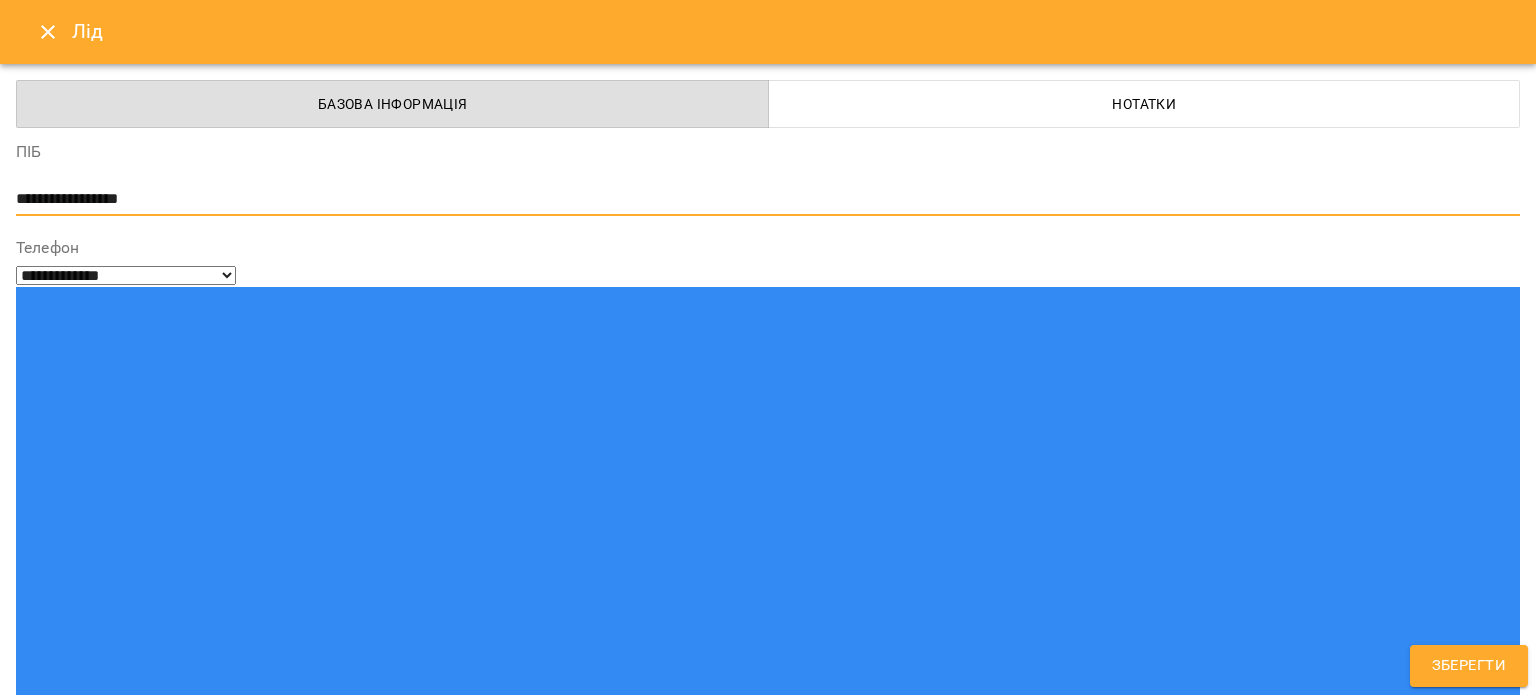 type on "**********" 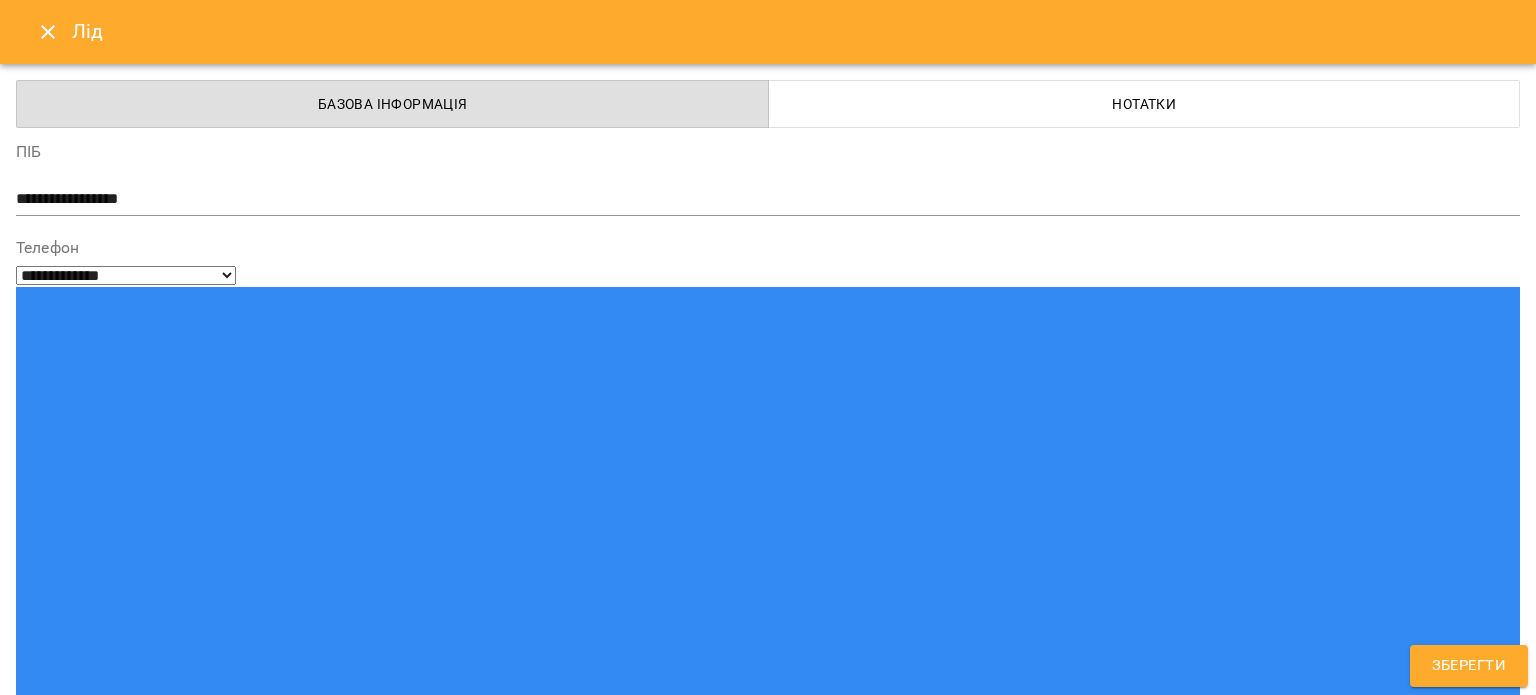 type on "*" 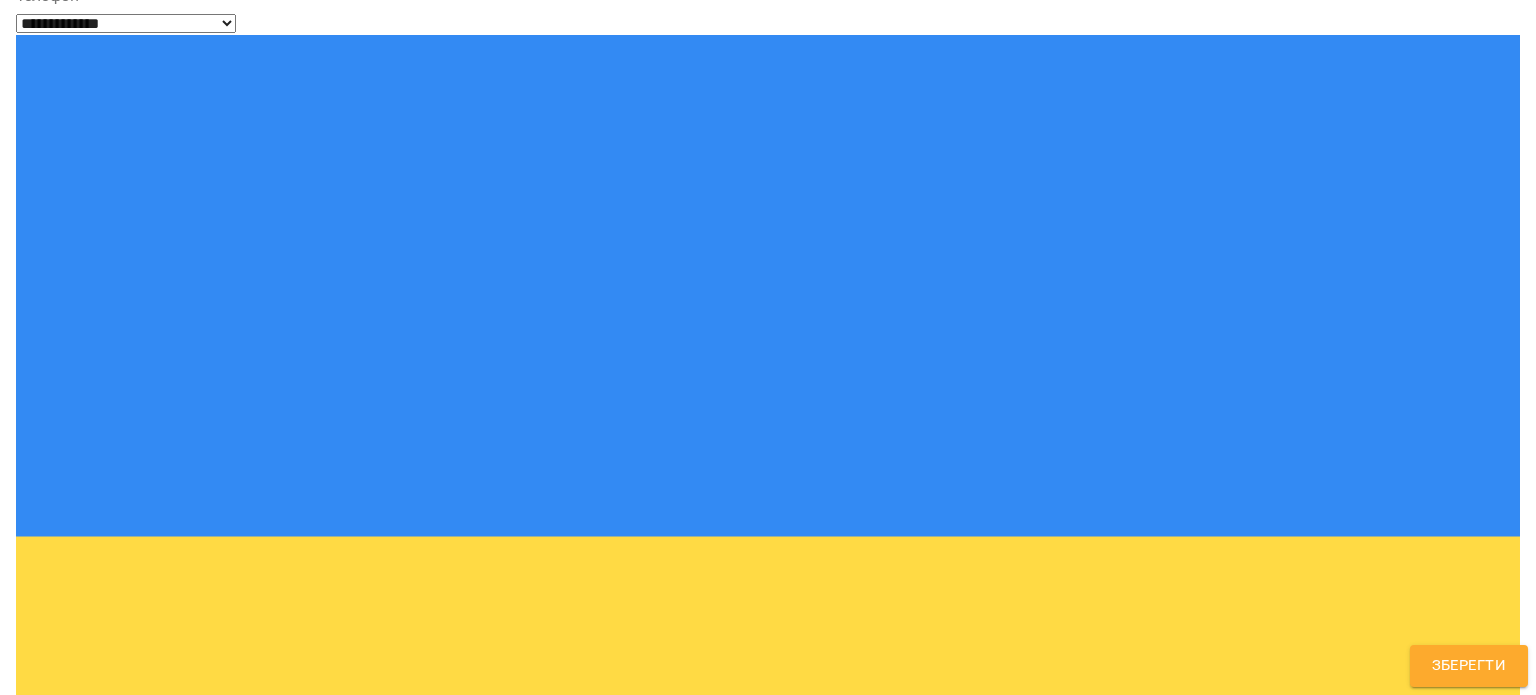 scroll, scrollTop: 600, scrollLeft: 0, axis: vertical 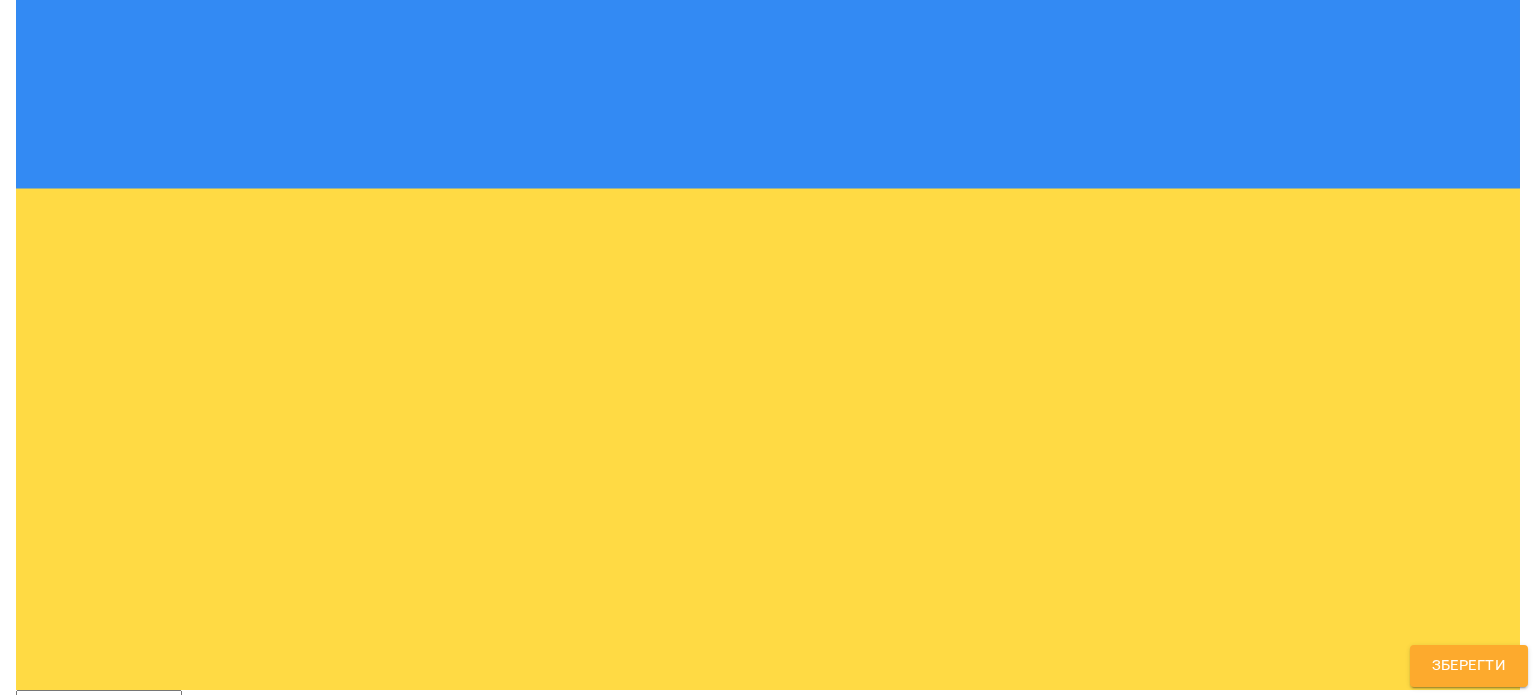 click at bounding box center (768, 1222) 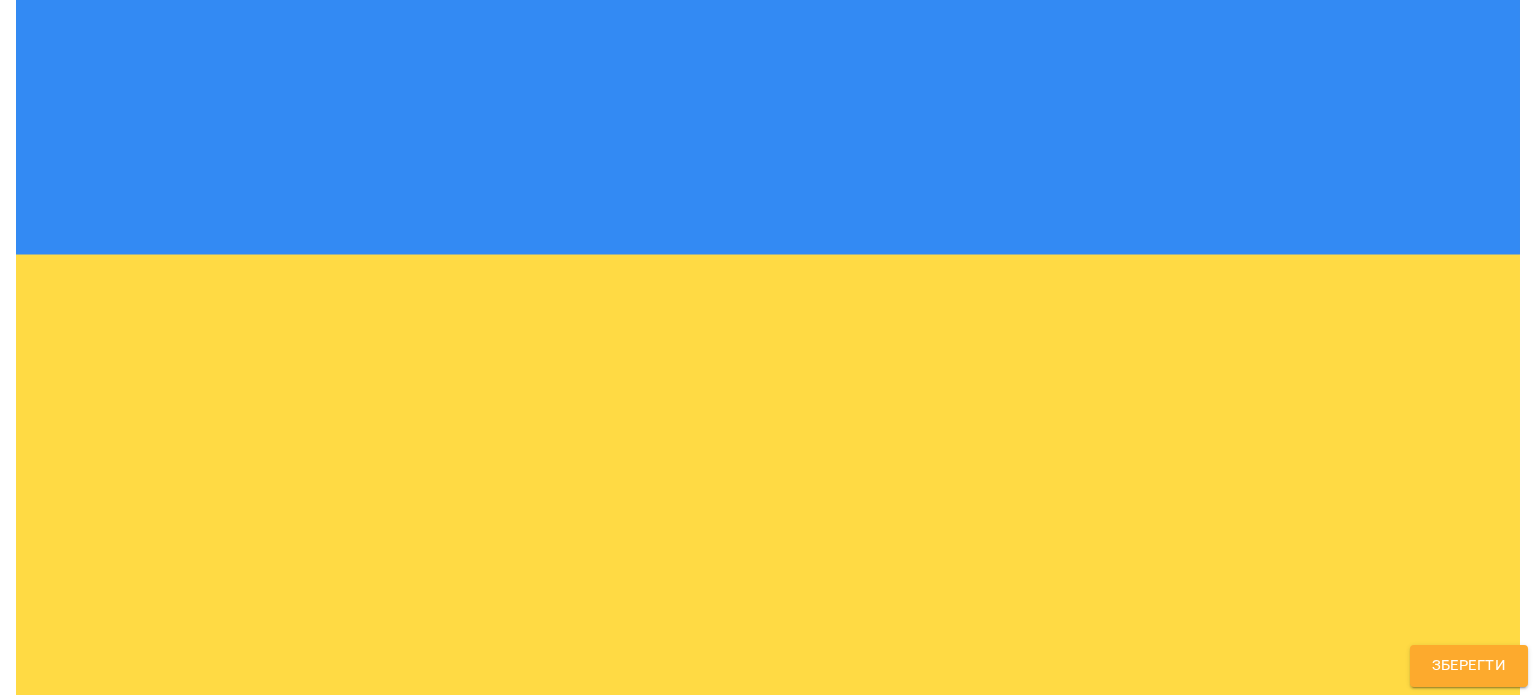 scroll, scrollTop: 500, scrollLeft: 0, axis: vertical 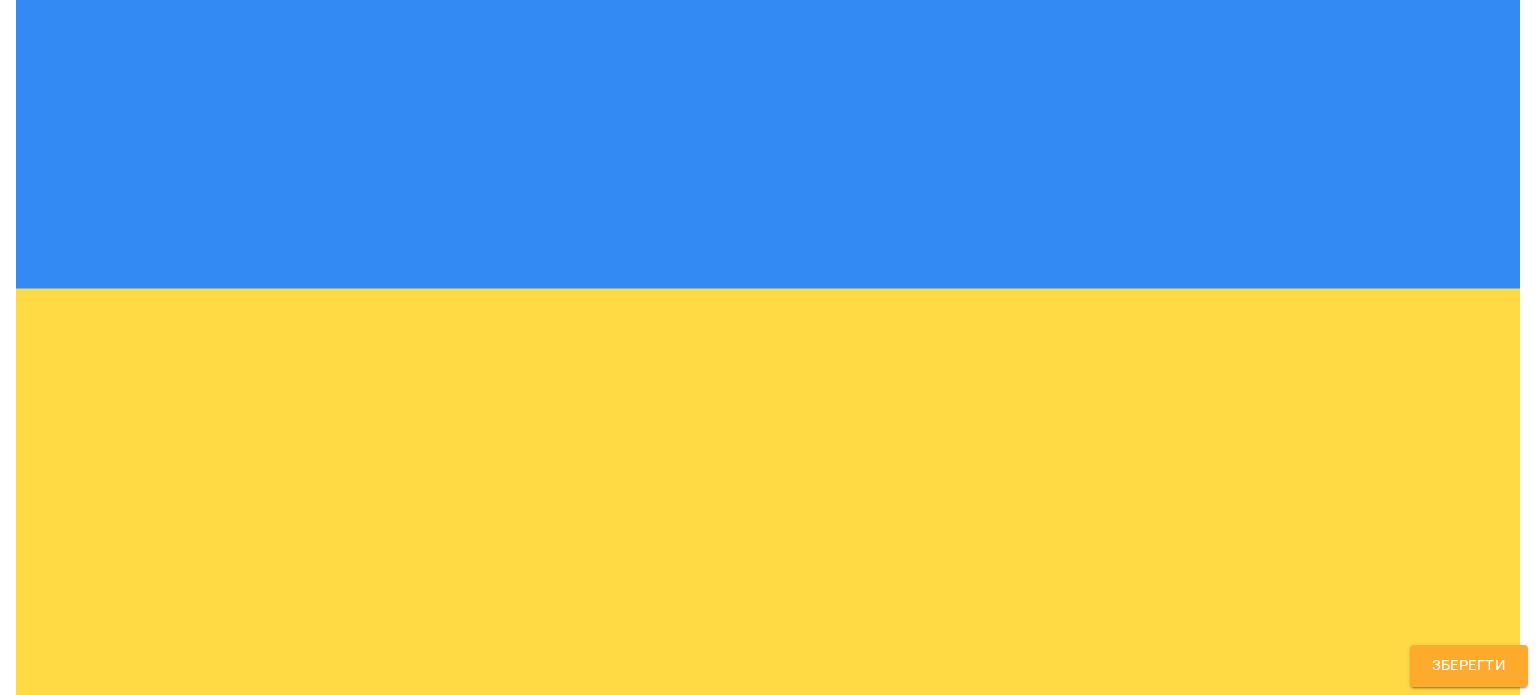 type on "**********" 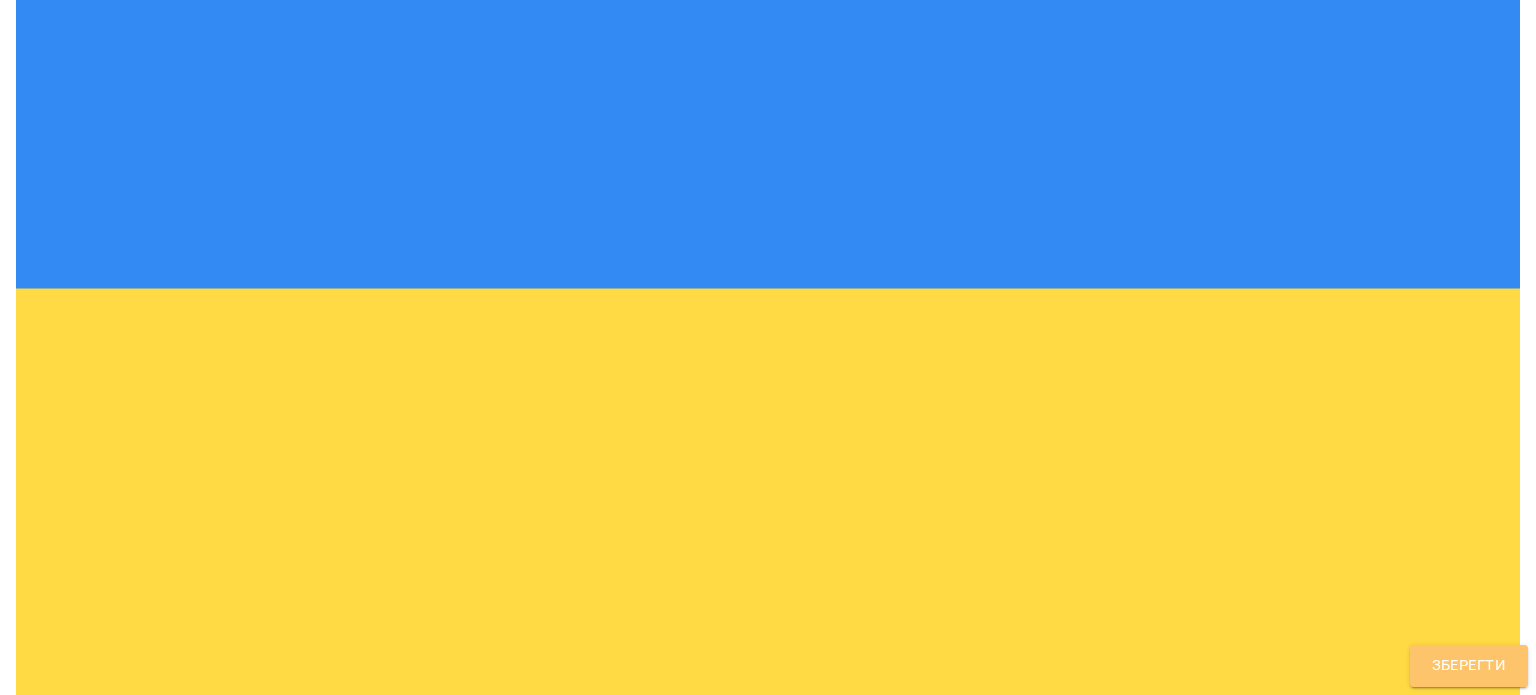 click on "Зберегти" at bounding box center (1469, 666) 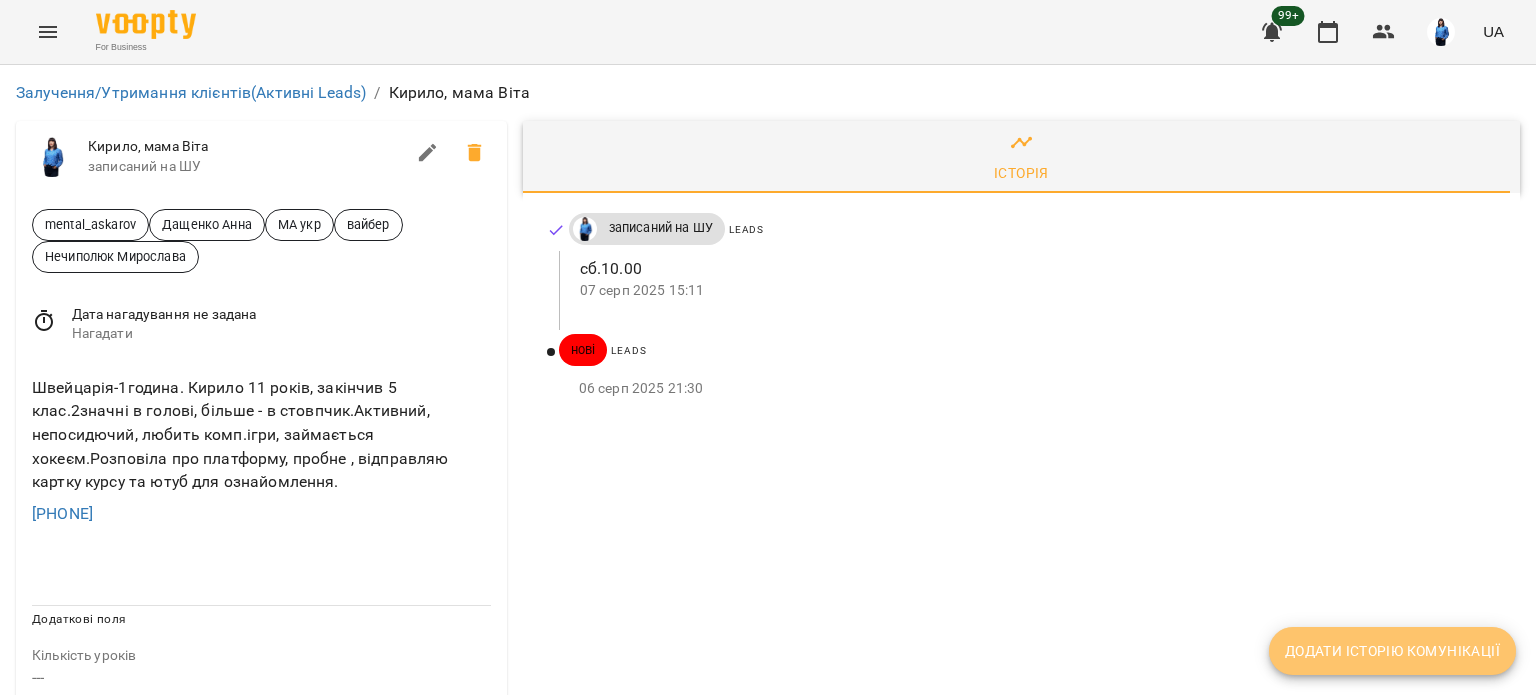 click on "Додати історію комунікації" at bounding box center (1392, 651) 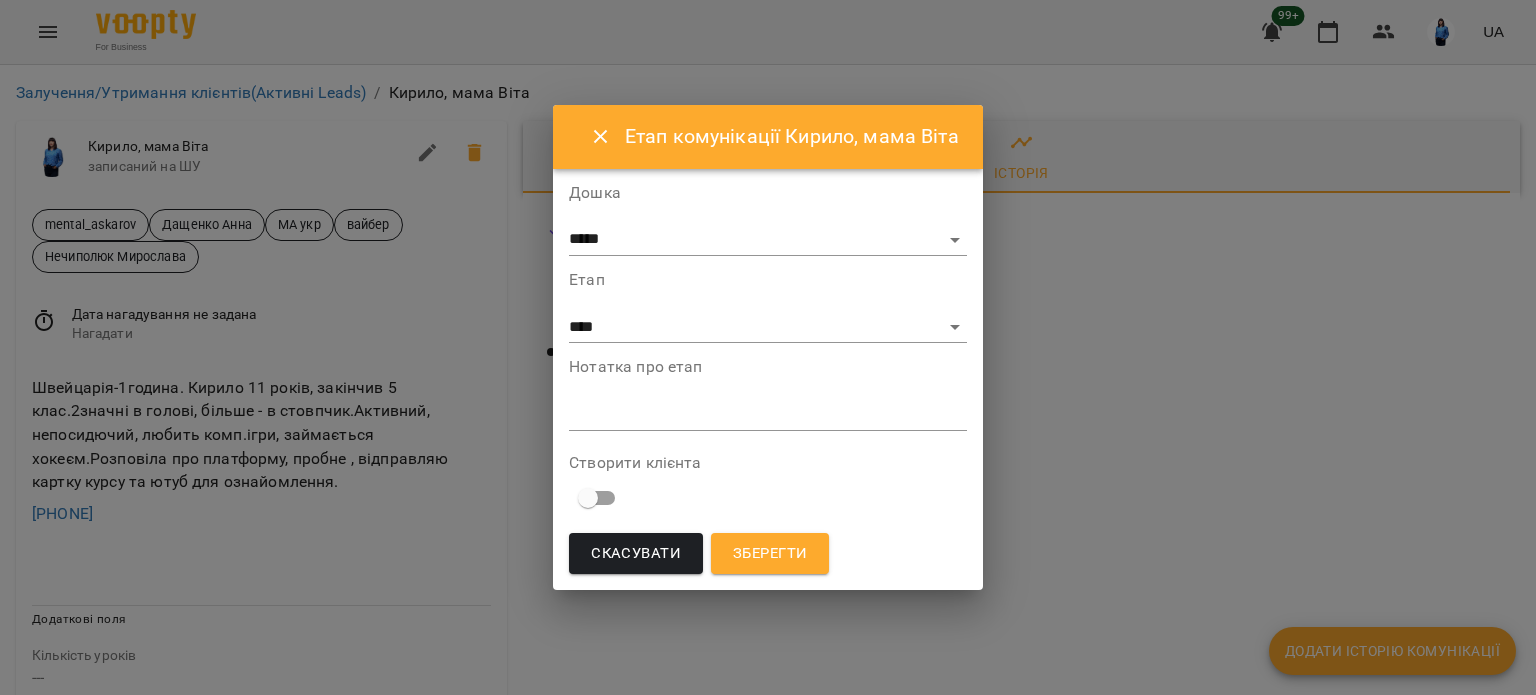 click on "Створити клієнта" at bounding box center [768, 486] 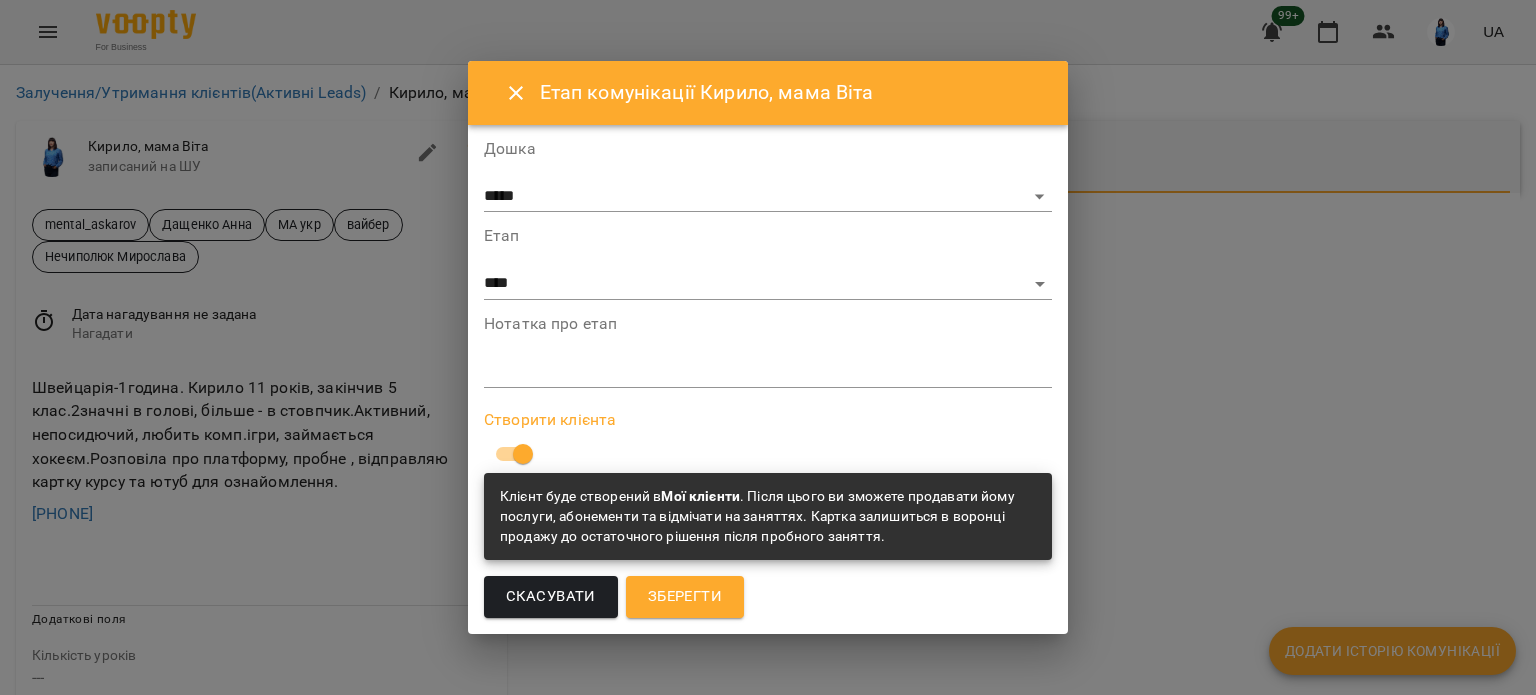 click on "Зберегти" at bounding box center (685, 597) 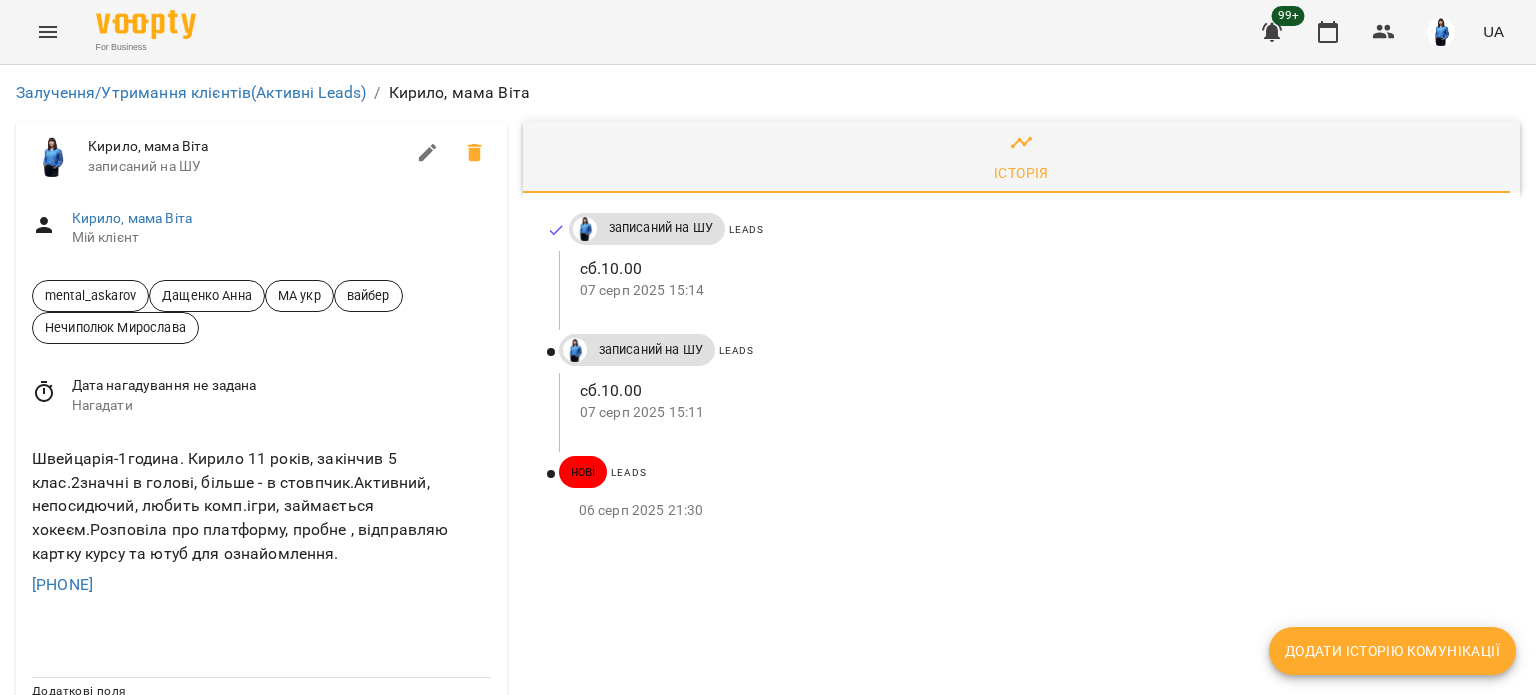 drag, startPoint x: 183, startPoint y: 595, endPoint x: 132, endPoint y: 602, distance: 51.47815 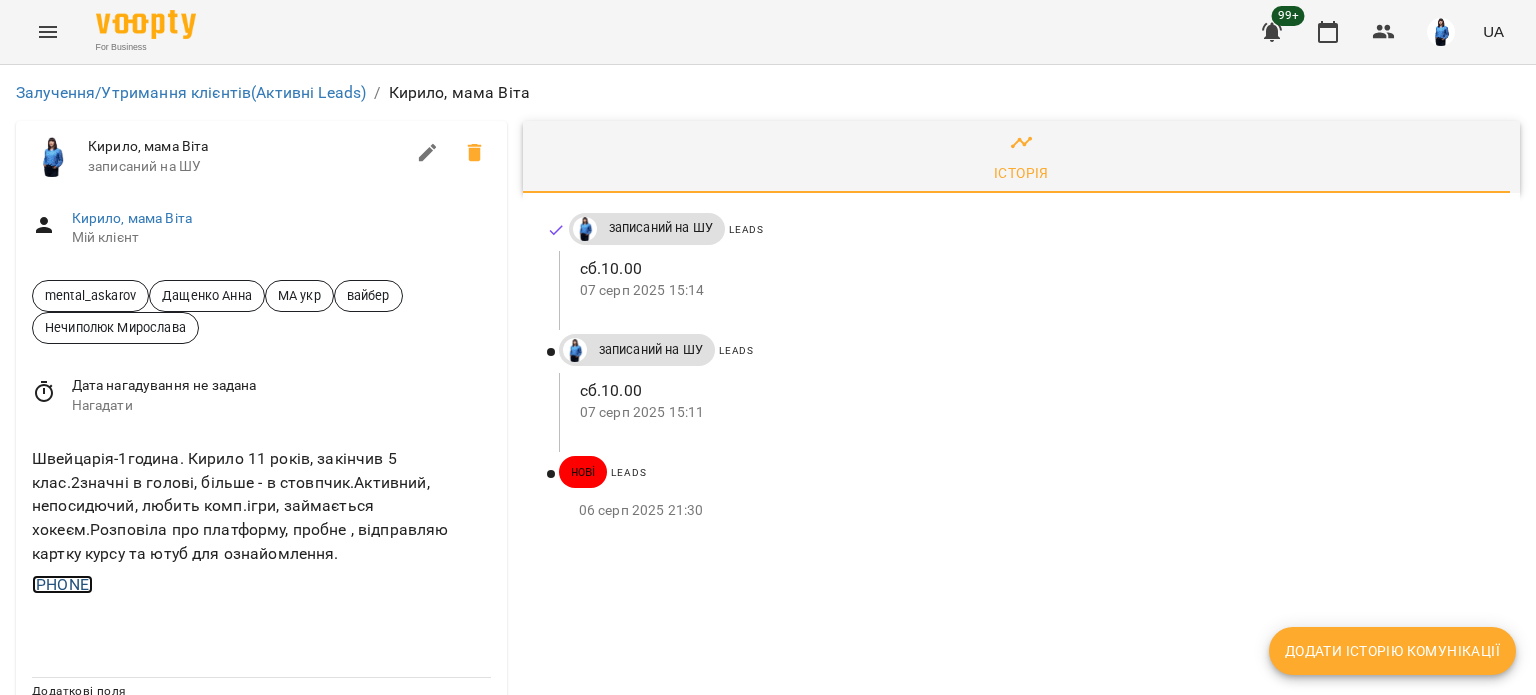 copy on "+380675076233" 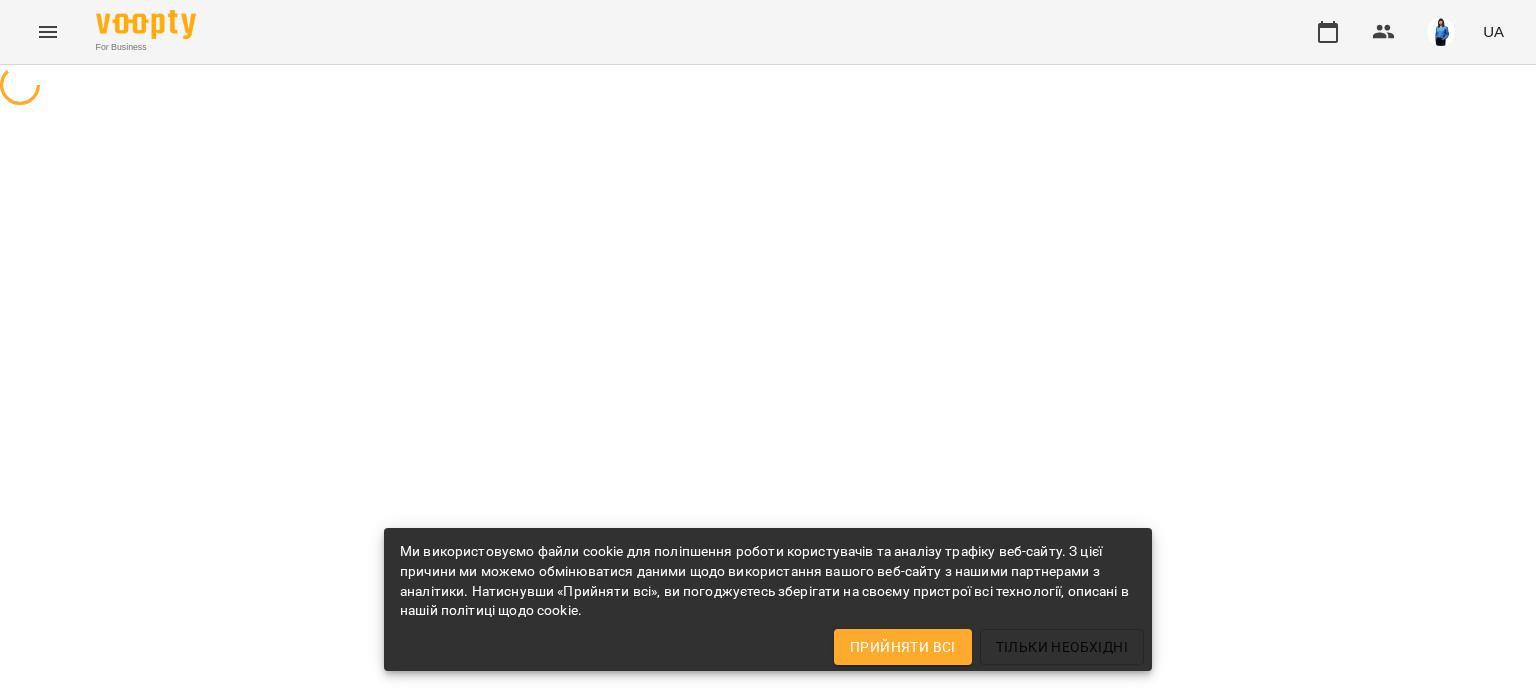 scroll, scrollTop: 0, scrollLeft: 0, axis: both 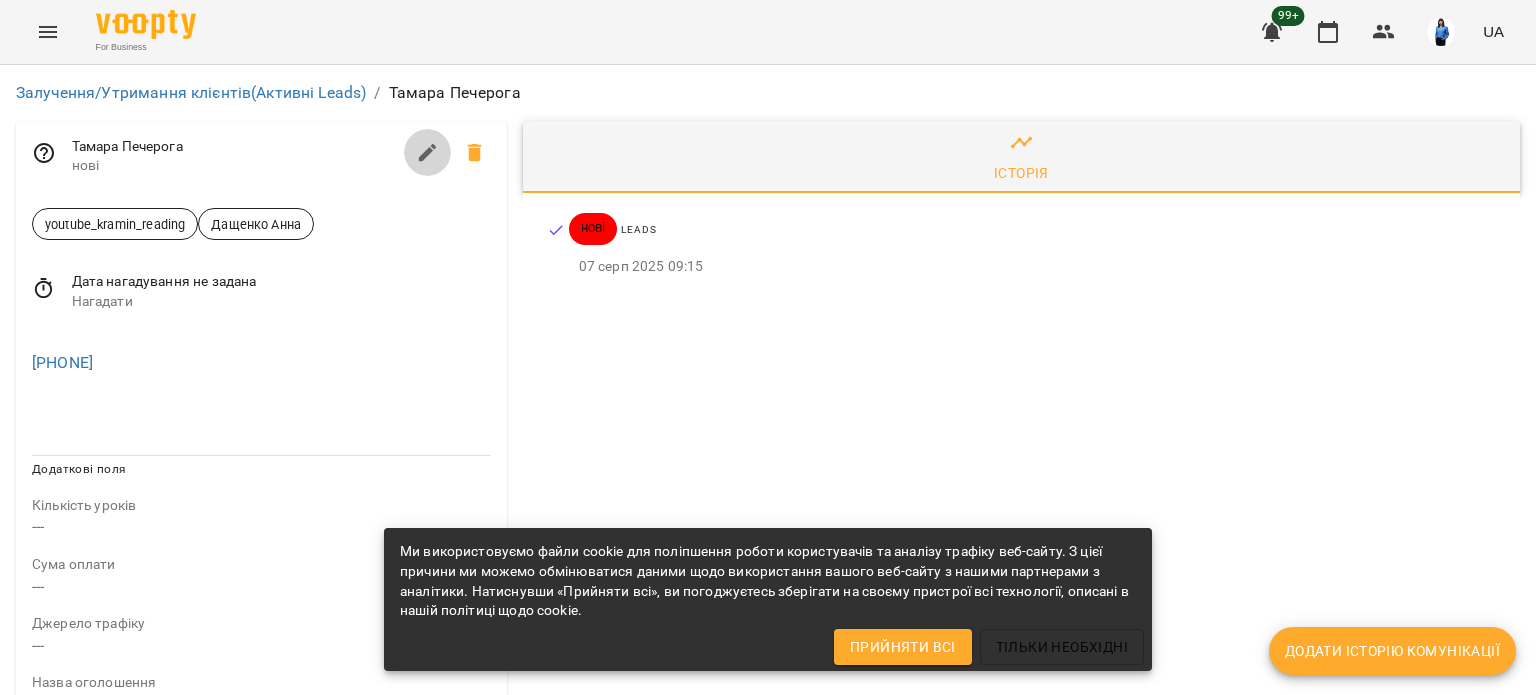 click at bounding box center [428, 153] 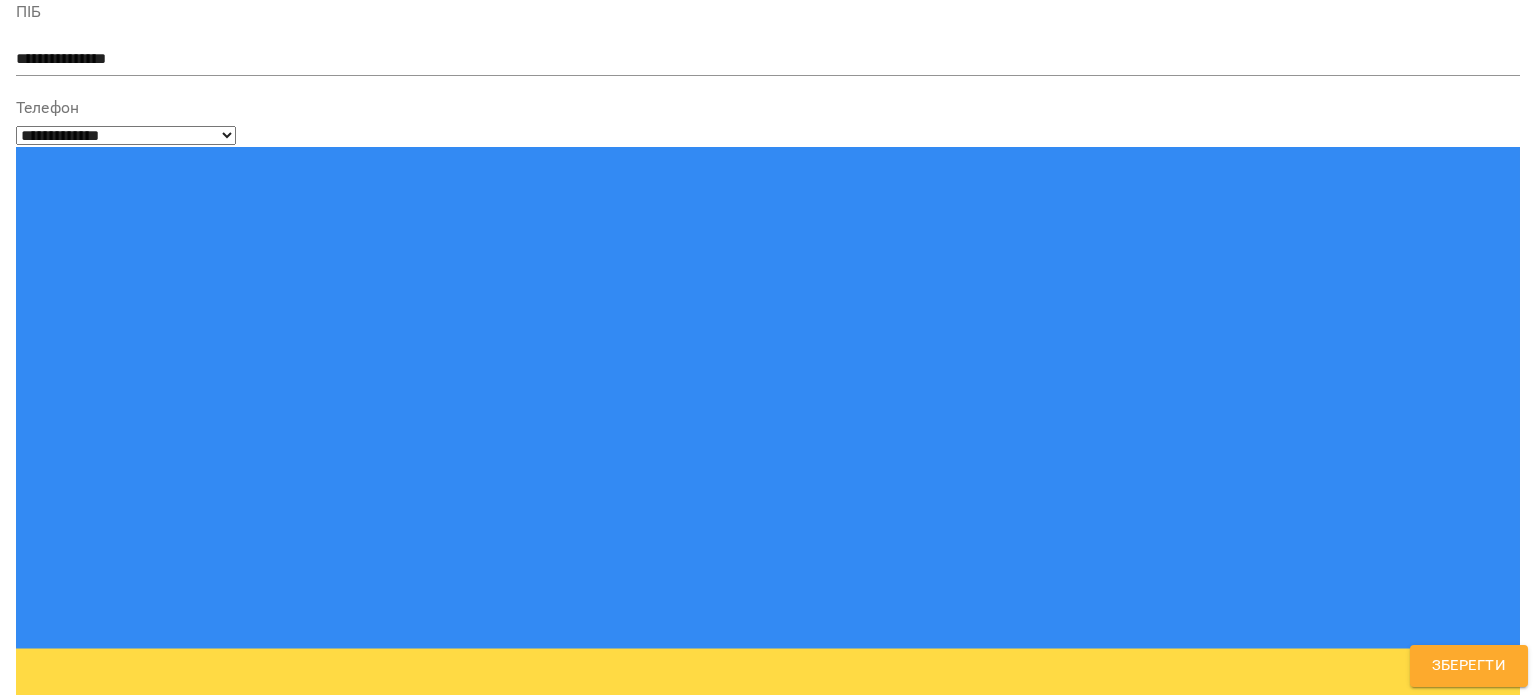 scroll, scrollTop: 400, scrollLeft: 0, axis: vertical 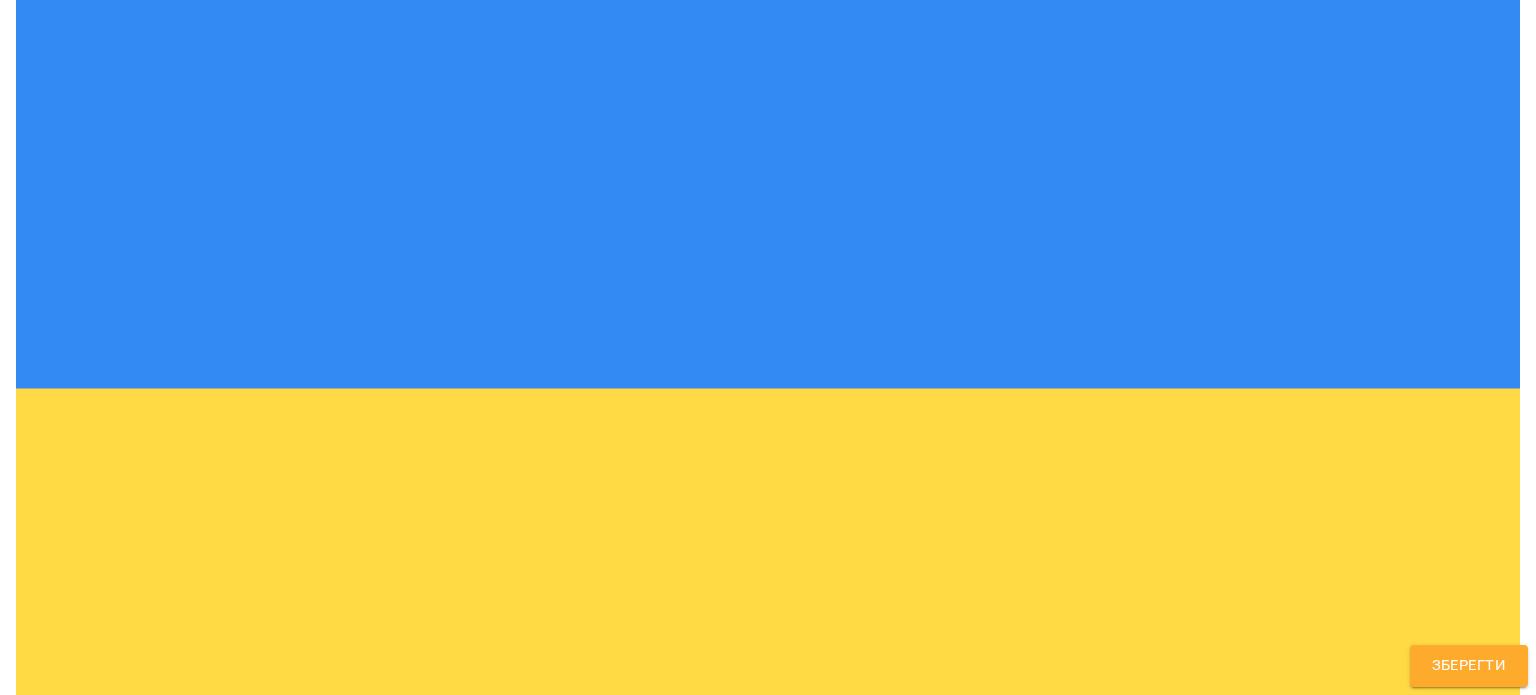 click on "**********" at bounding box center [768, 1352] 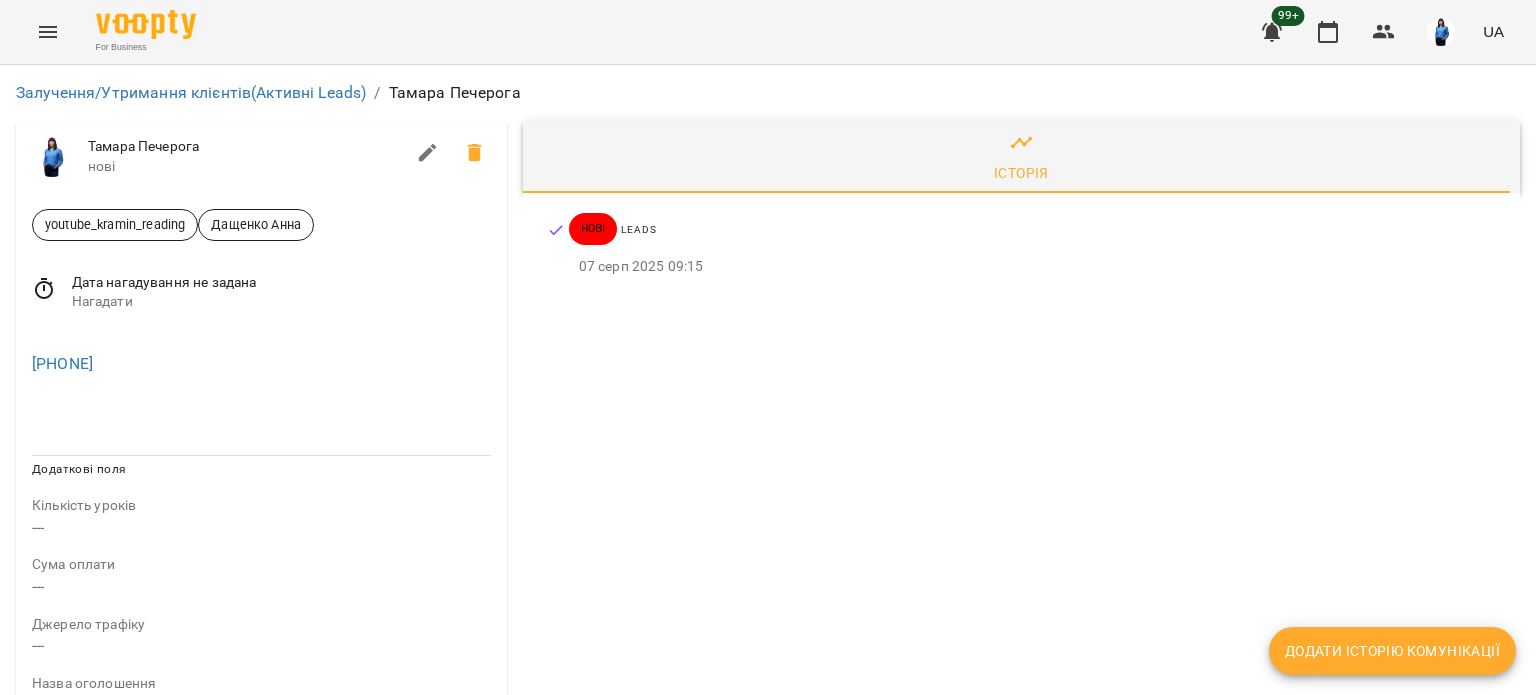drag, startPoint x: 177, startPoint y: 368, endPoint x: 0, endPoint y: 389, distance: 178.24141 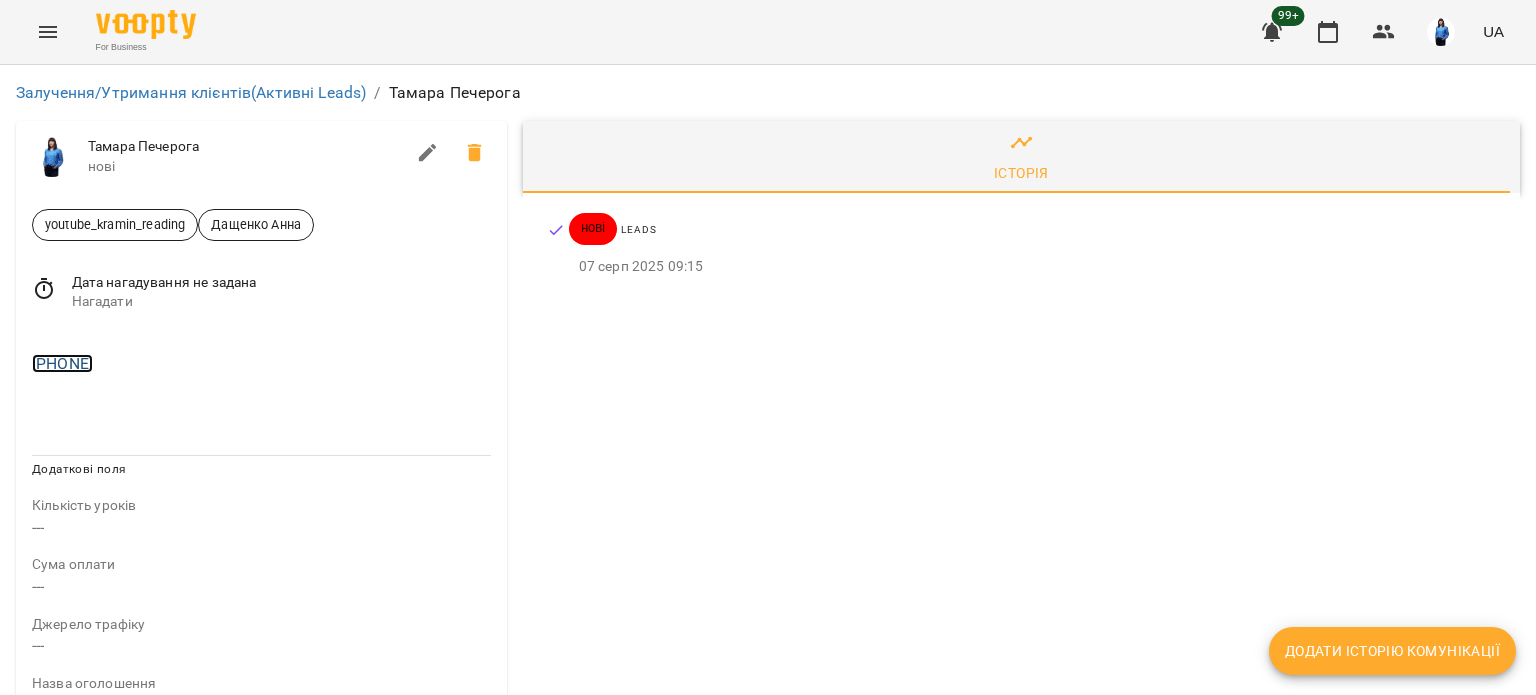 copy on "[PHONE]" 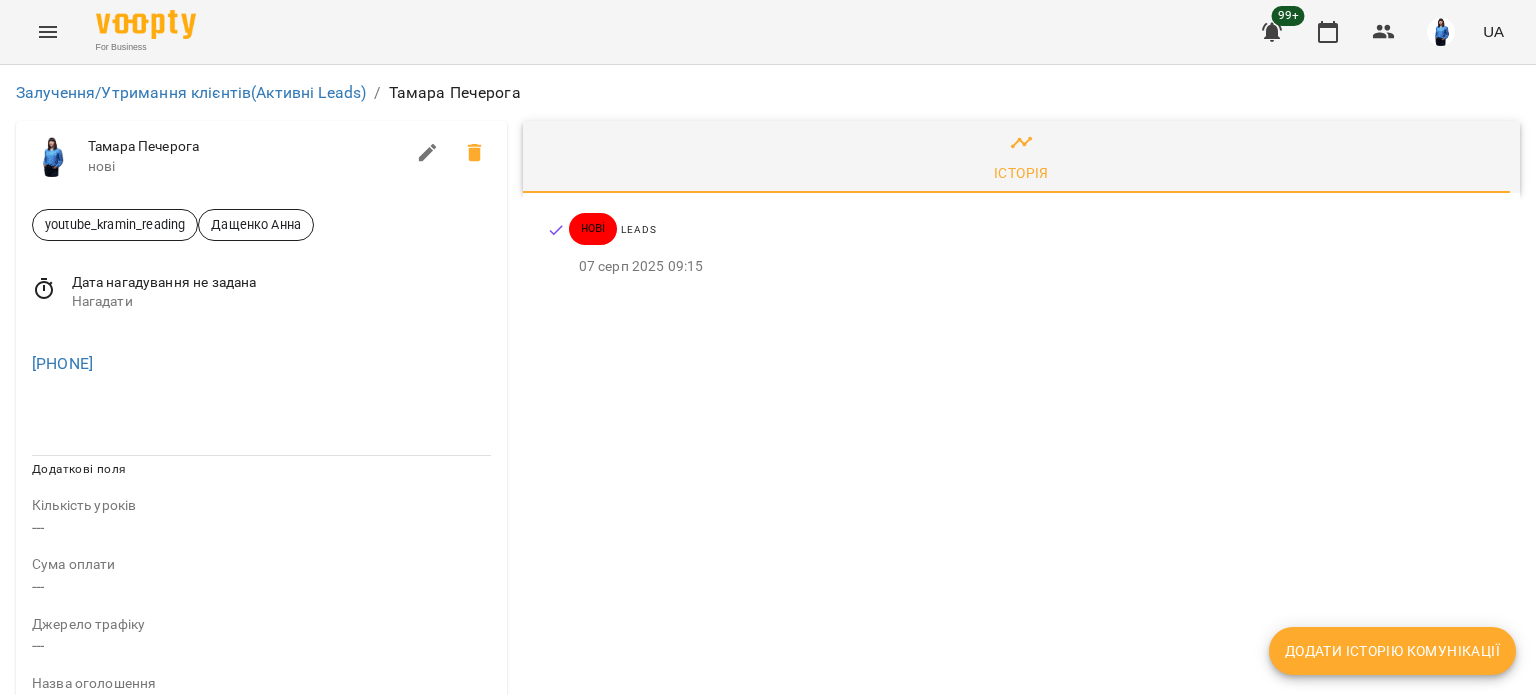drag, startPoint x: 110, startPoint y: 361, endPoint x: 16, endPoint y: 475, distance: 147.75656 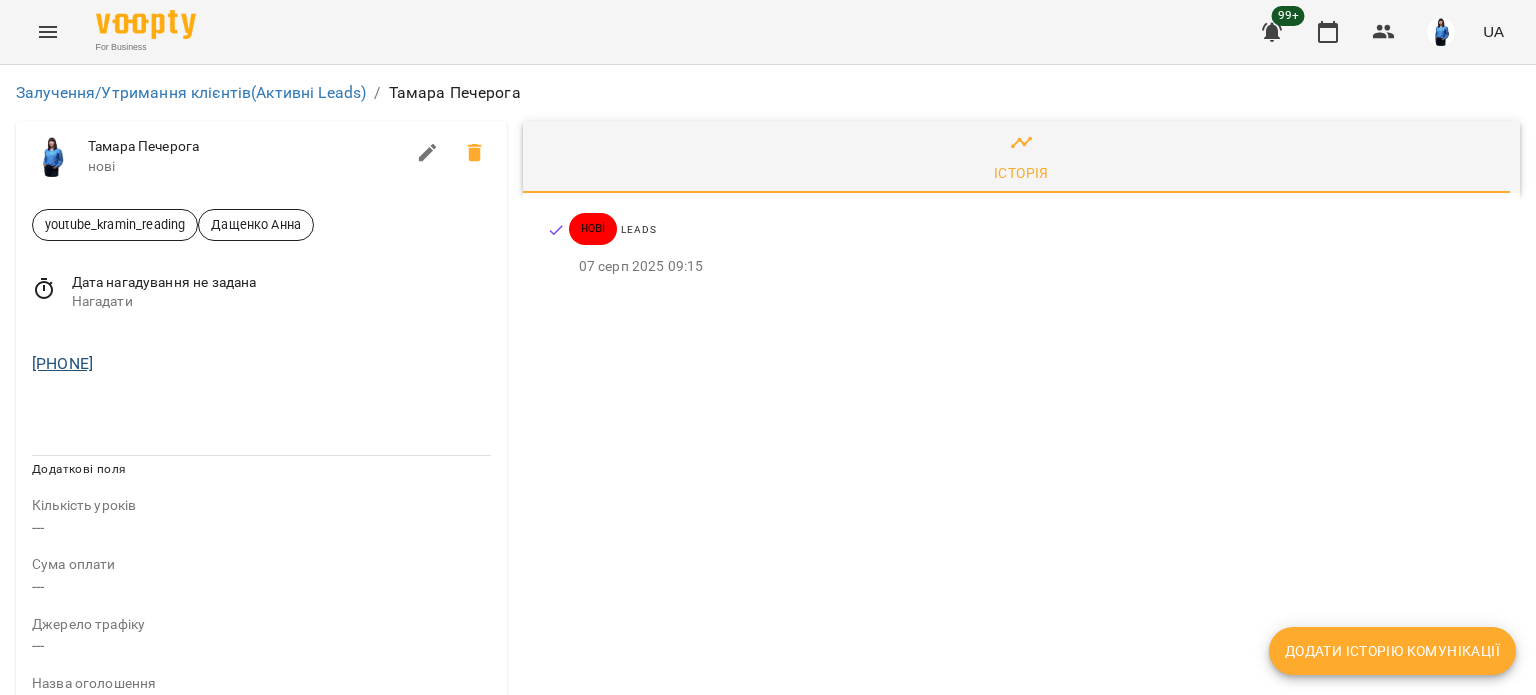 drag, startPoint x: 174, startPoint y: 356, endPoint x: 44, endPoint y: 359, distance: 130.0346 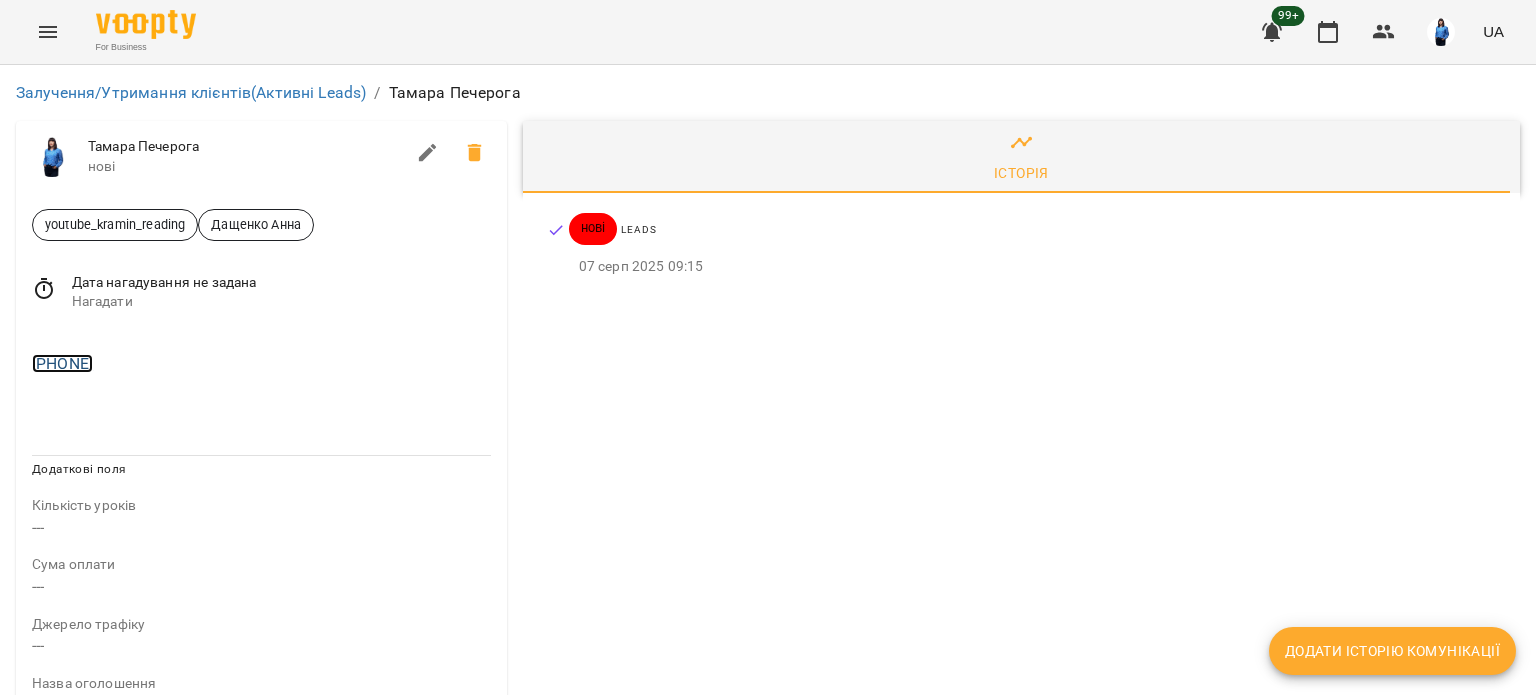 copy on "380571354949" 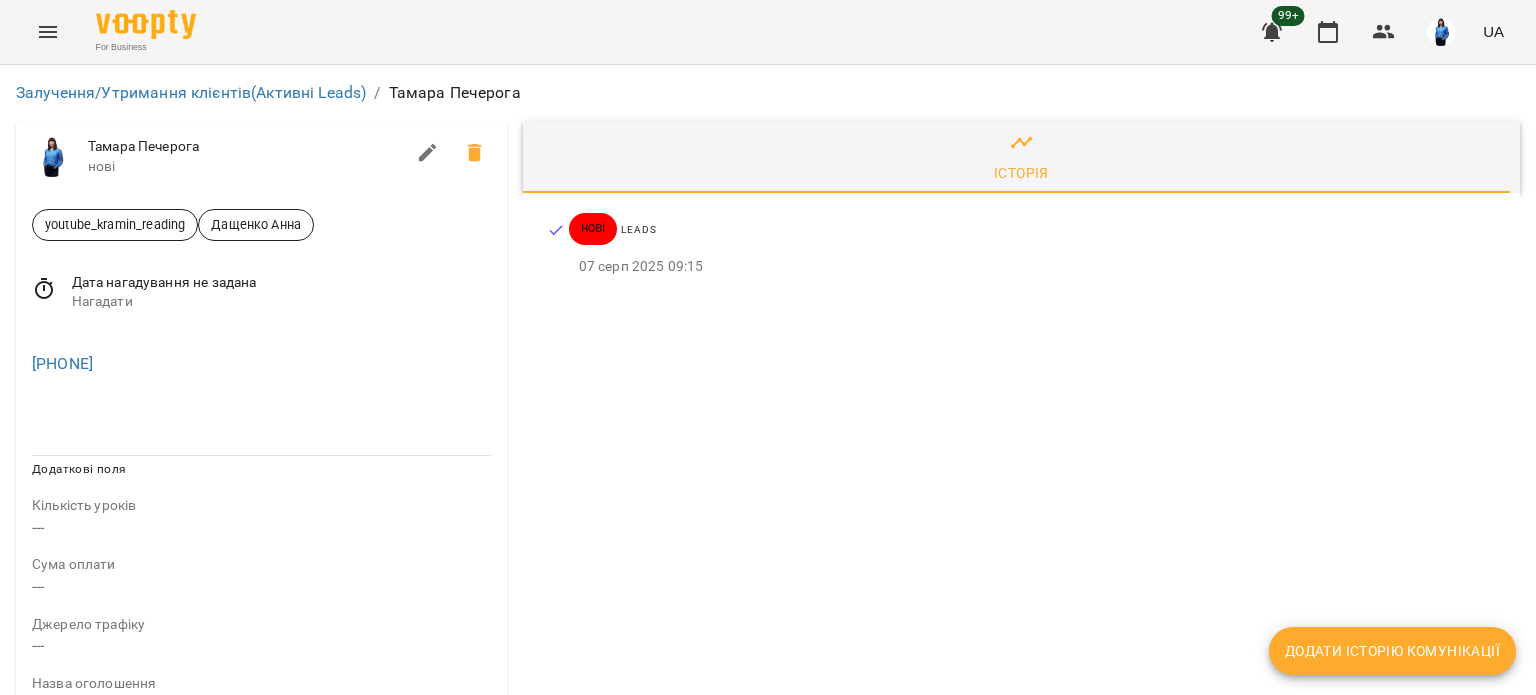 click on "+380571354949" at bounding box center [261, 360] 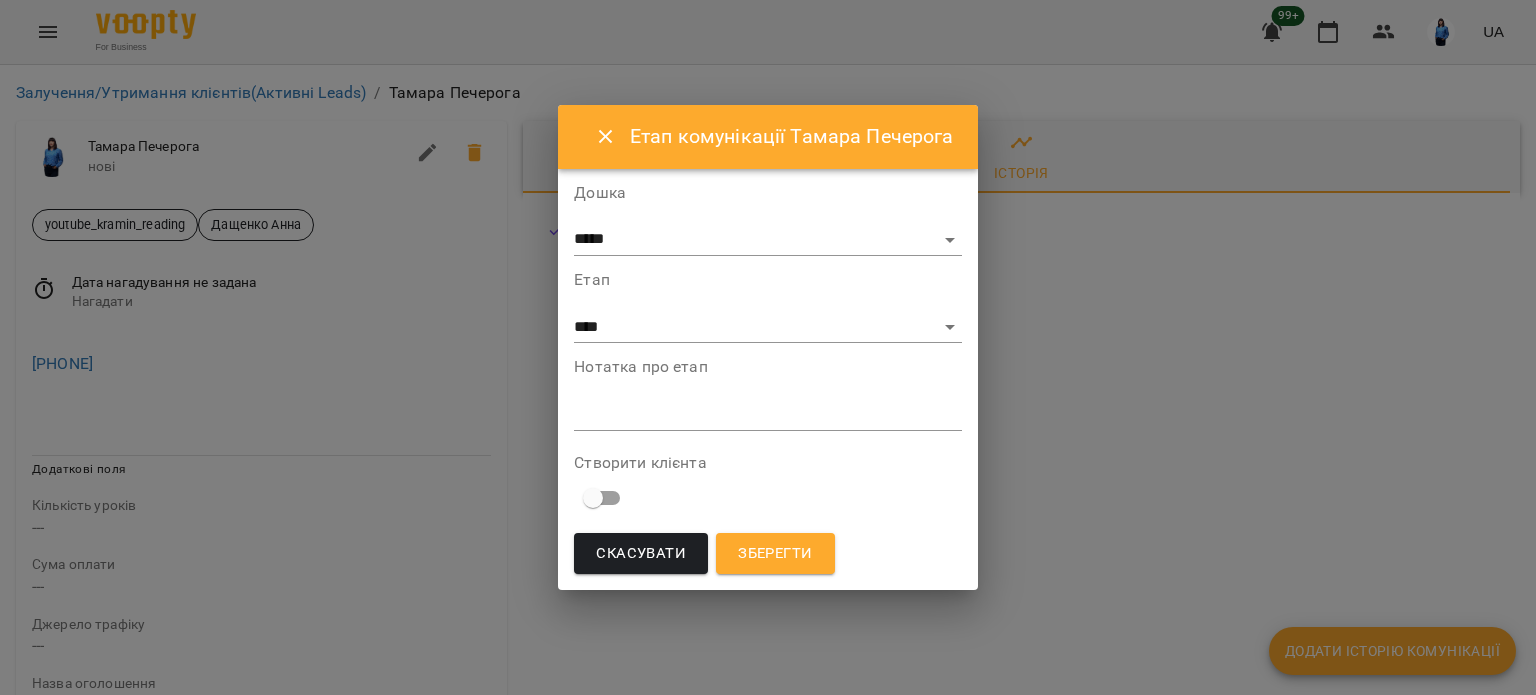 click at bounding box center [767, 414] 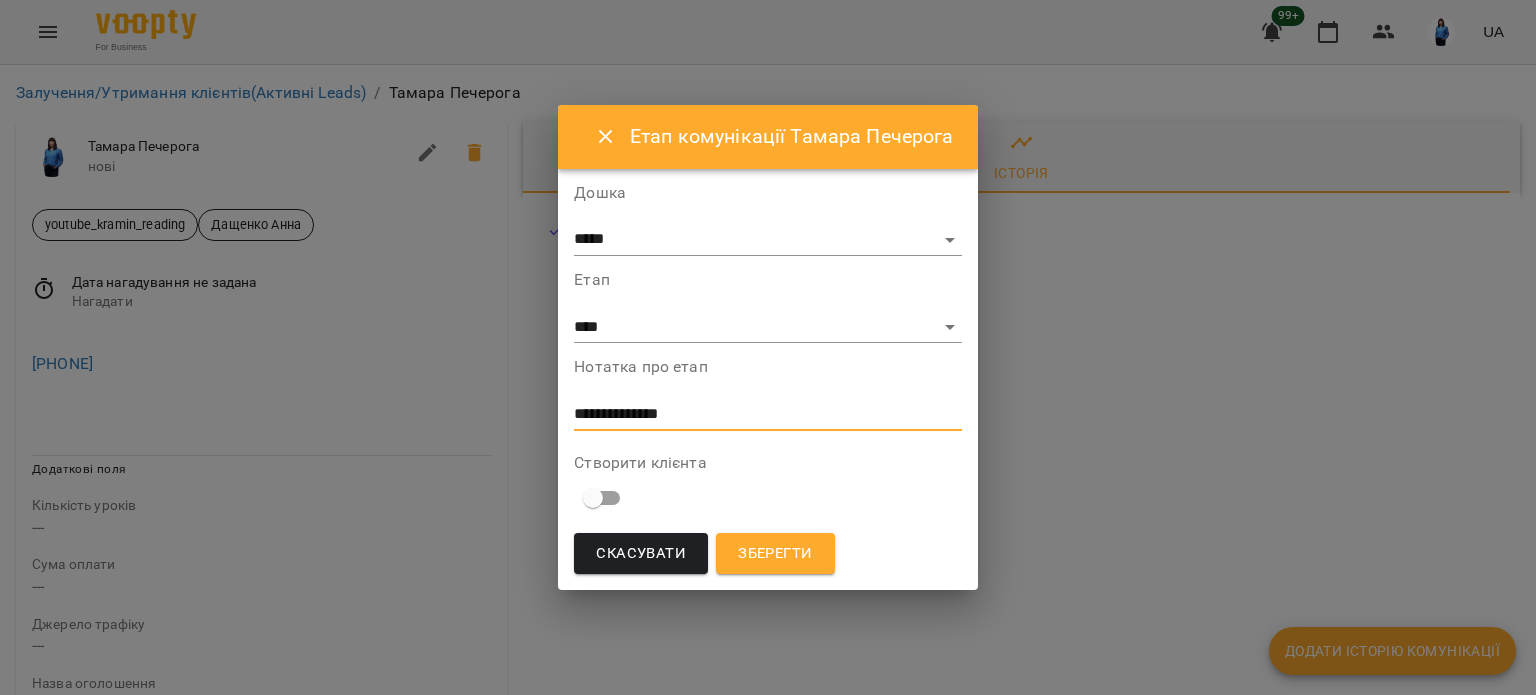 drag, startPoint x: 741, startPoint y: 407, endPoint x: 550, endPoint y: 413, distance: 191.09422 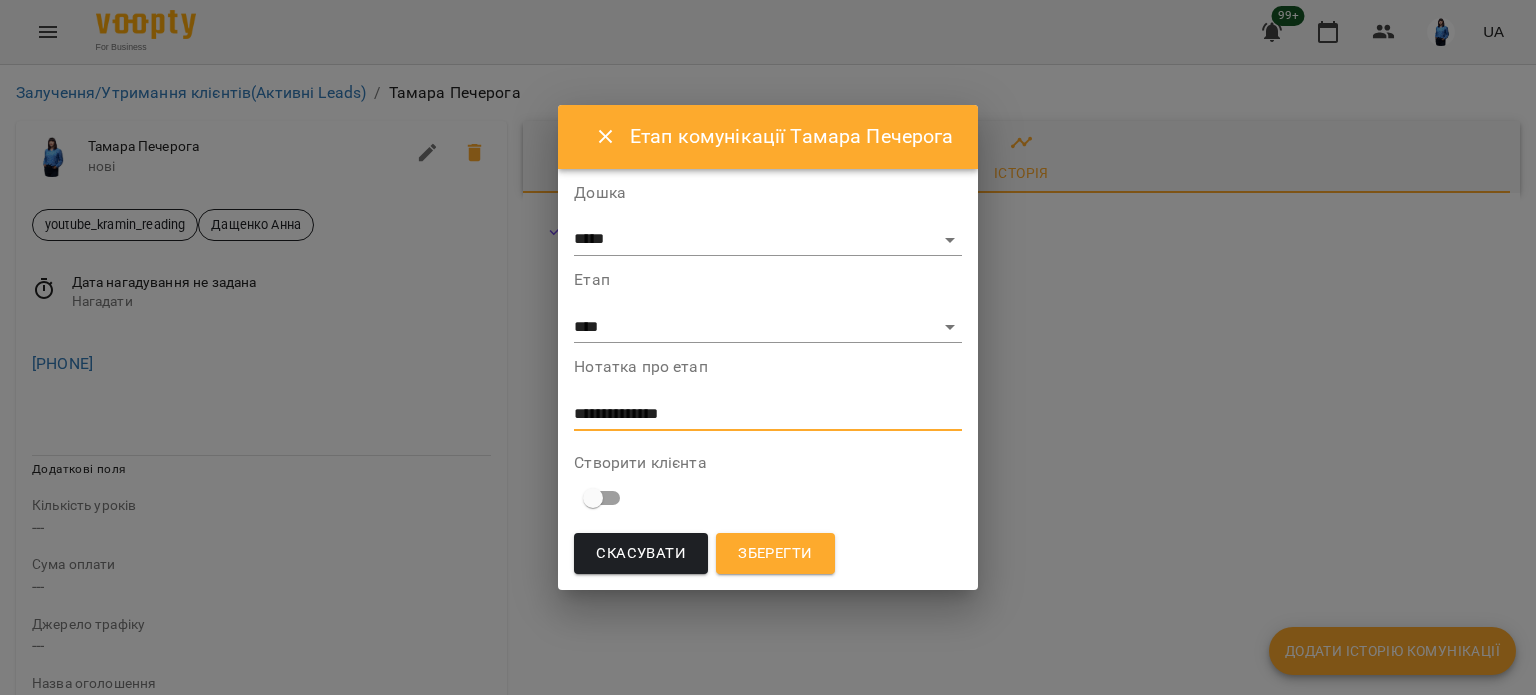 type on "**********" 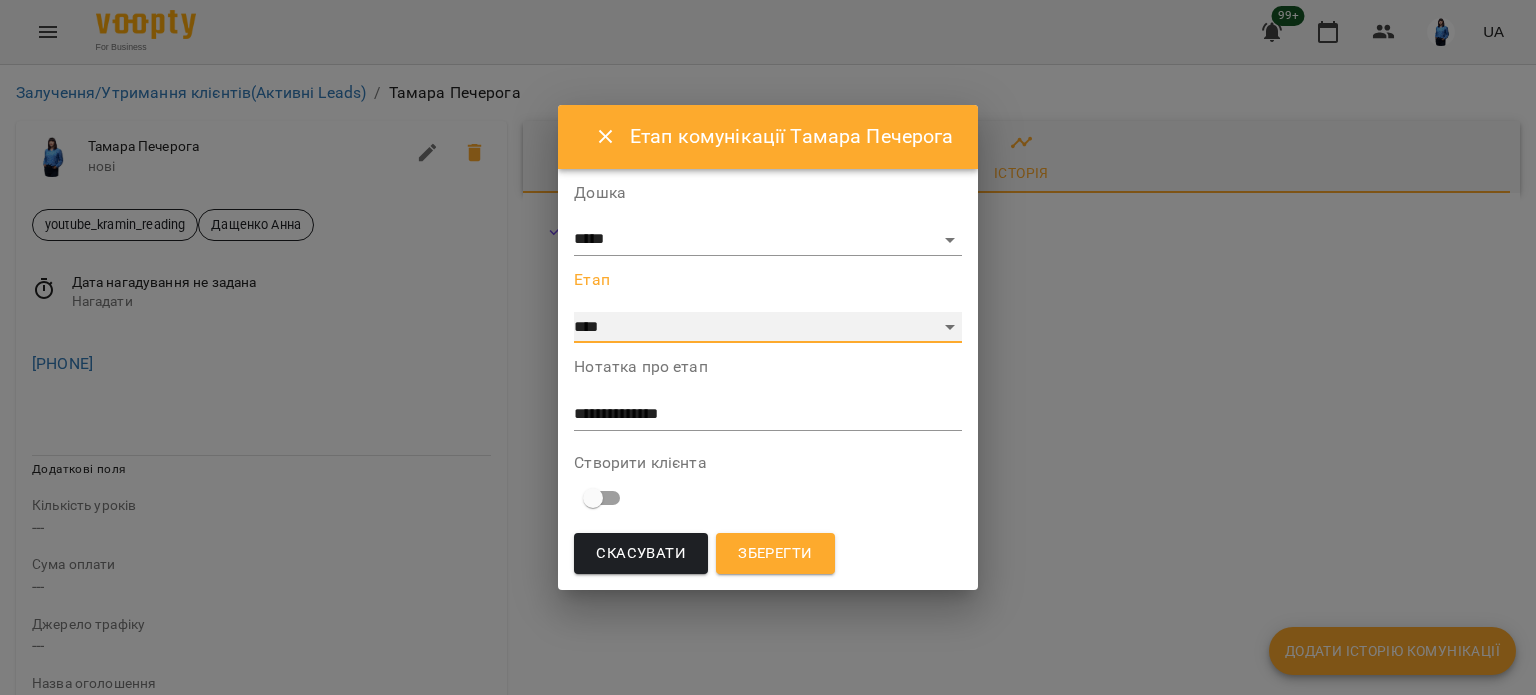 click on "**********" at bounding box center (767, 328) 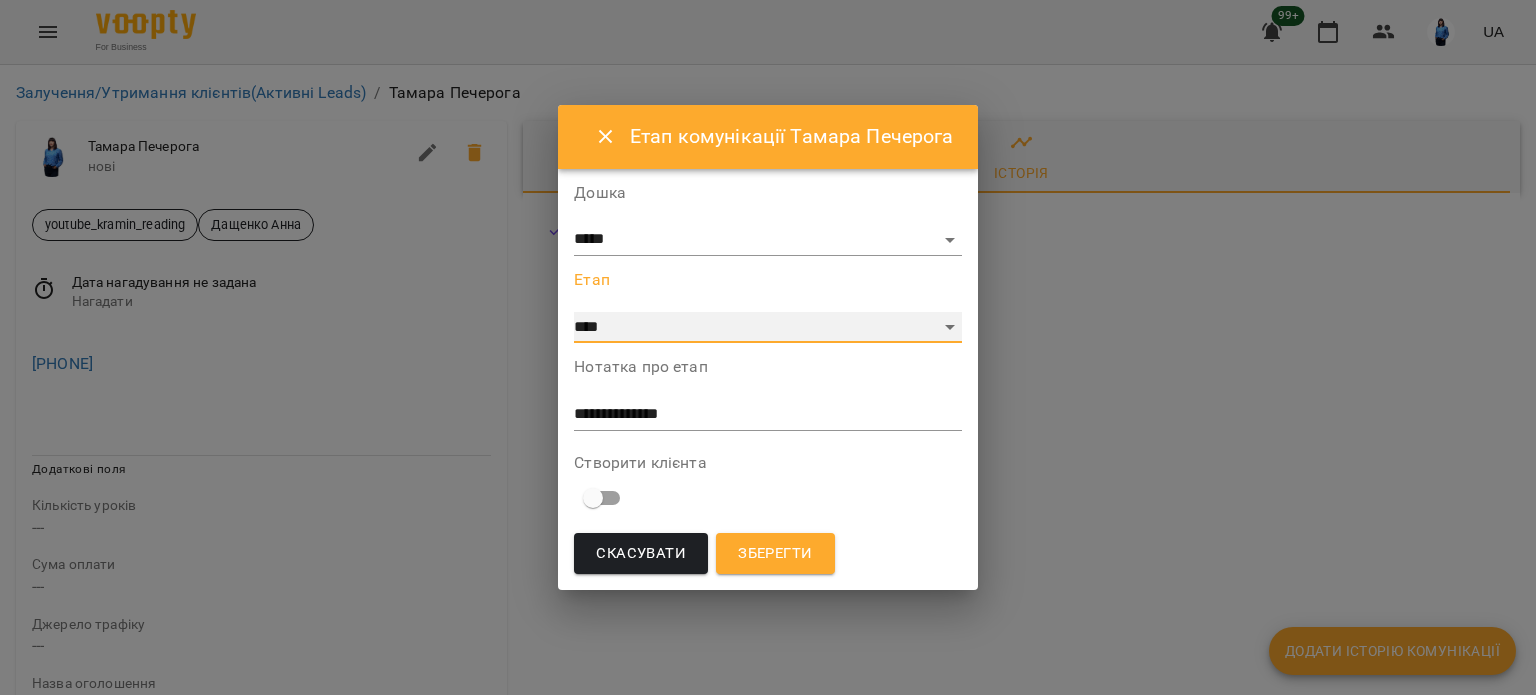 select on "**" 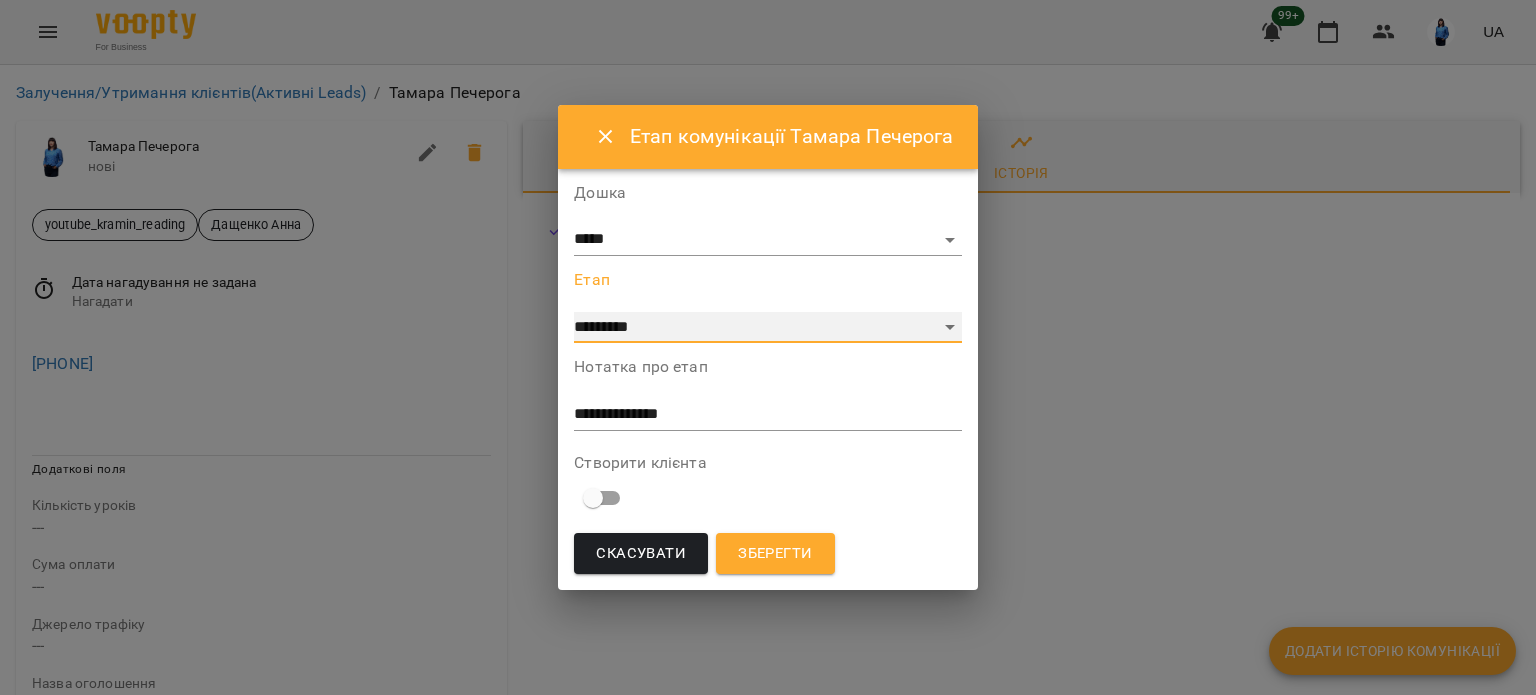 click on "**********" at bounding box center (767, 328) 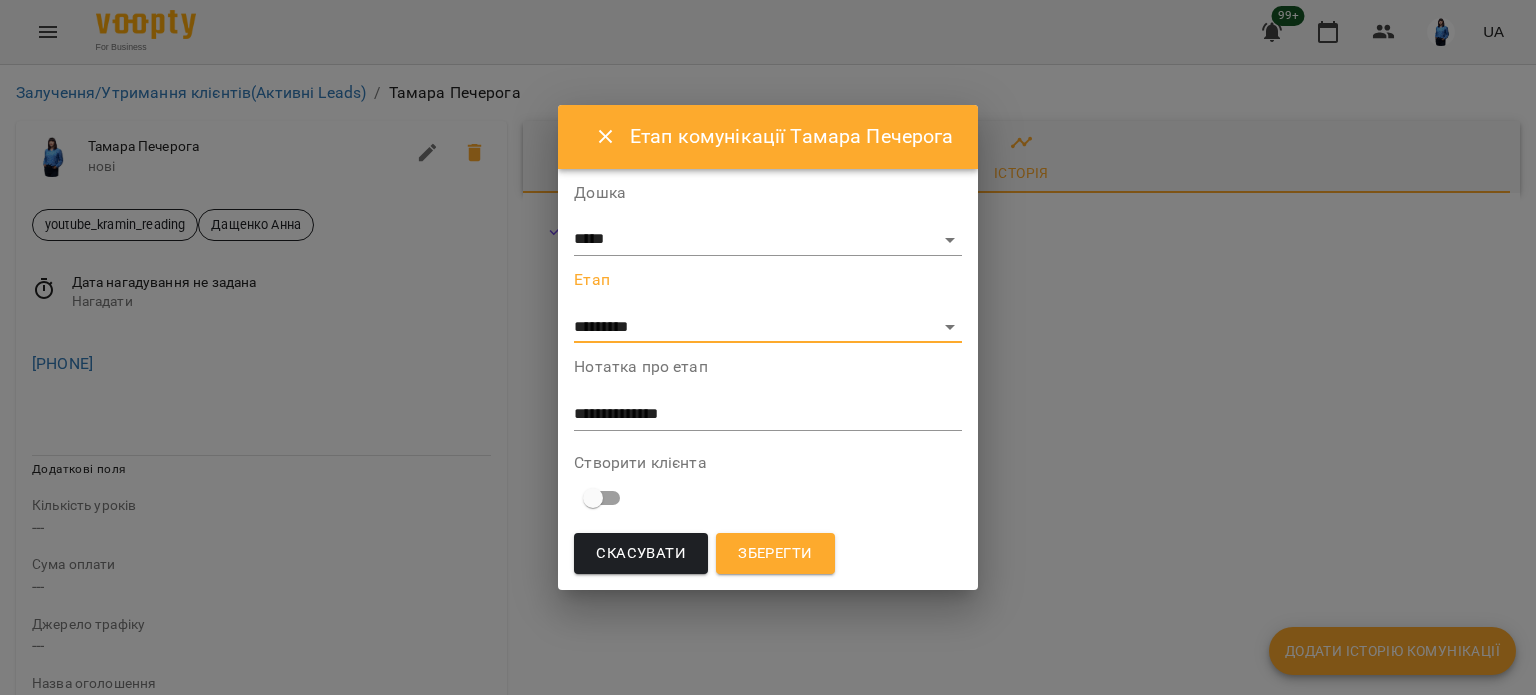 click on "Зберегти" at bounding box center (775, 554) 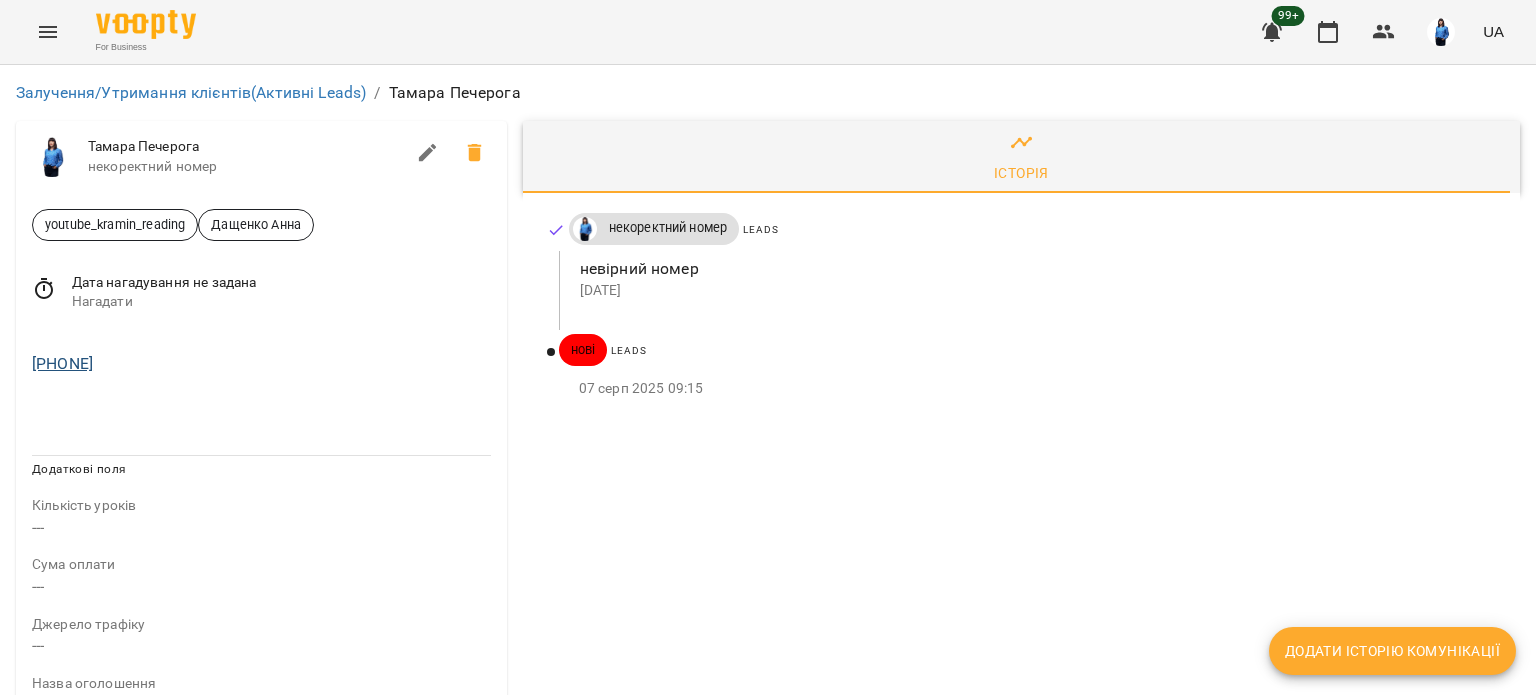drag, startPoint x: 164, startPoint y: 367, endPoint x: 43, endPoint y: 368, distance: 121.004135 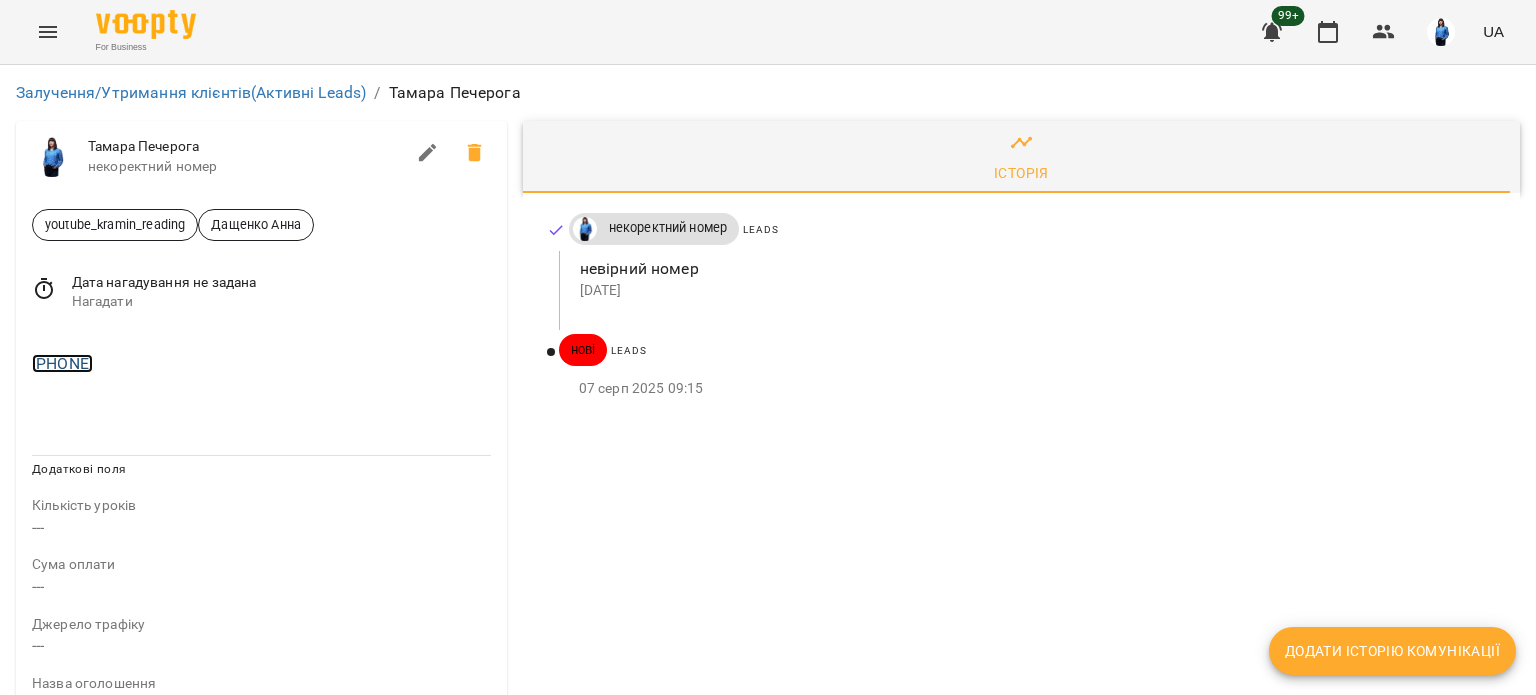 copy on "380571354949" 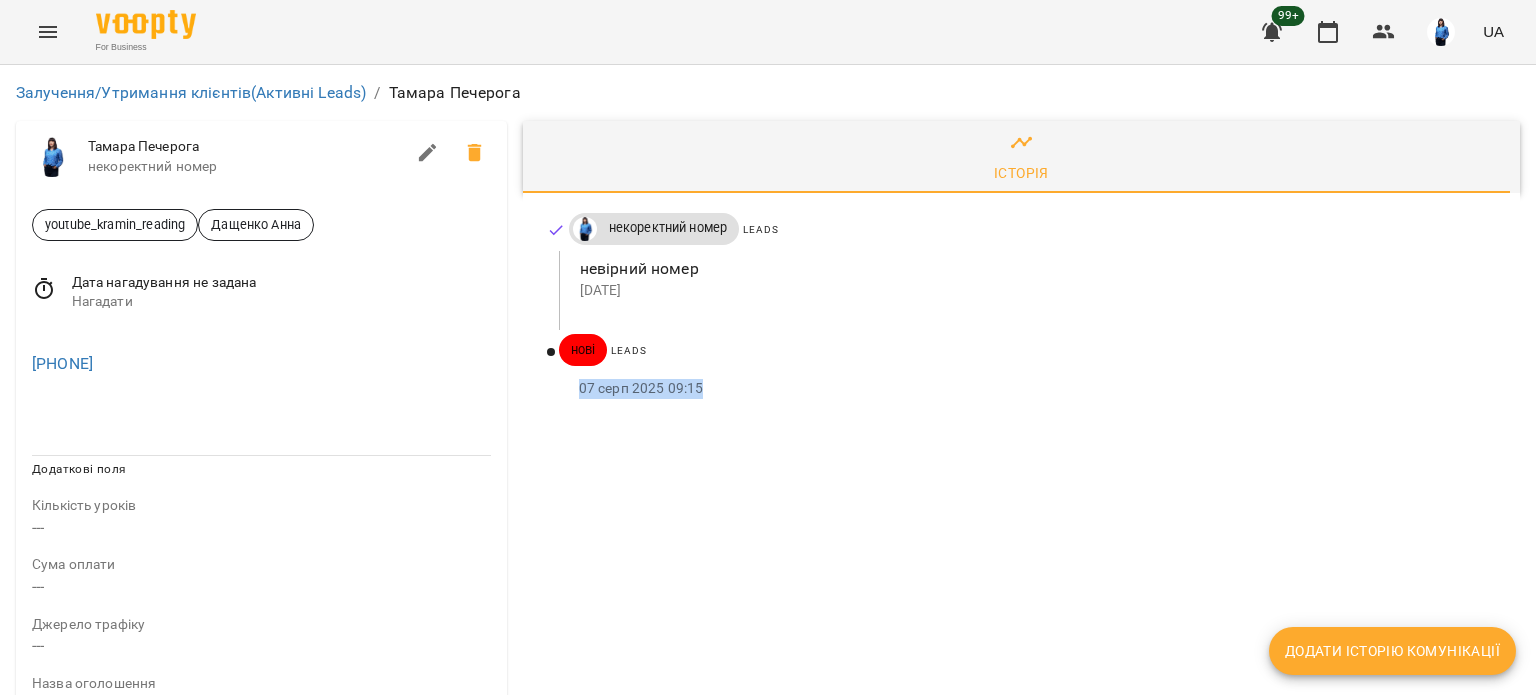 drag, startPoint x: 711, startPoint y: 391, endPoint x: 618, endPoint y: 387, distance: 93.08598 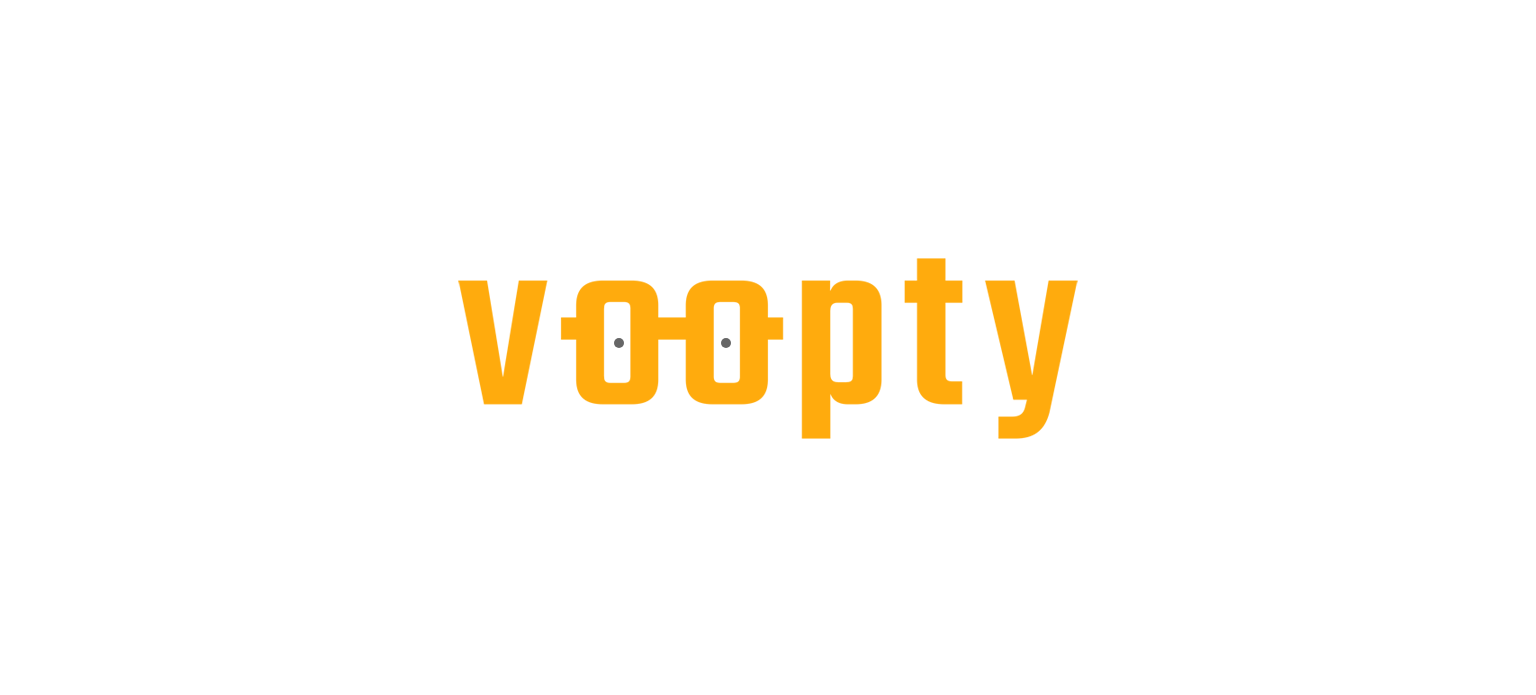scroll, scrollTop: 0, scrollLeft: 0, axis: both 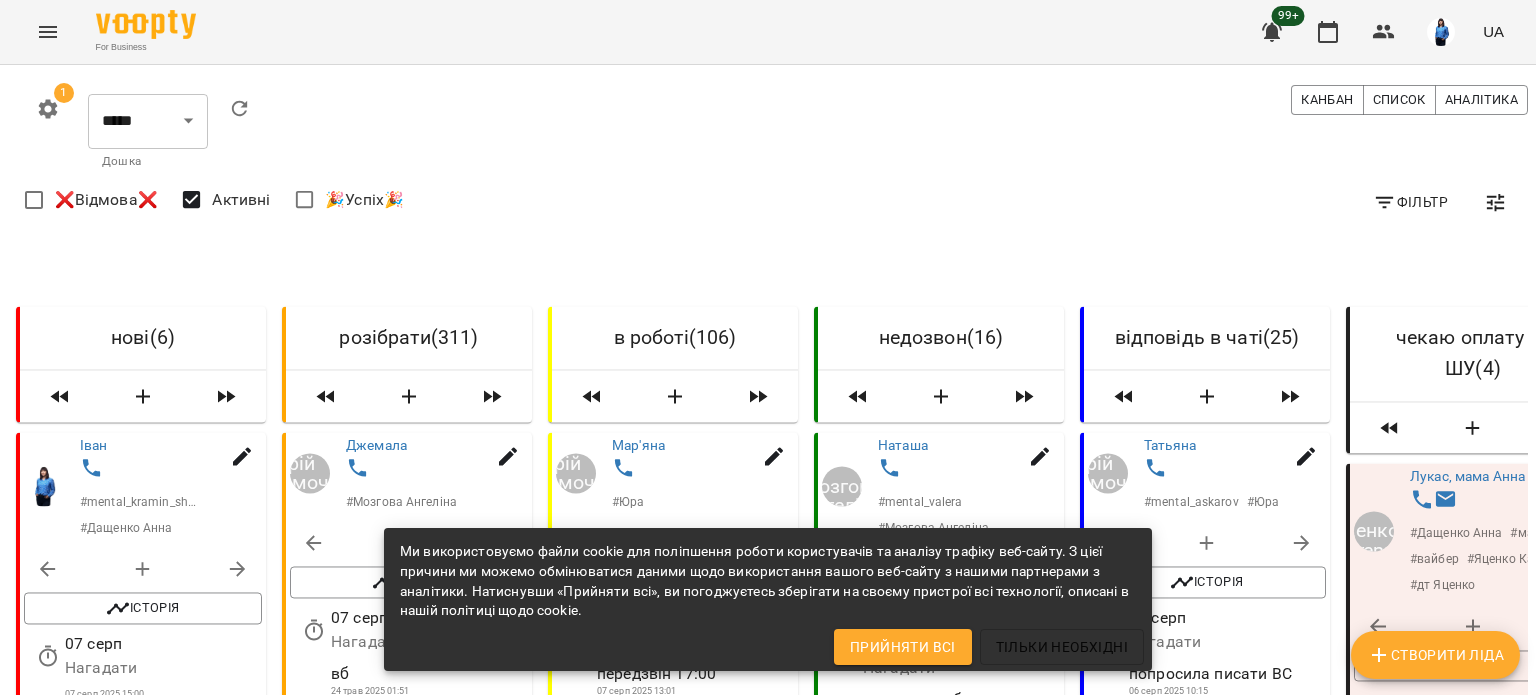 click at bounding box center (167, 1046) 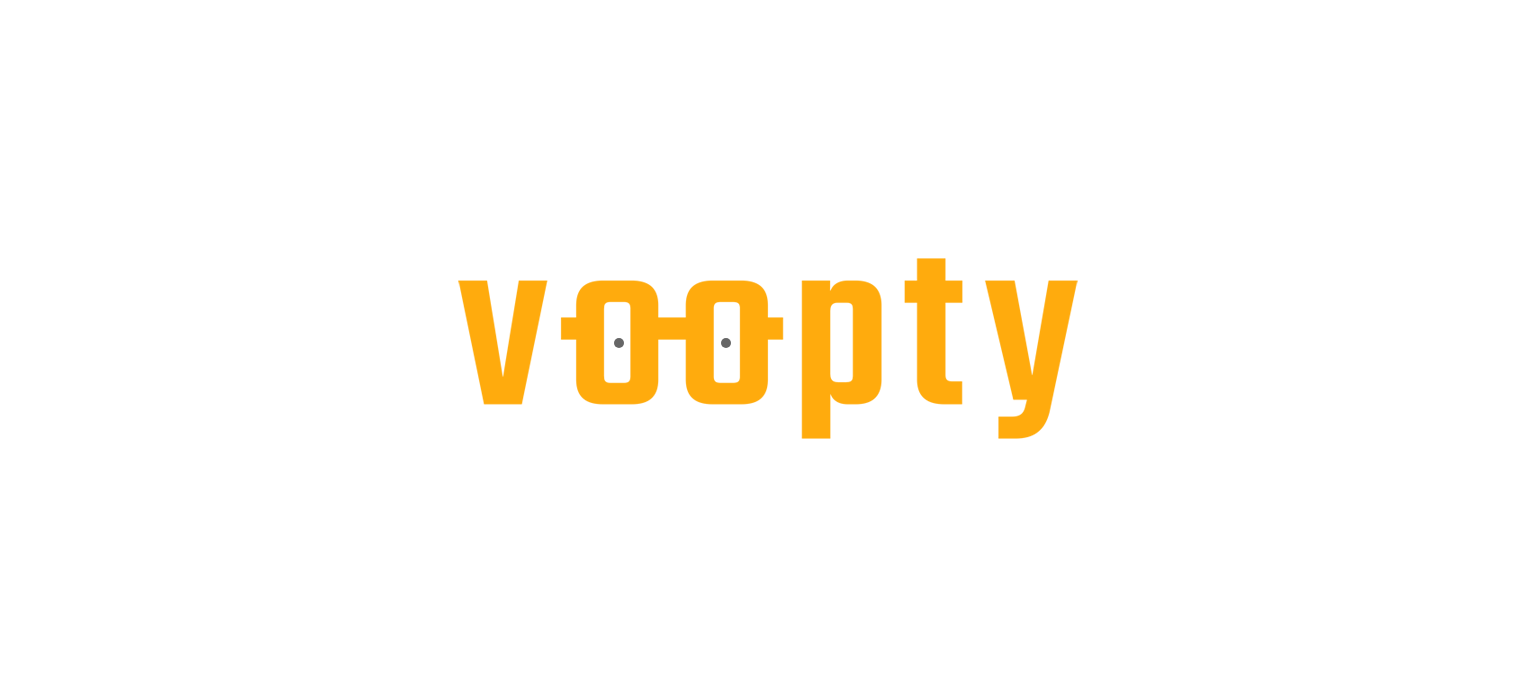 scroll, scrollTop: 0, scrollLeft: 0, axis: both 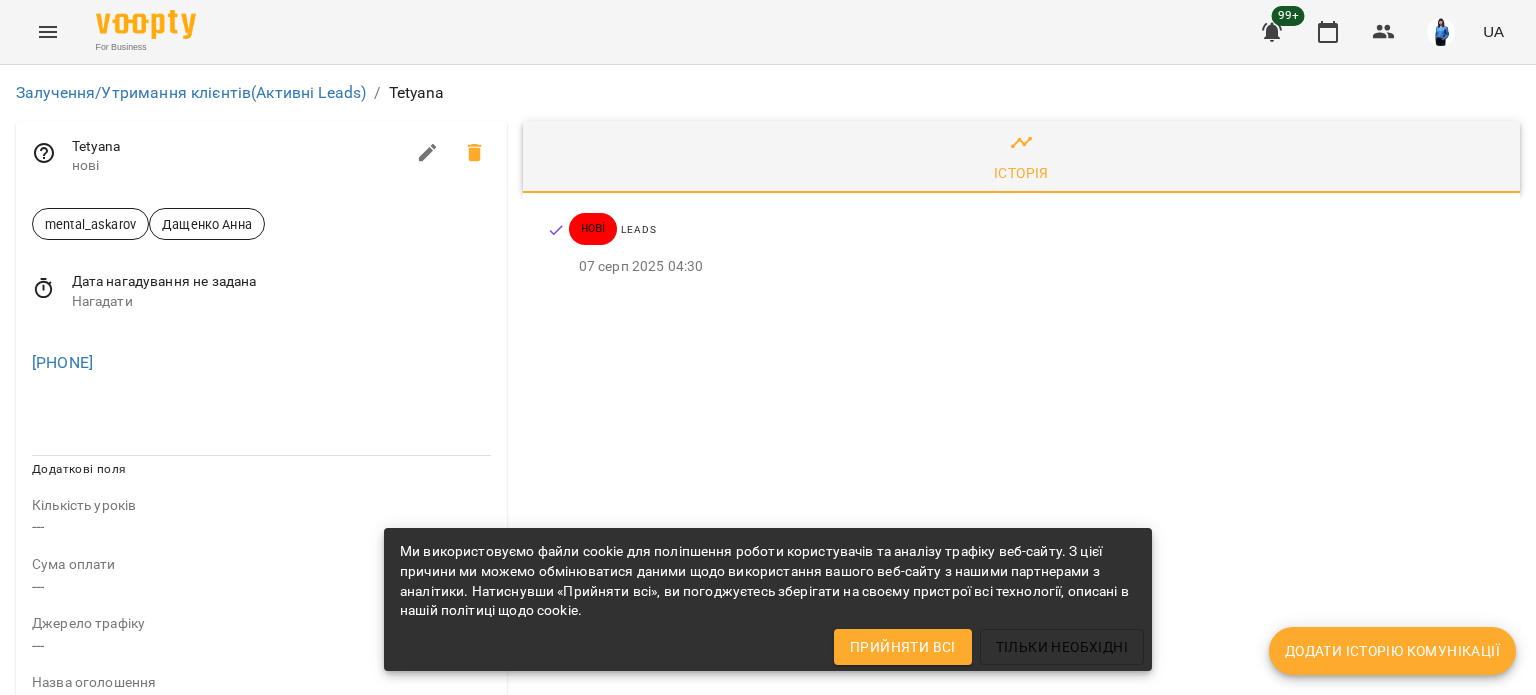 click 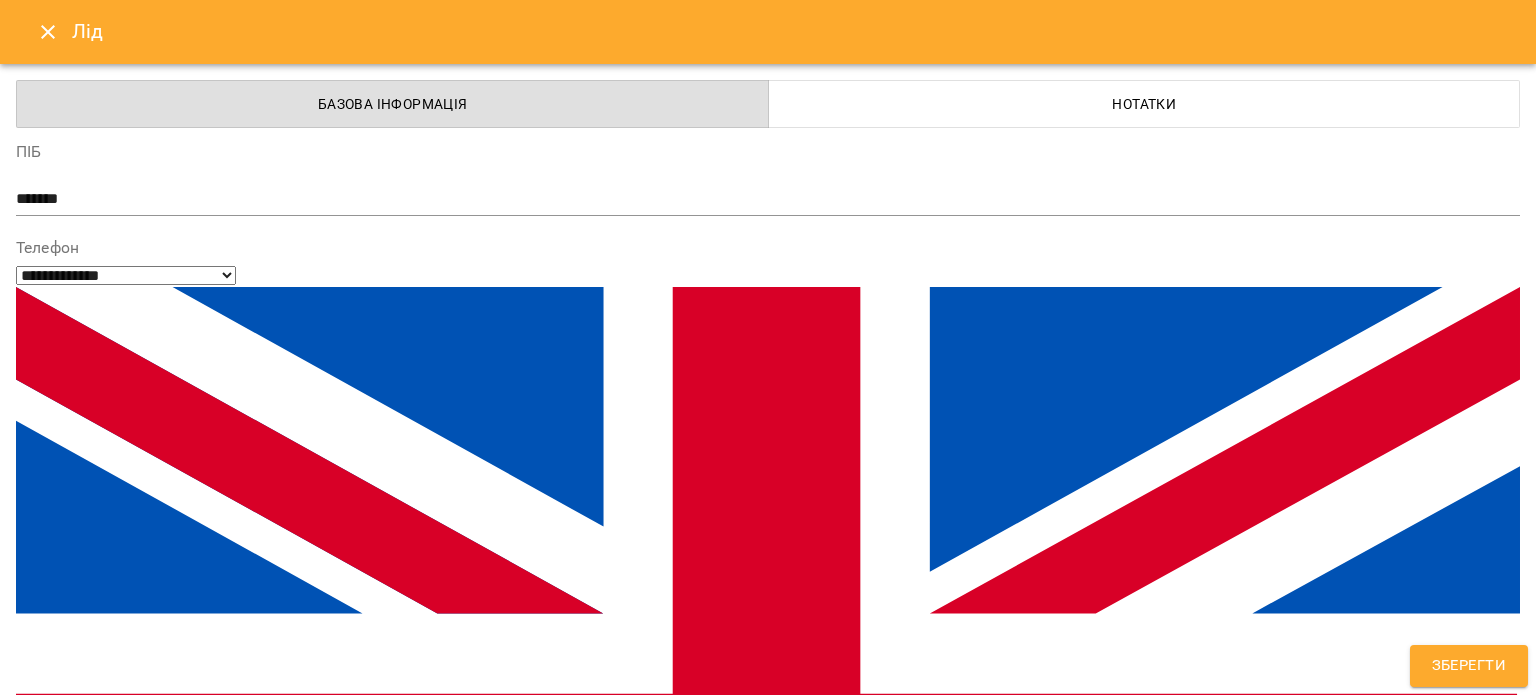 scroll, scrollTop: 300, scrollLeft: 0, axis: vertical 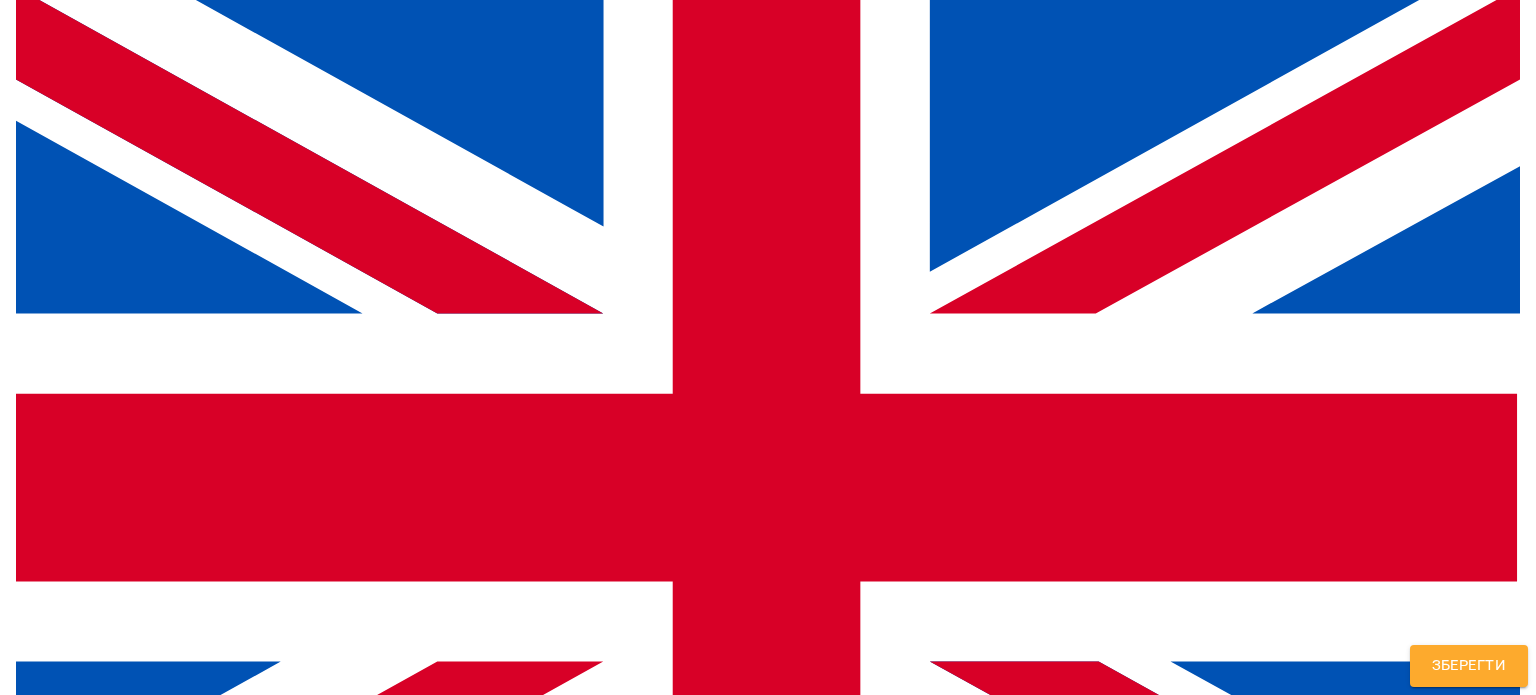 click on "**********" at bounding box center [768, 1452] 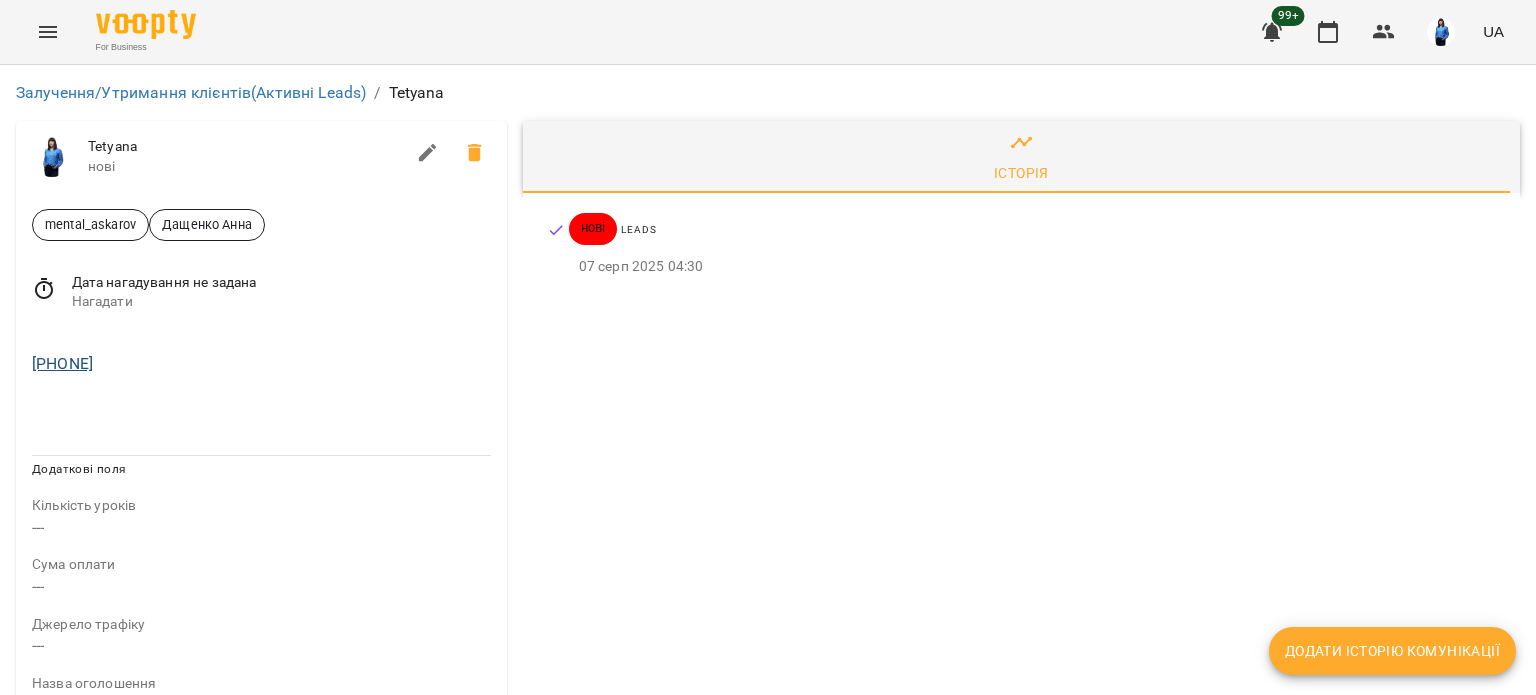 drag, startPoint x: 172, startPoint y: 359, endPoint x: 40, endPoint y: 364, distance: 132.09467 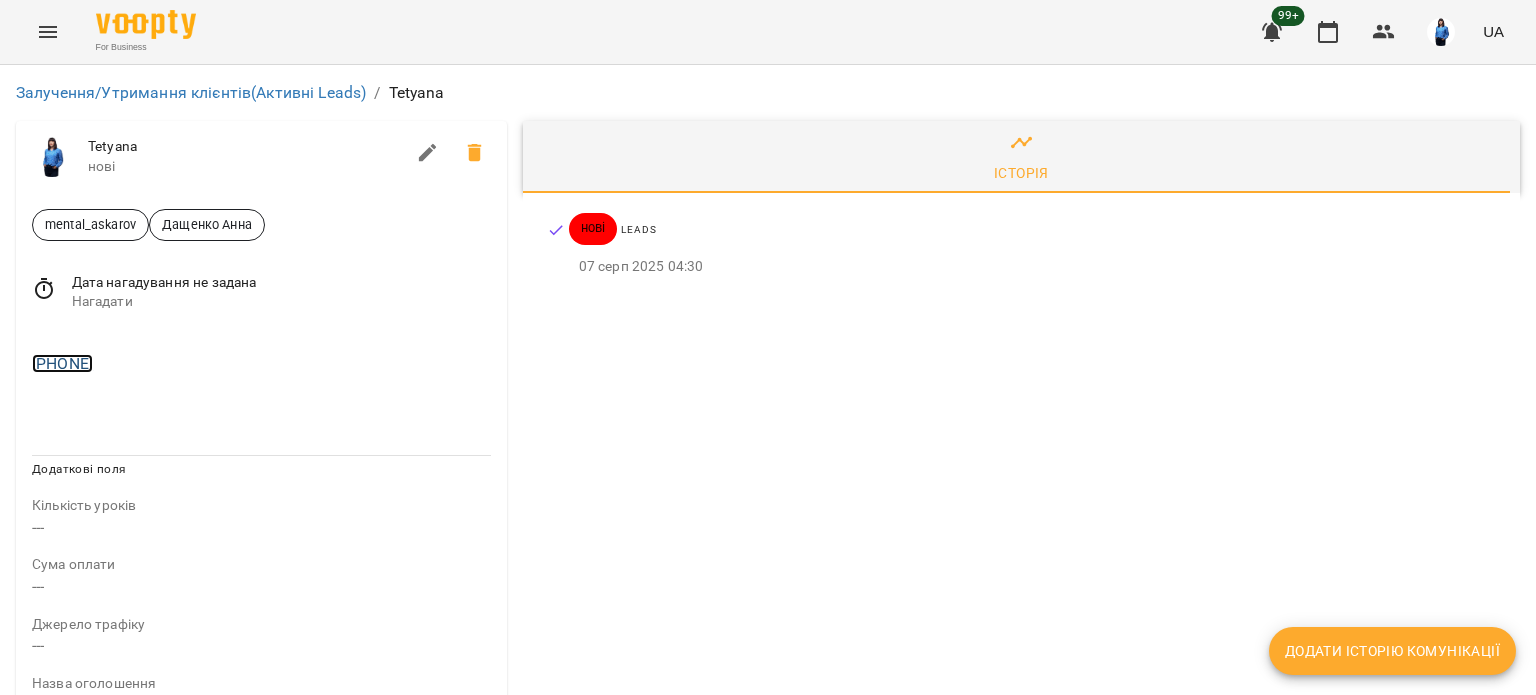 copy on "[PHONE]" 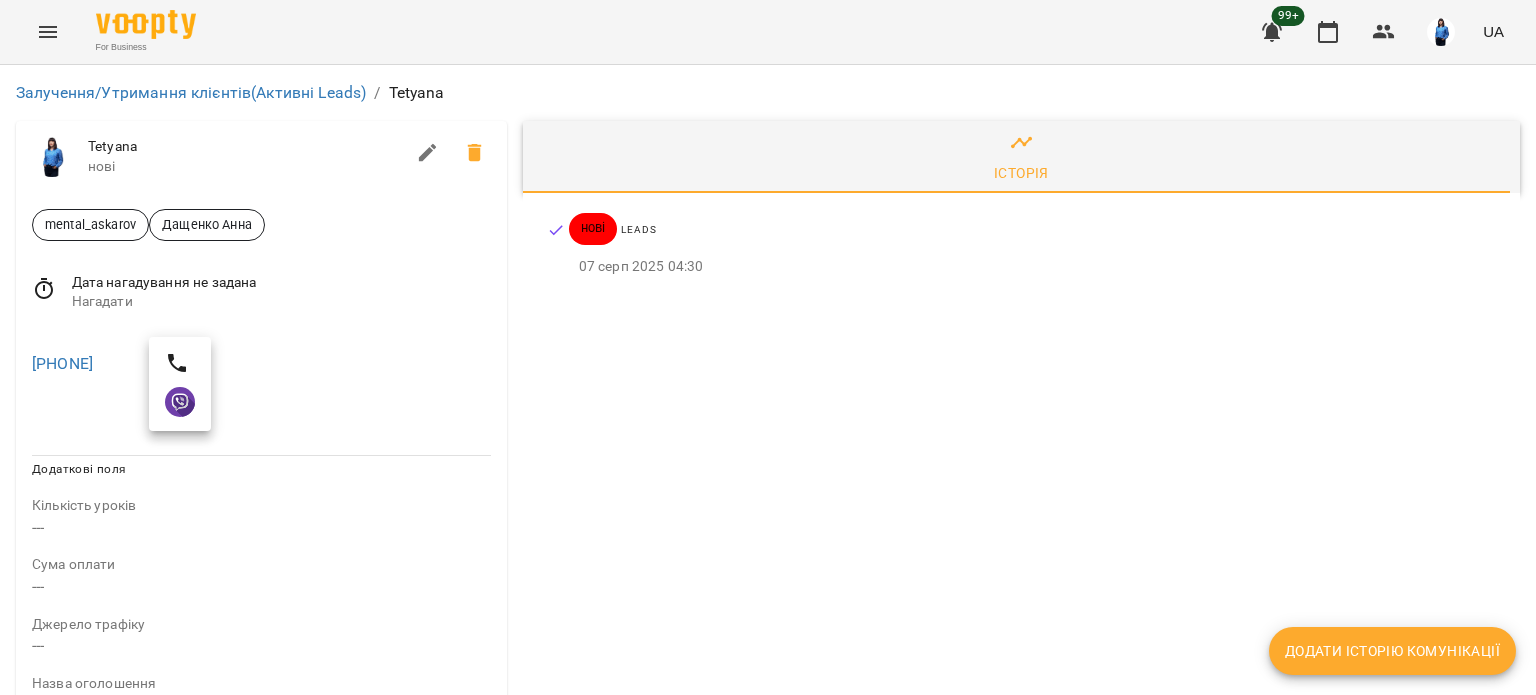 drag, startPoint x: 264, startPoint y: 339, endPoint x: 129, endPoint y: 367, distance: 137.87312 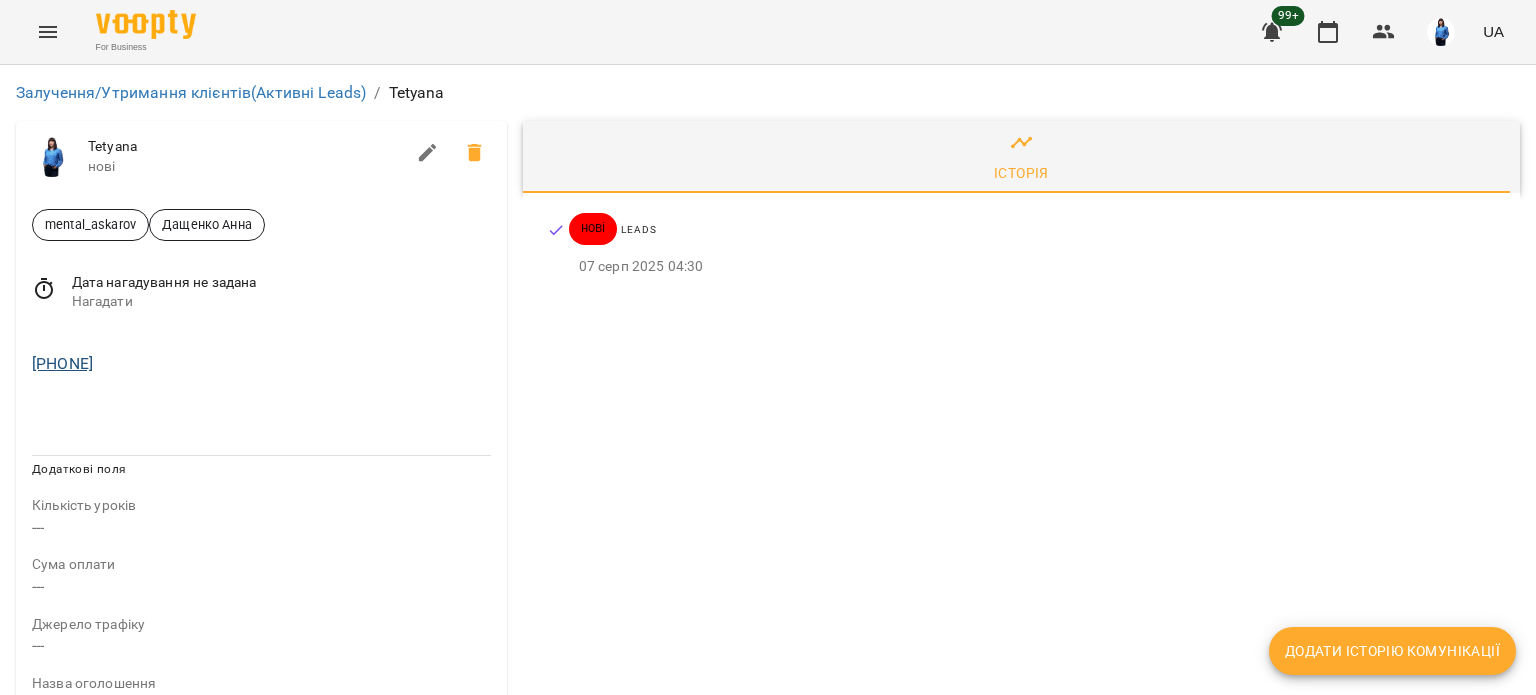drag, startPoint x: 216, startPoint y: 360, endPoint x: 41, endPoint y: 360, distance: 175 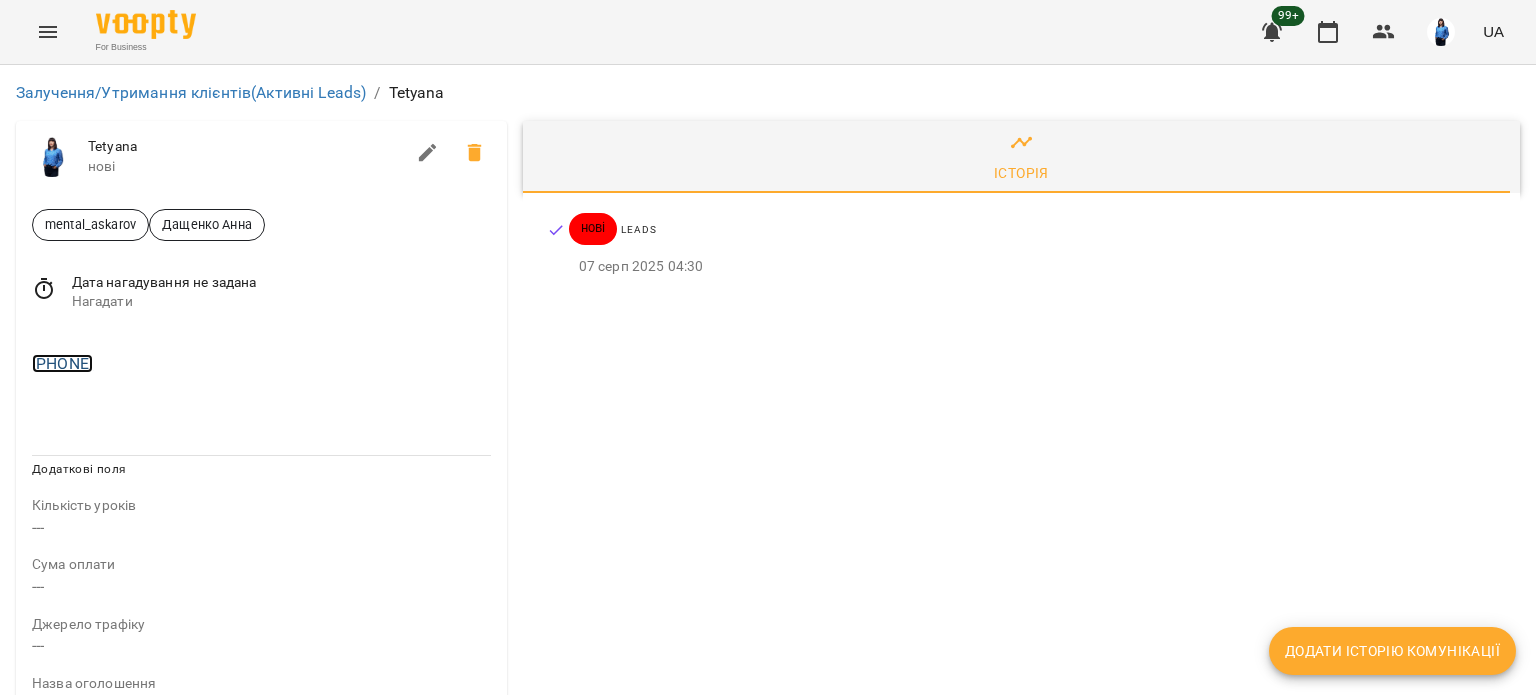 click on "[PHONE]" at bounding box center [62, 363] 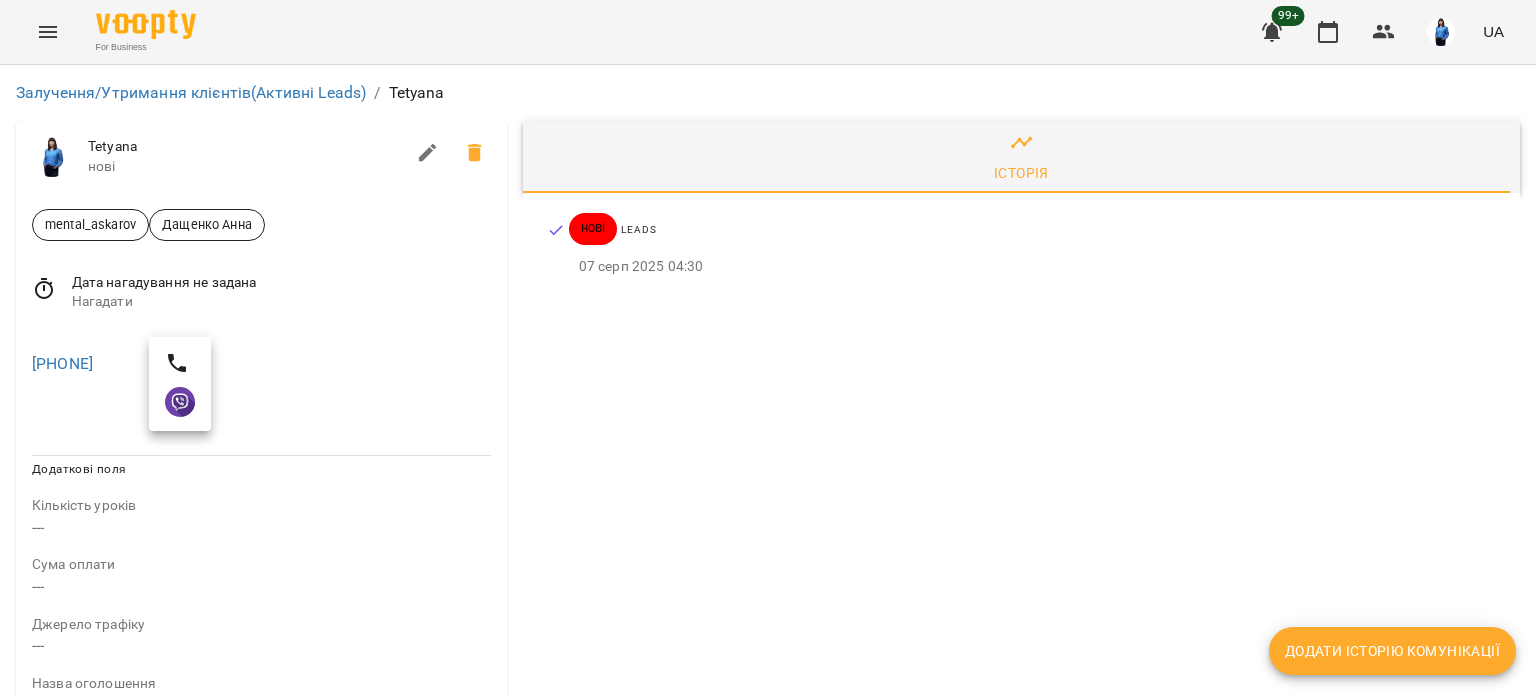 drag, startPoint x: 41, startPoint y: 360, endPoint x: 76, endPoint y: 405, distance: 57.00877 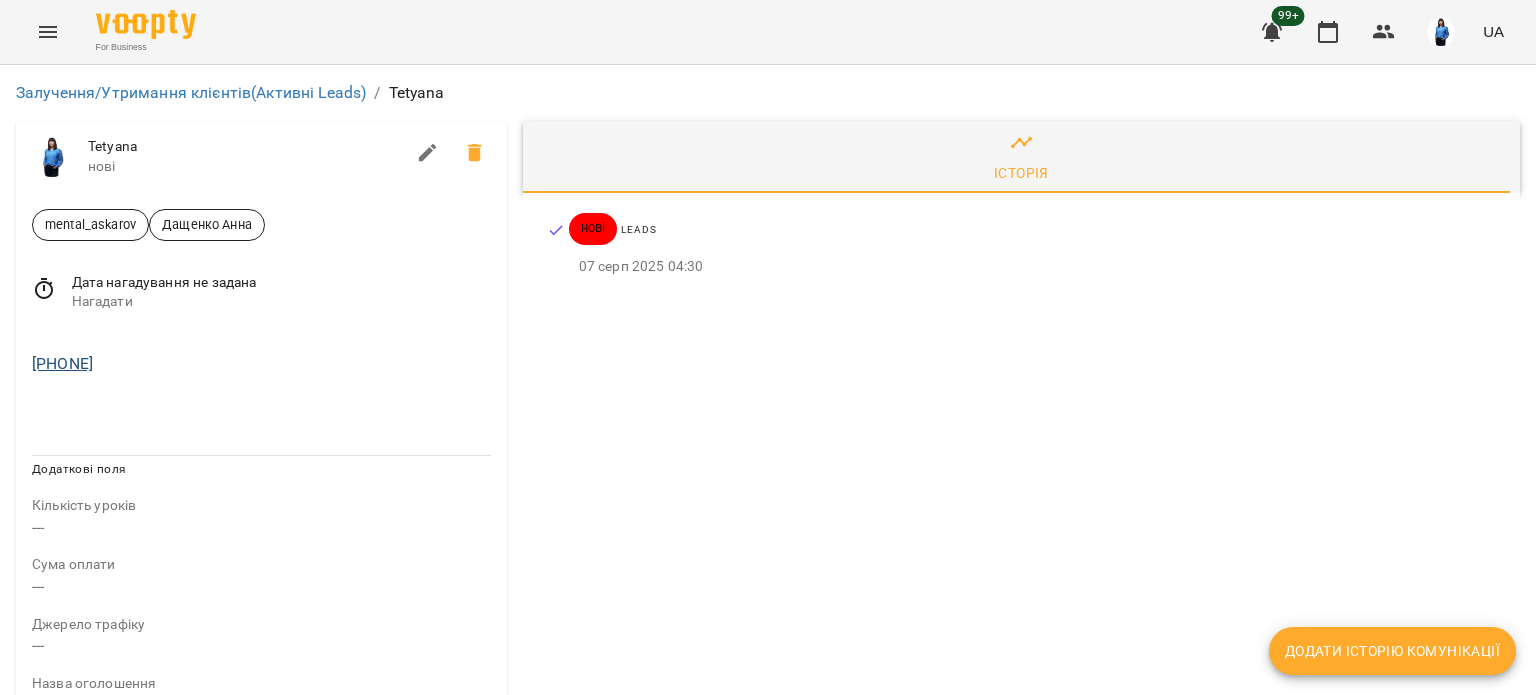 drag, startPoint x: 168, startPoint y: 361, endPoint x: 36, endPoint y: 370, distance: 132.30646 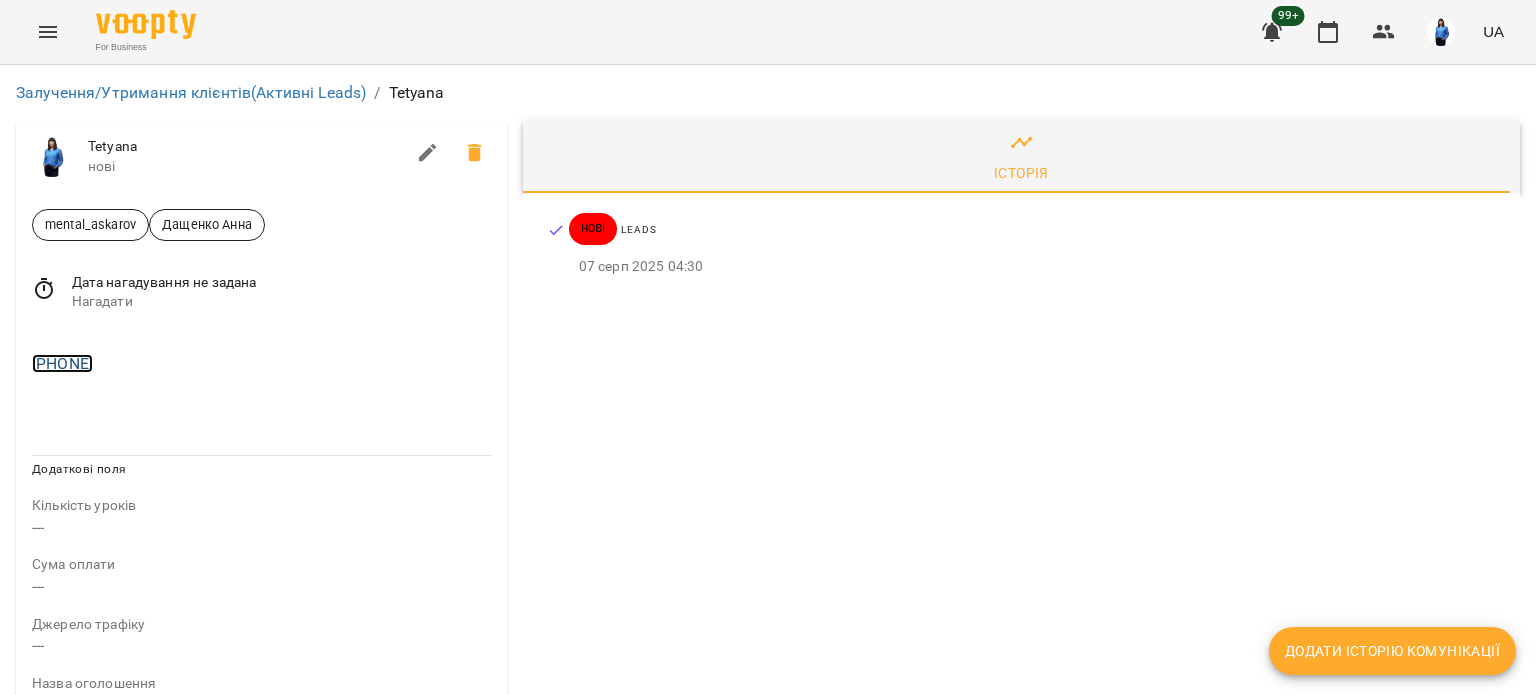 copy on "[PHONE]" 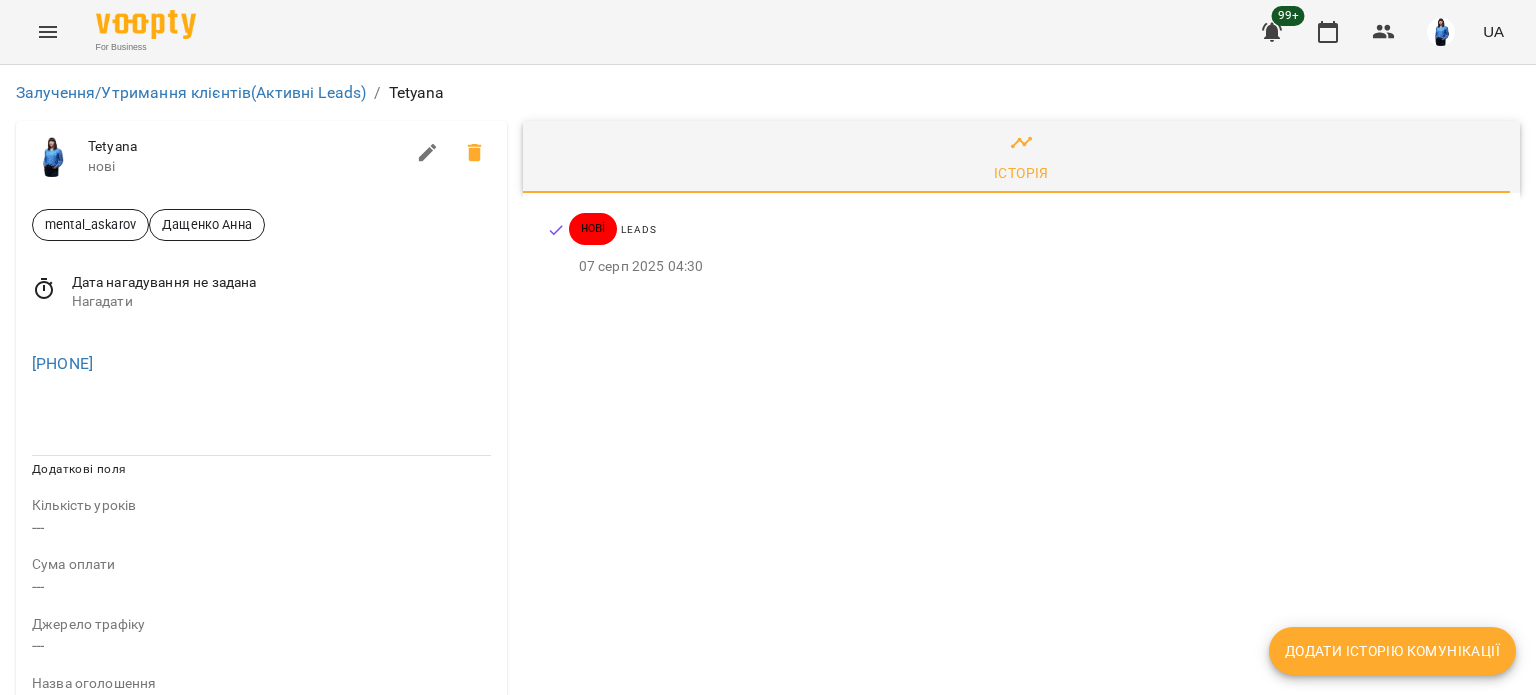 click at bounding box center [261, 415] 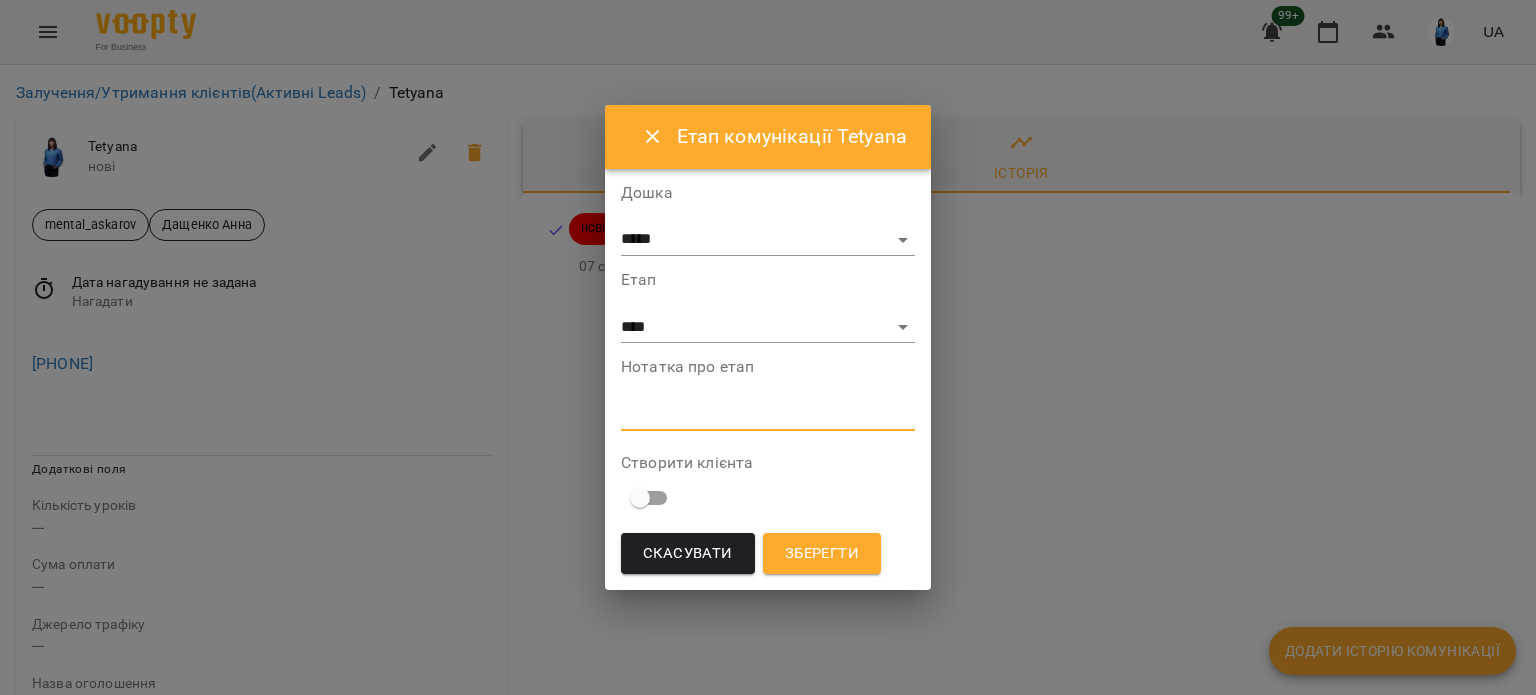 click at bounding box center (768, 414) 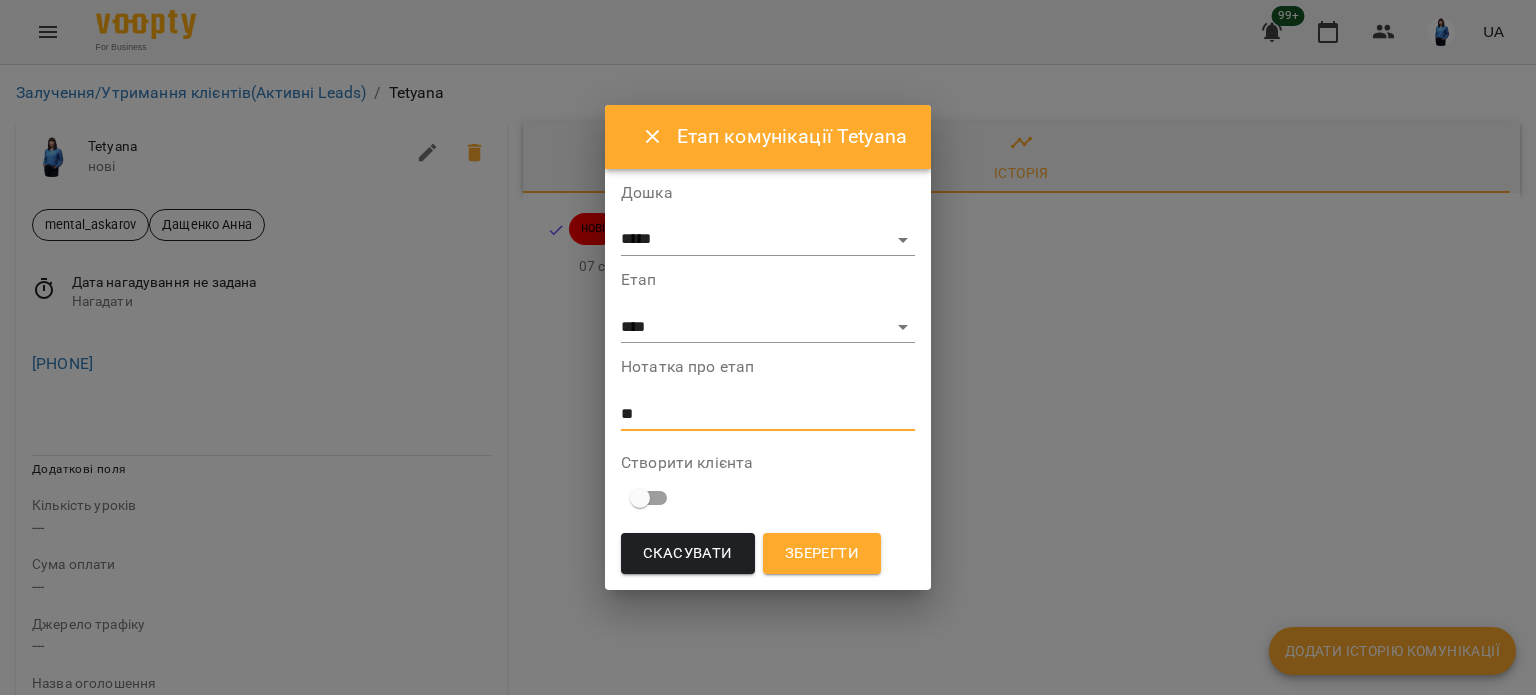 type on "*" 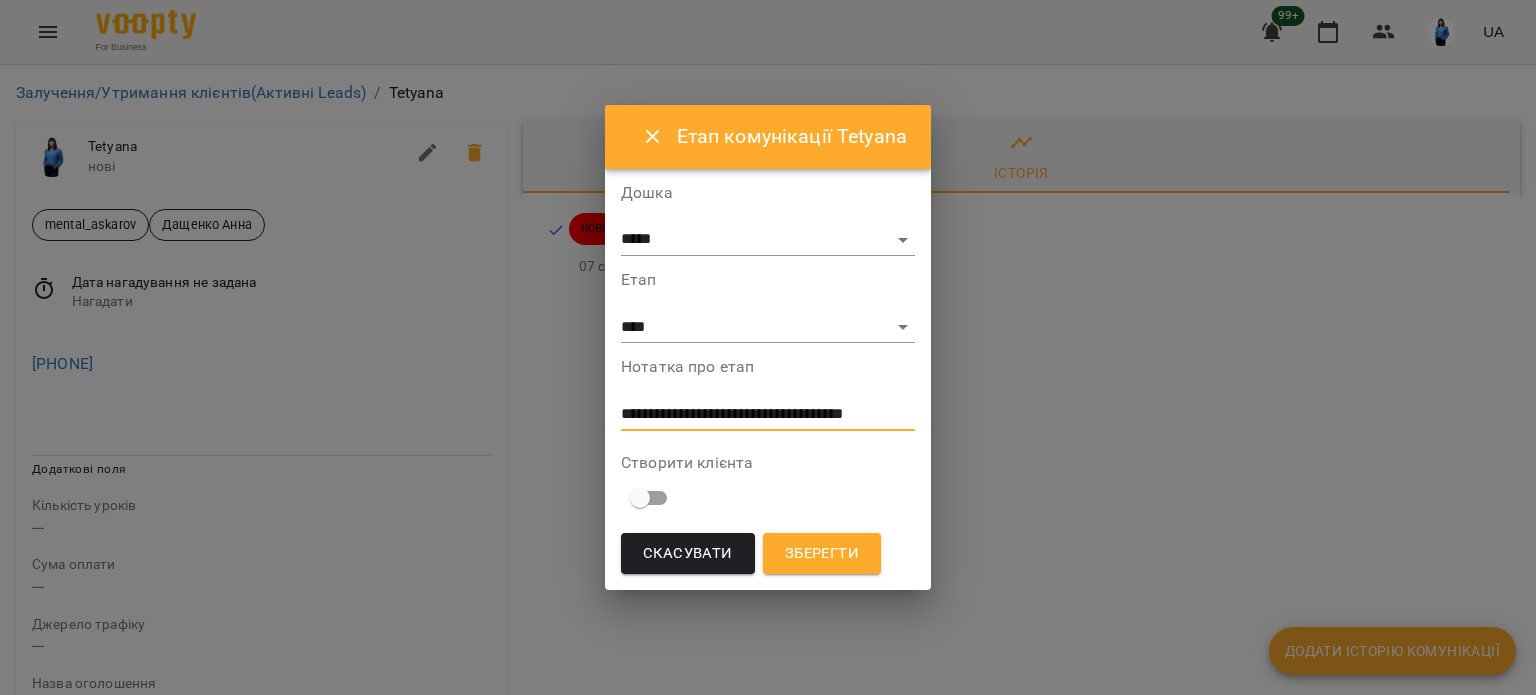 scroll, scrollTop: 0, scrollLeft: 0, axis: both 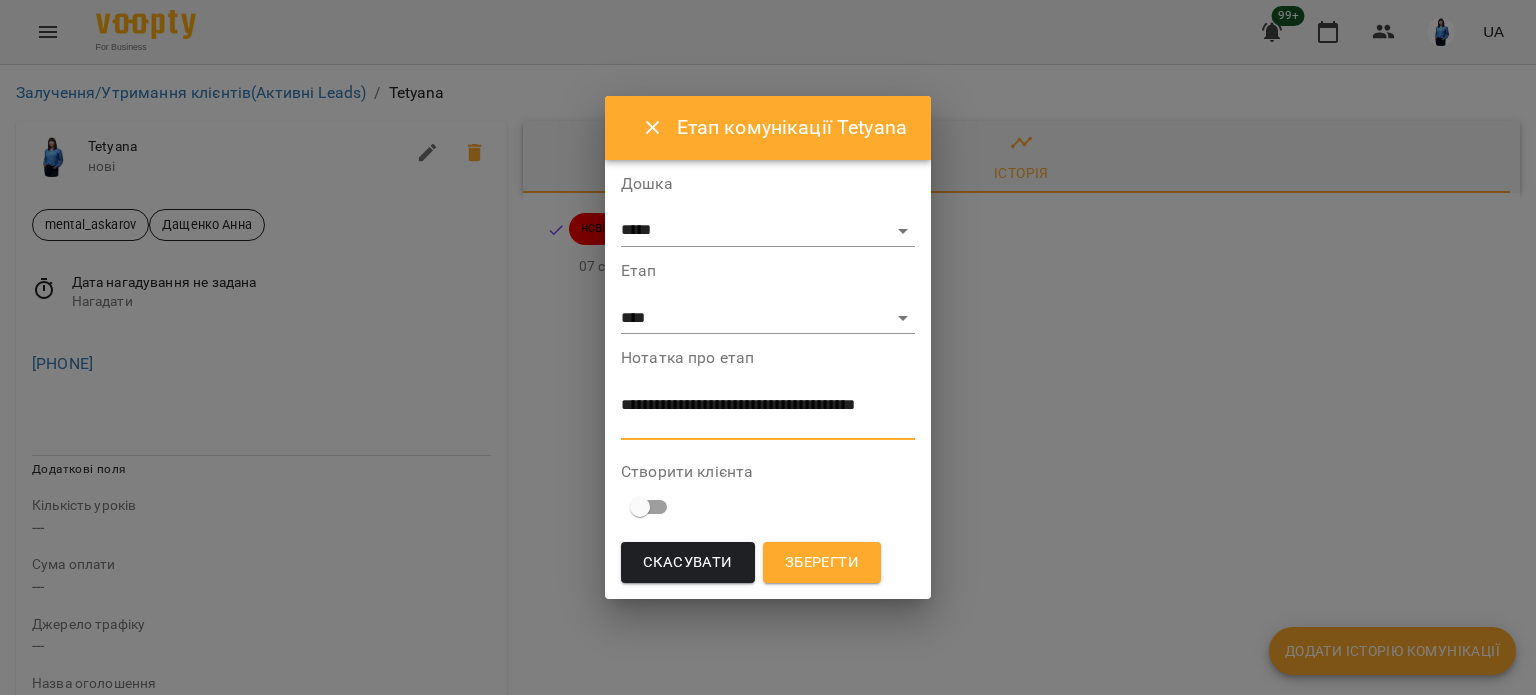 drag, startPoint x: 676, startPoint y: 432, endPoint x: 612, endPoint y: 406, distance: 69.079666 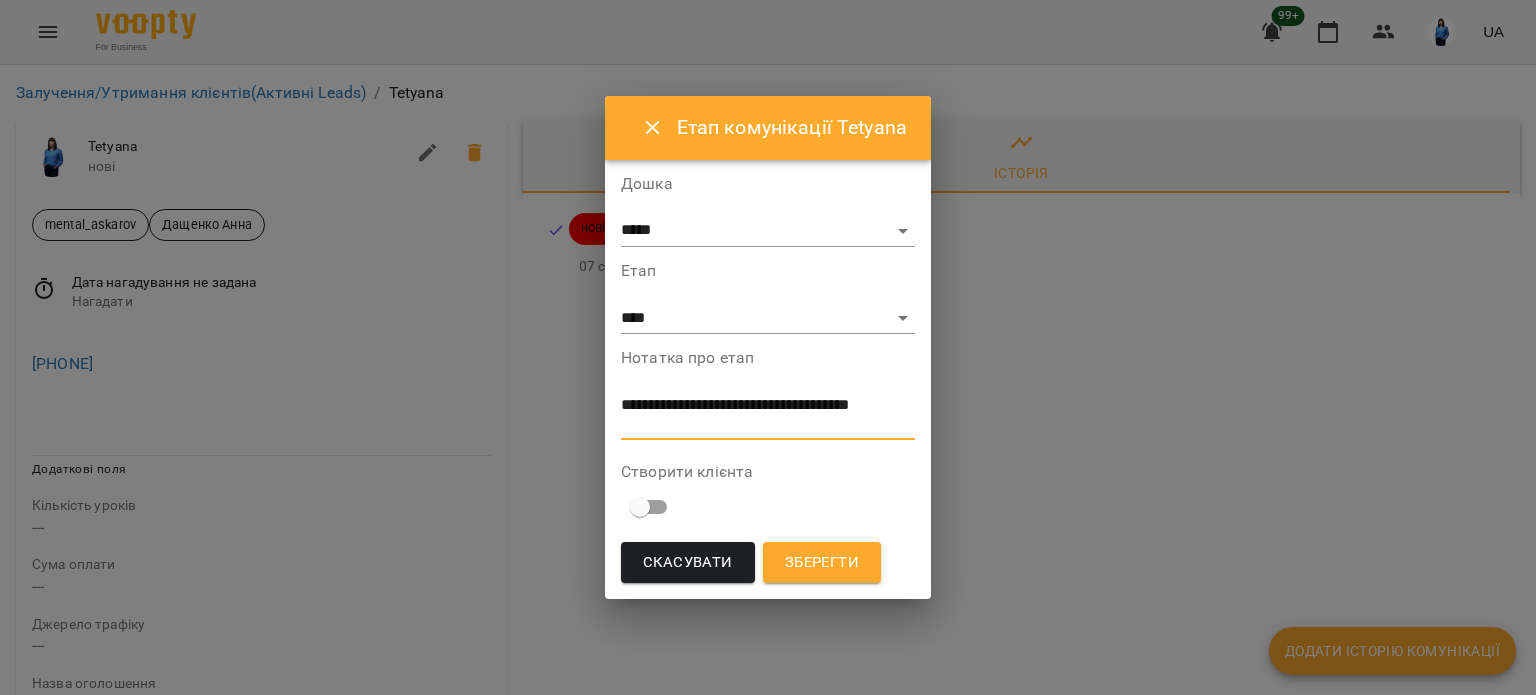 scroll, scrollTop: 0, scrollLeft: 0, axis: both 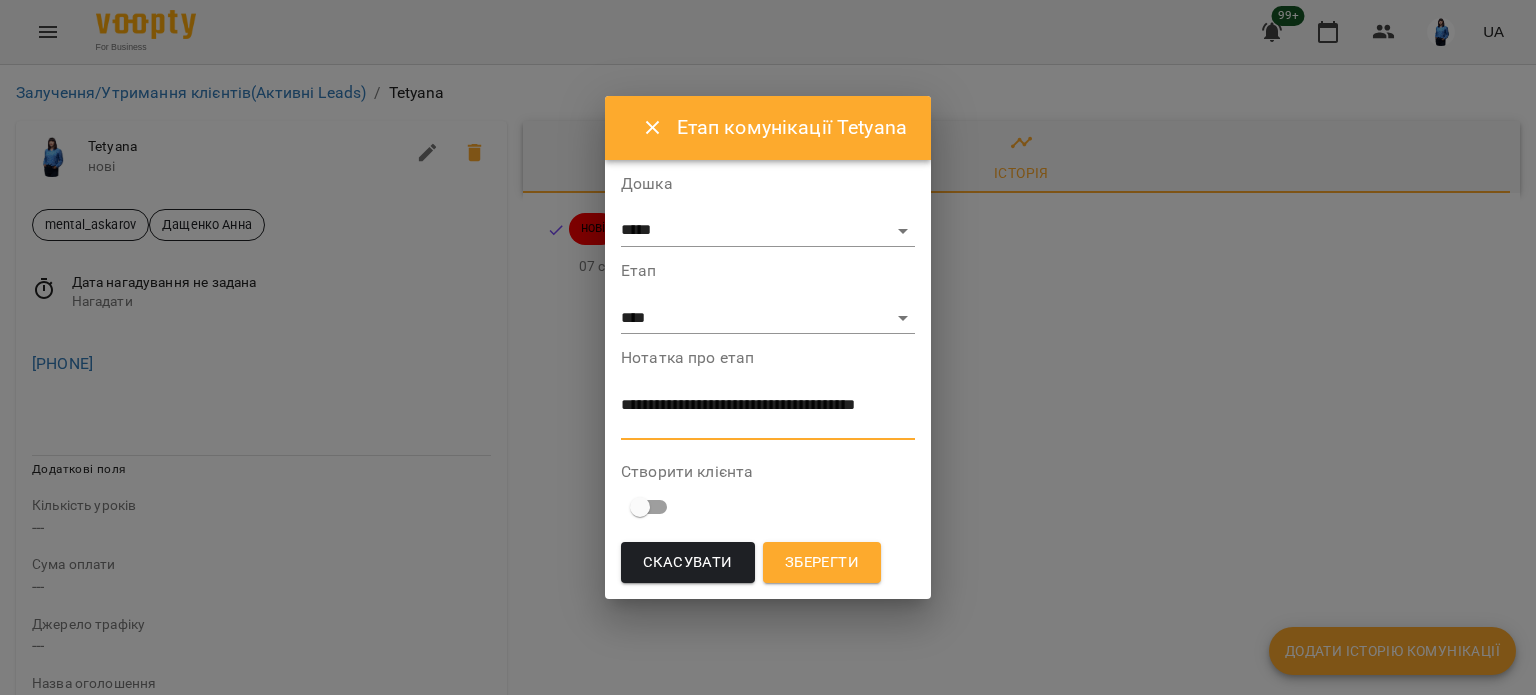 click on "**********" at bounding box center [767, 414] 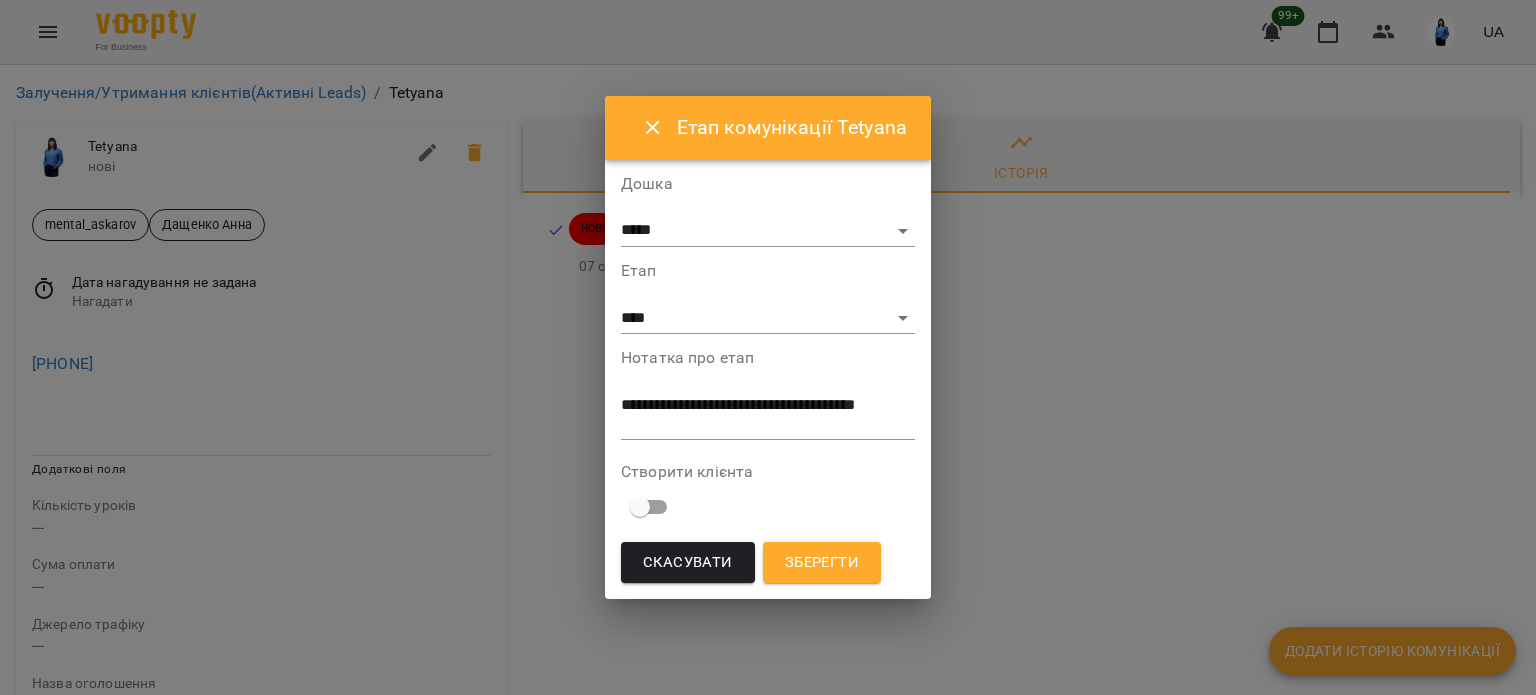 drag, startPoint x: 679, startPoint y: 435, endPoint x: 616, endPoint y: 400, distance: 72.06941 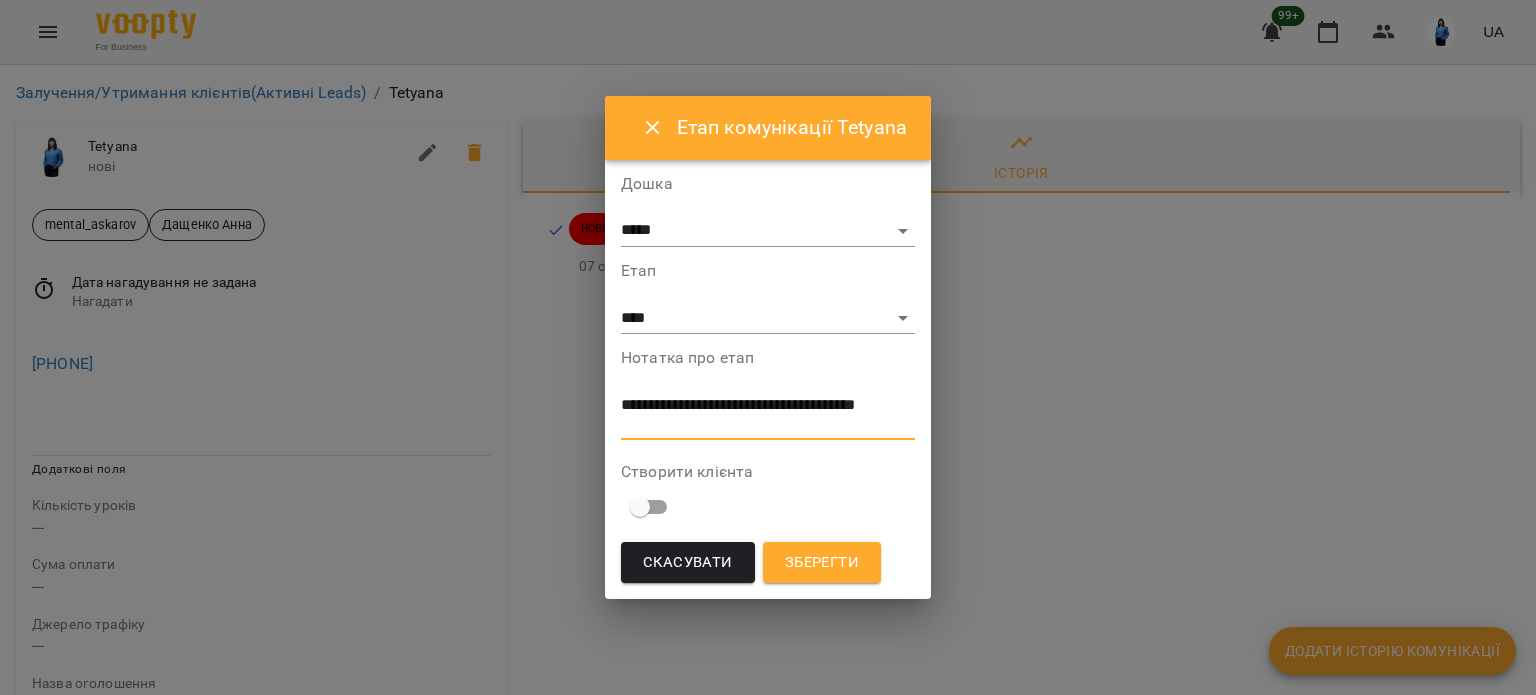 drag, startPoint x: 675, startPoint y: 427, endPoint x: 616, endPoint y: 407, distance: 62.297672 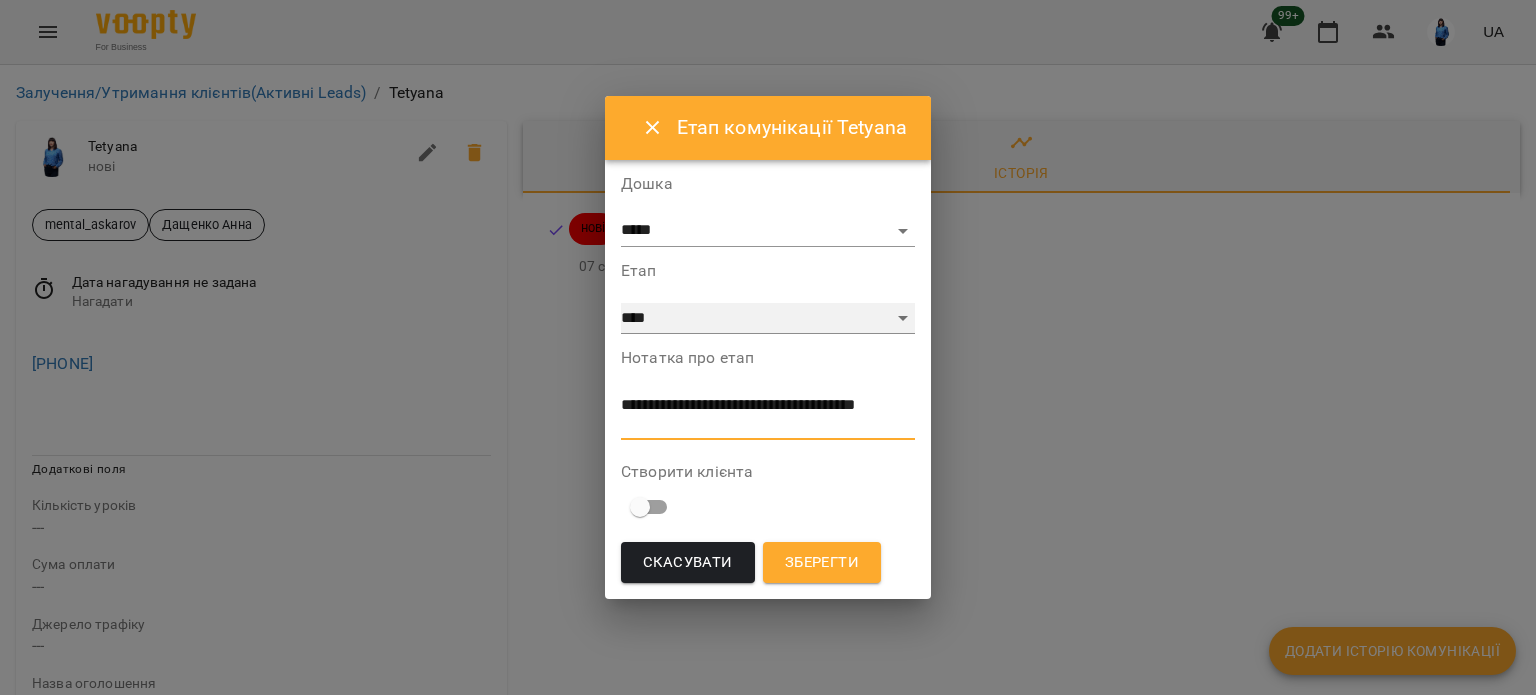 click on "**********" at bounding box center [768, 319] 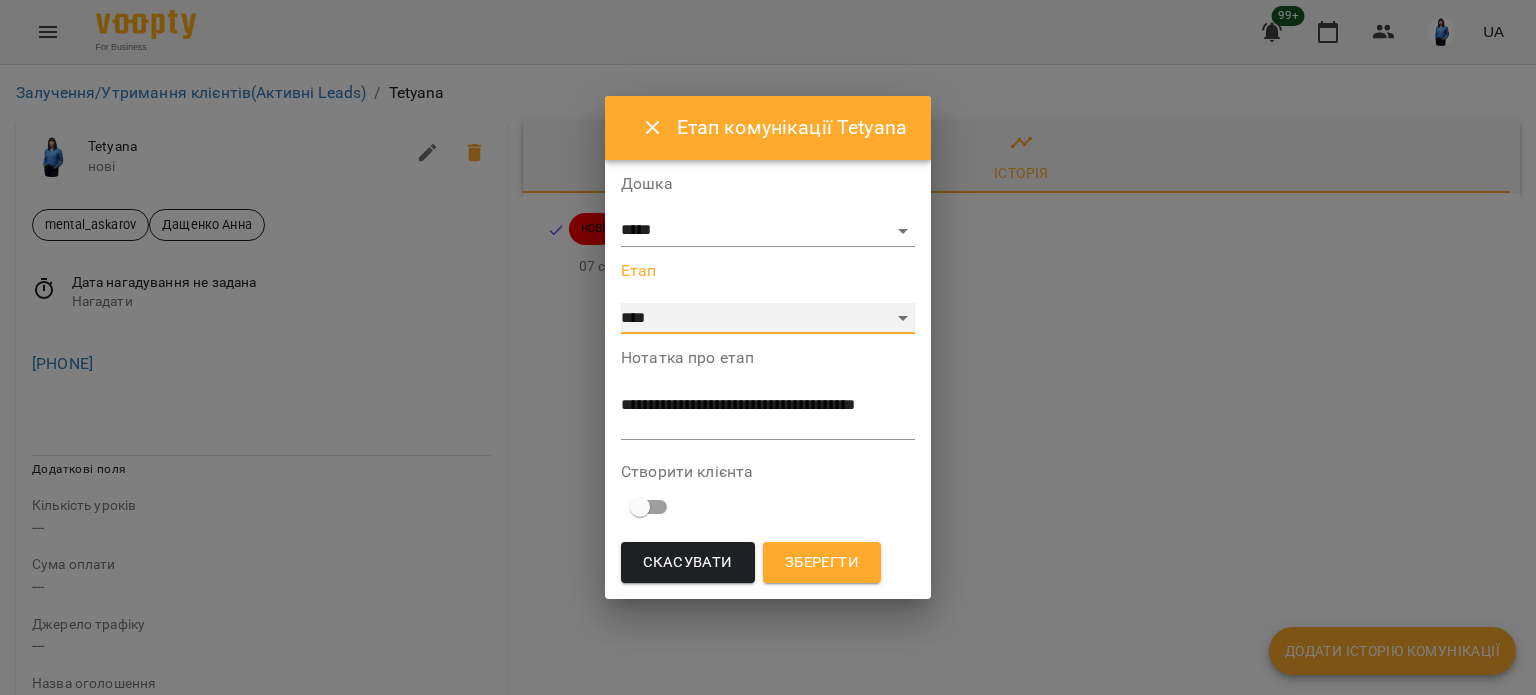 select on "**" 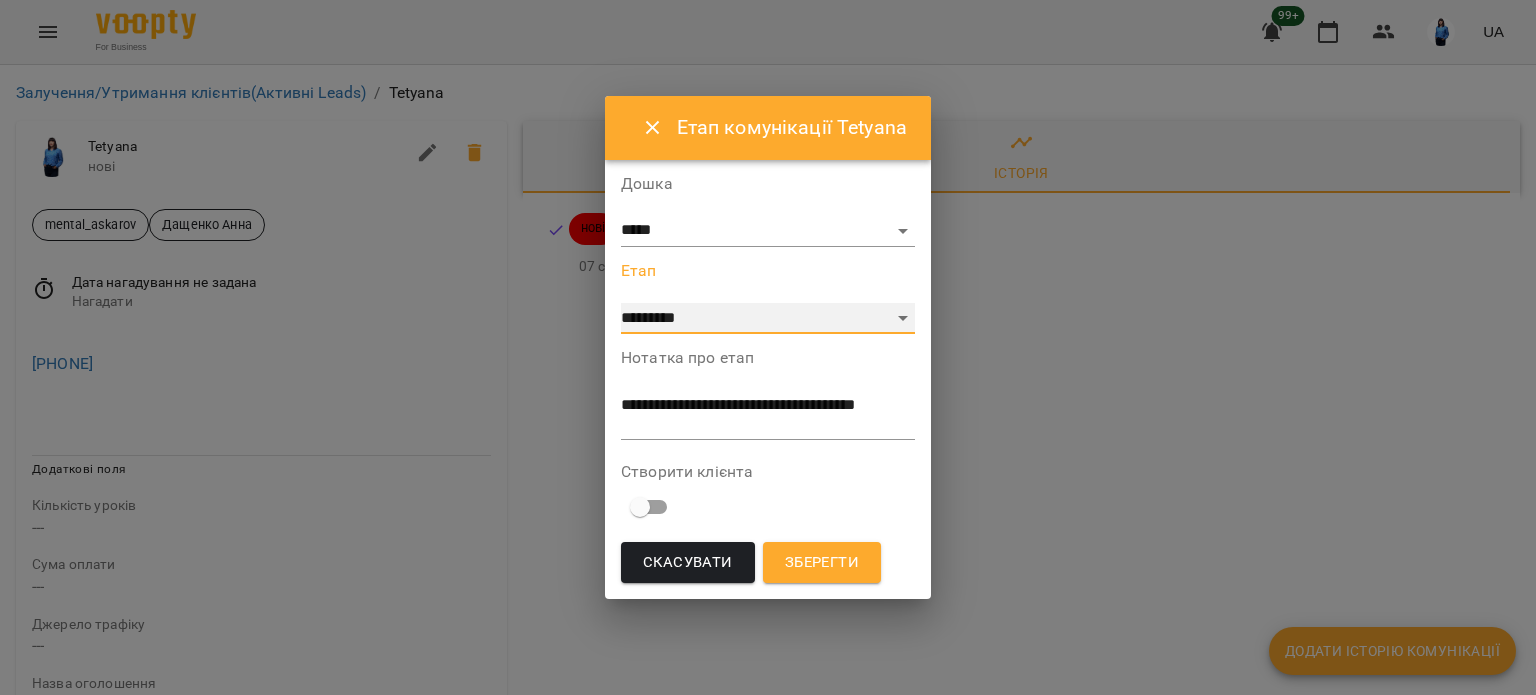 click on "**********" at bounding box center (768, 319) 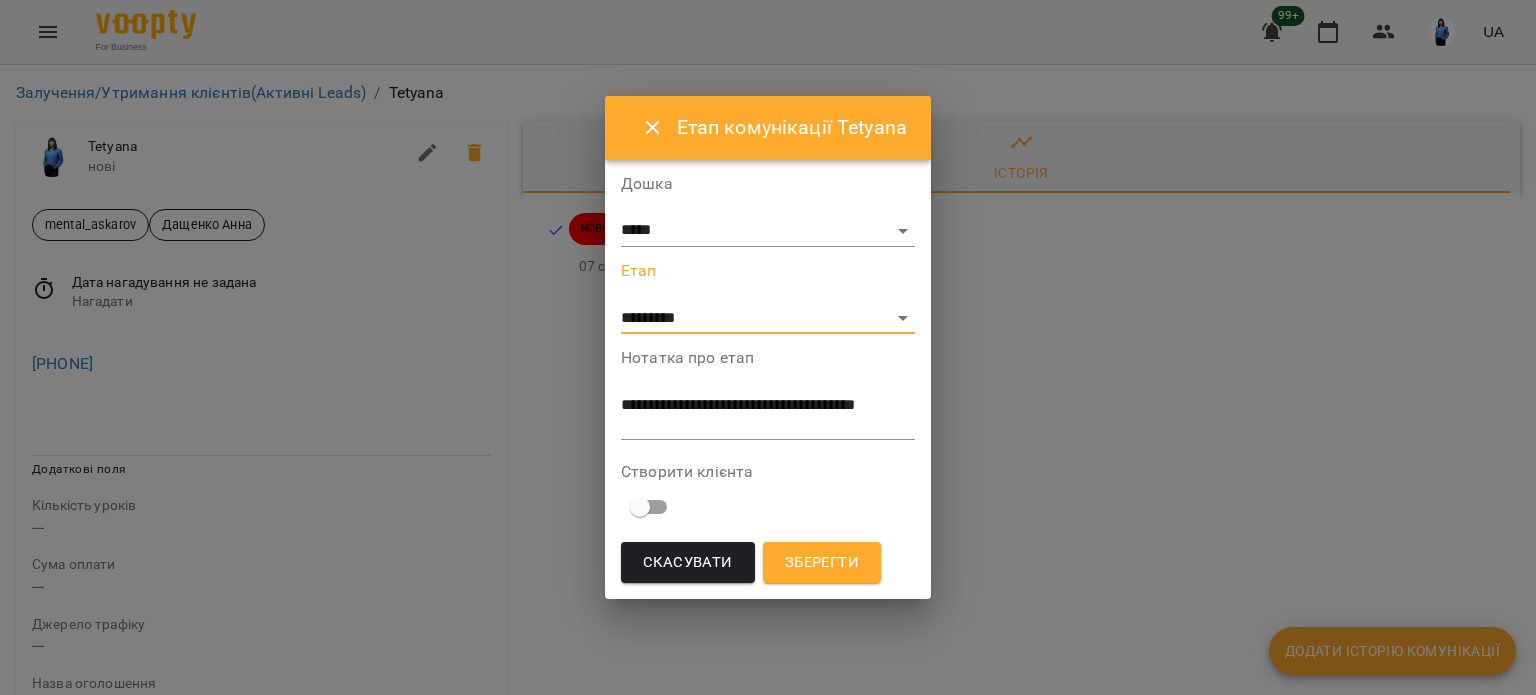 click on "Зберегти" at bounding box center (822, 563) 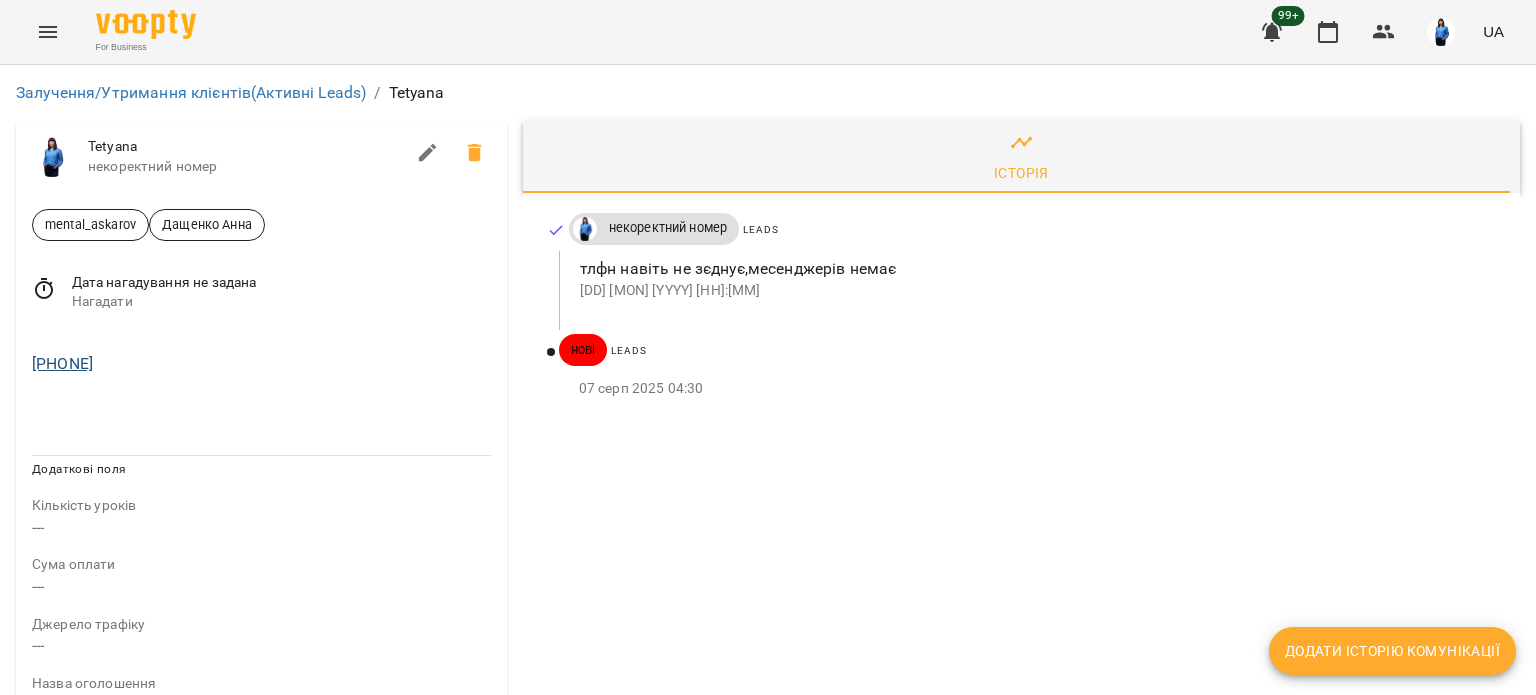 drag, startPoint x: 192, startPoint y: 359, endPoint x: 102, endPoint y: 365, distance: 90.199776 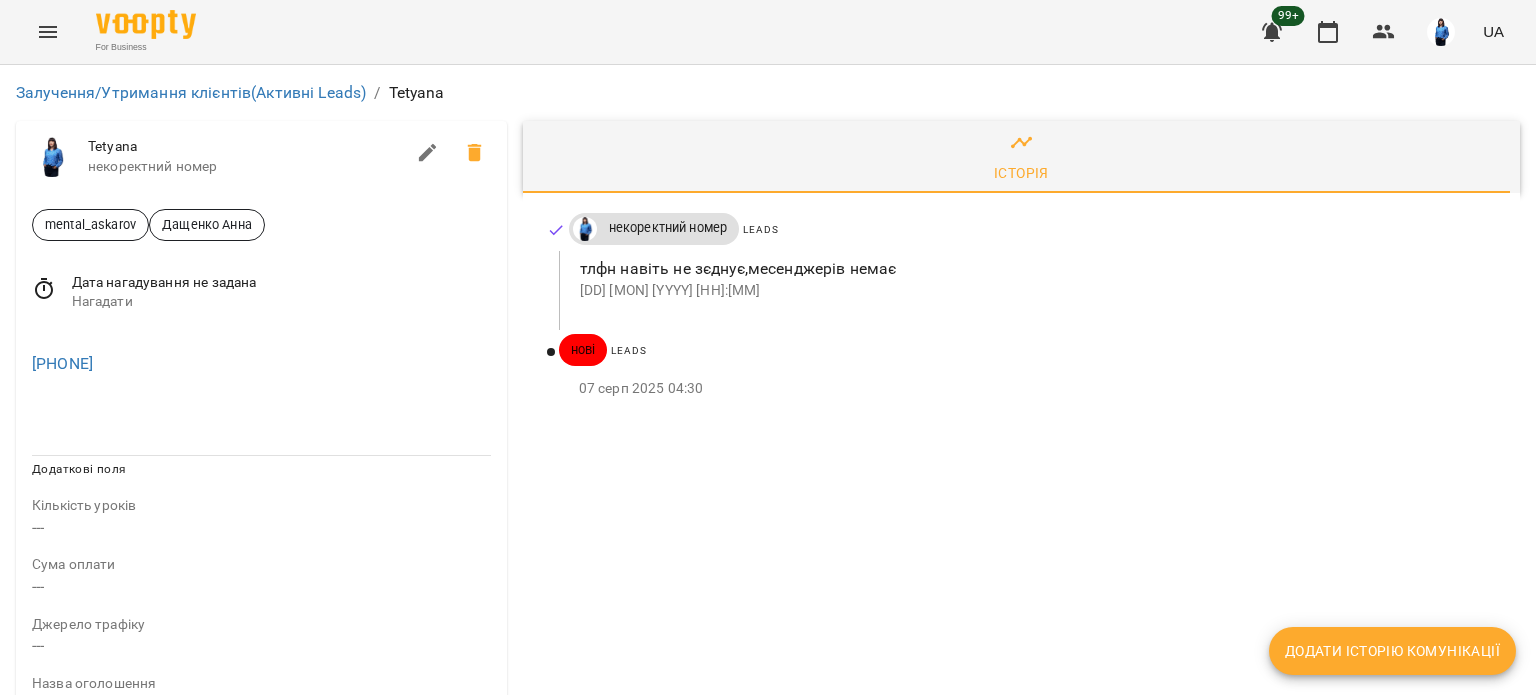 click on "[PHONE]" at bounding box center [261, 360] 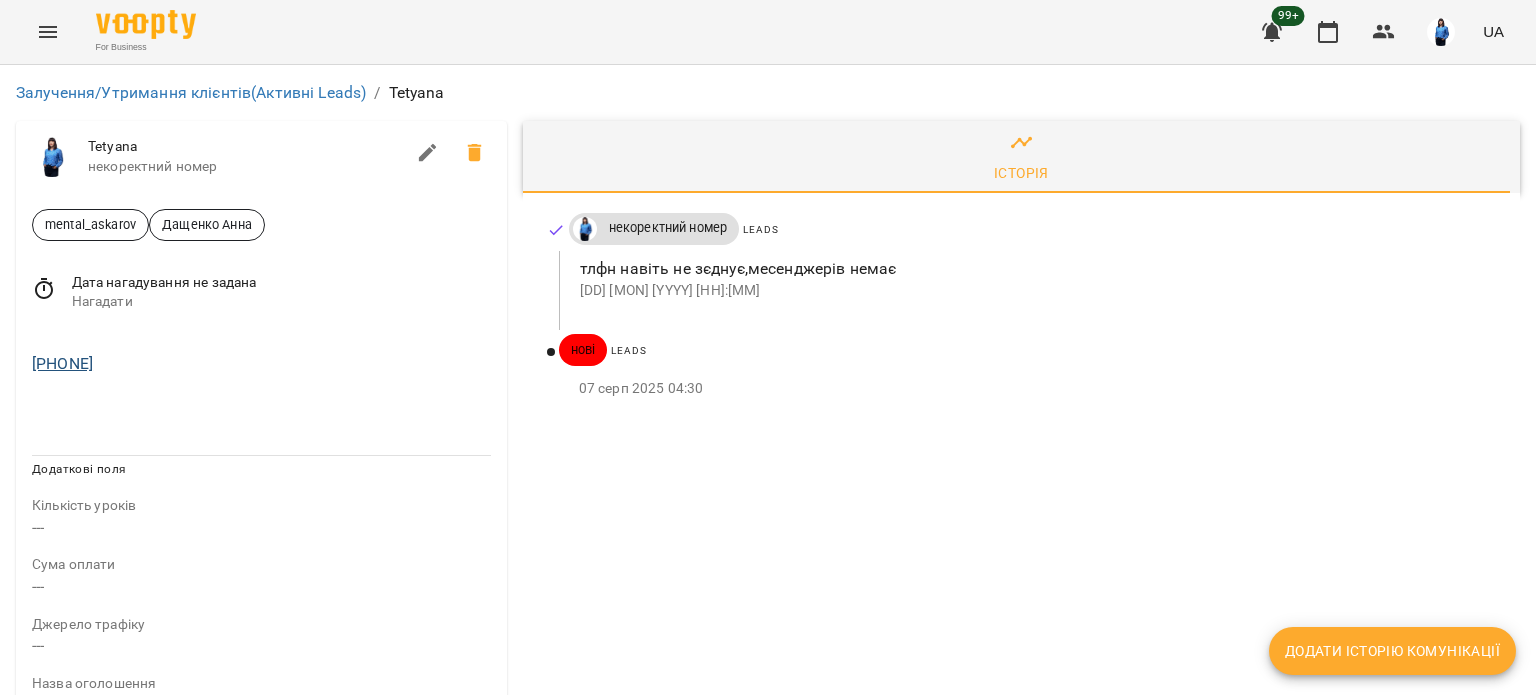 drag, startPoint x: 152, startPoint y: 360, endPoint x: 42, endPoint y: 361, distance: 110.00455 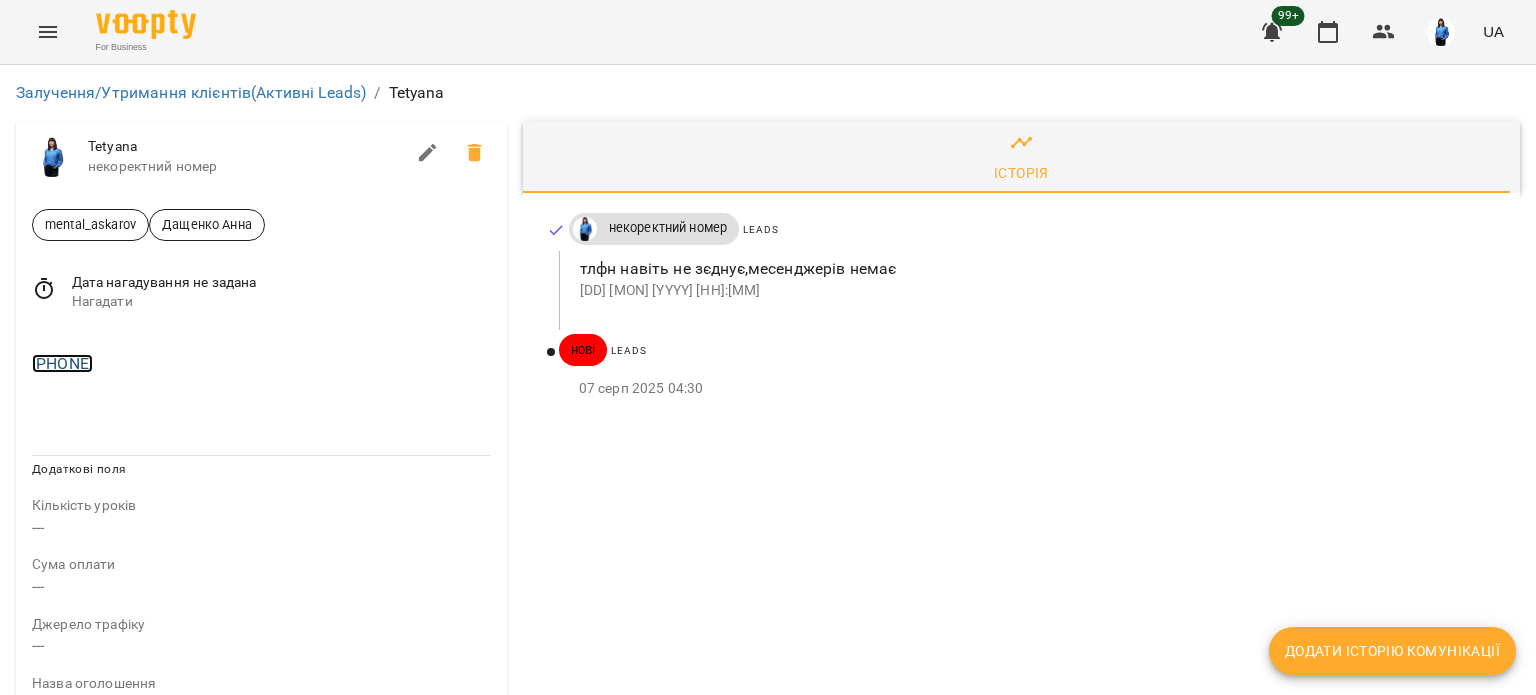 copy on "[PHONE]" 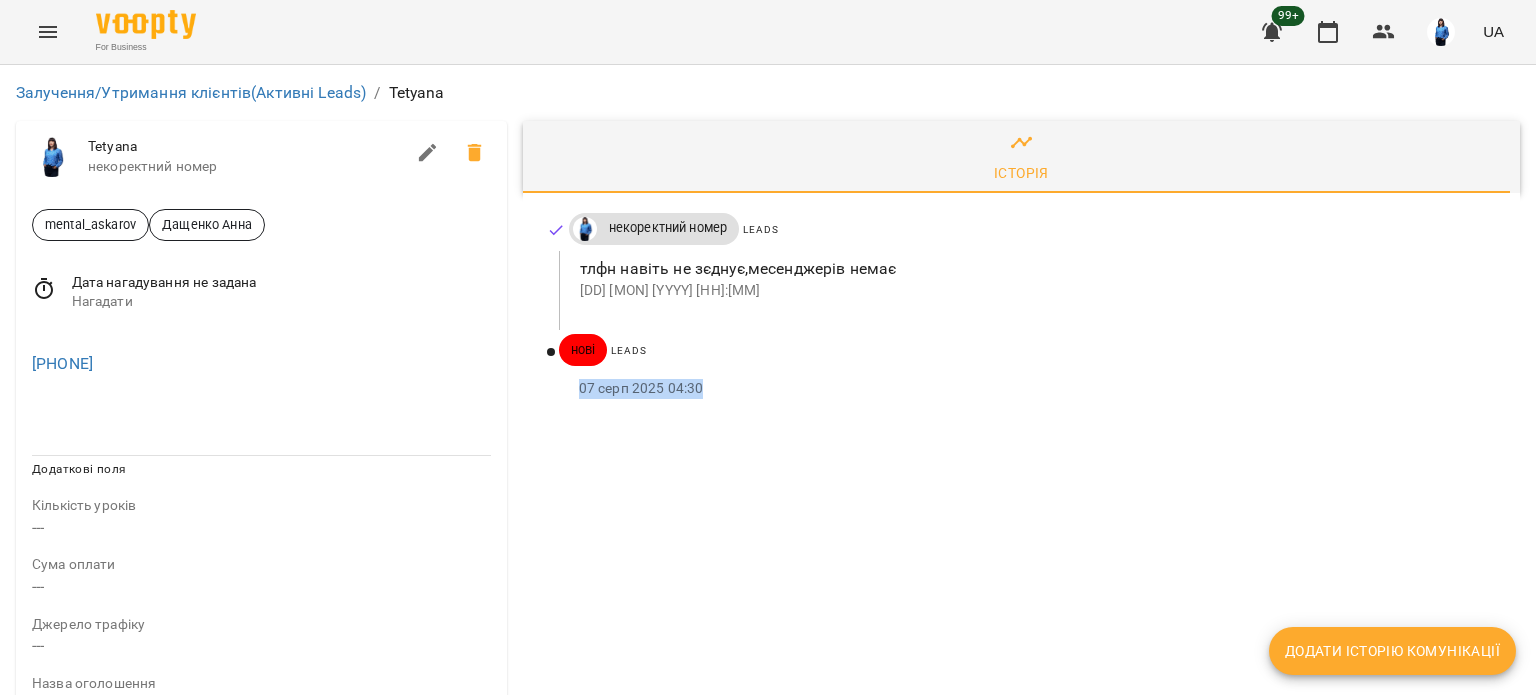 drag, startPoint x: 740, startPoint y: 402, endPoint x: 576, endPoint y: 399, distance: 164.02744 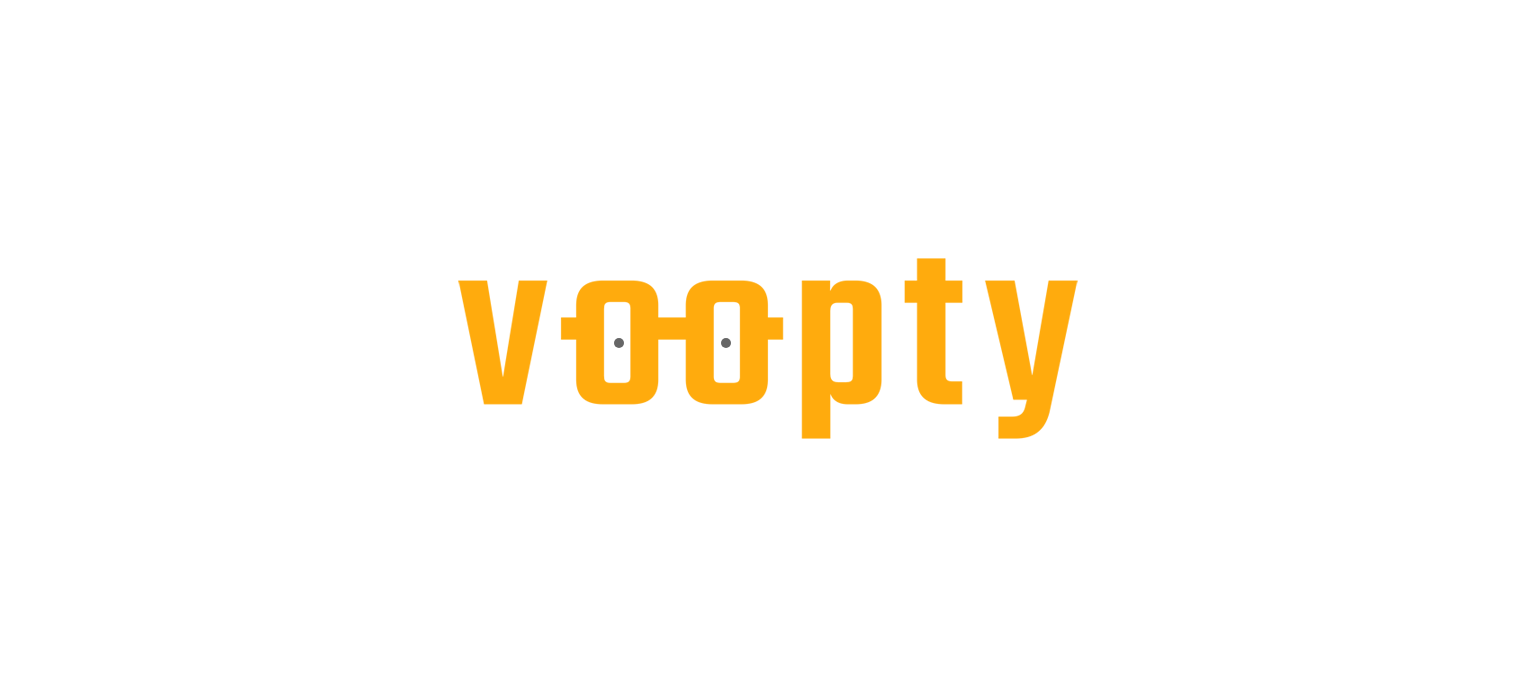 scroll, scrollTop: 0, scrollLeft: 0, axis: both 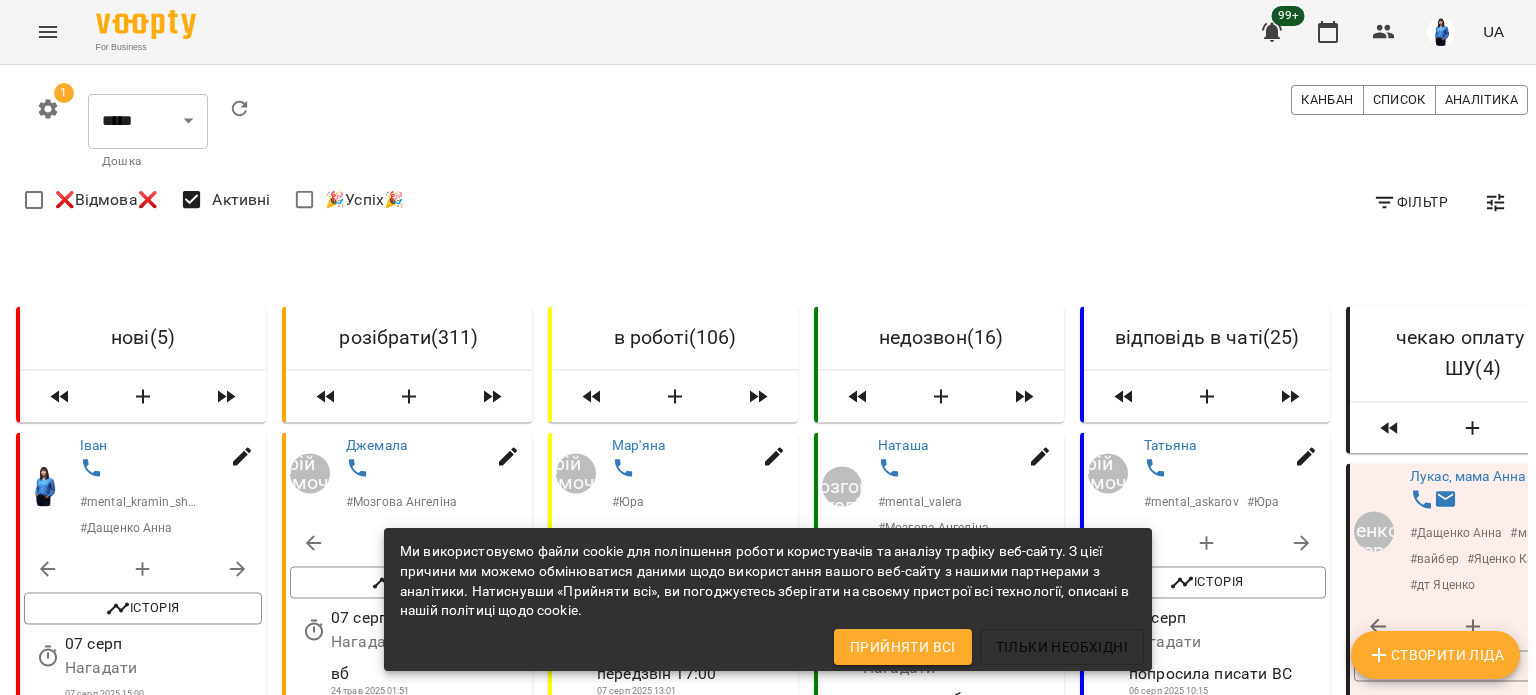 click at bounding box center (167, 770) 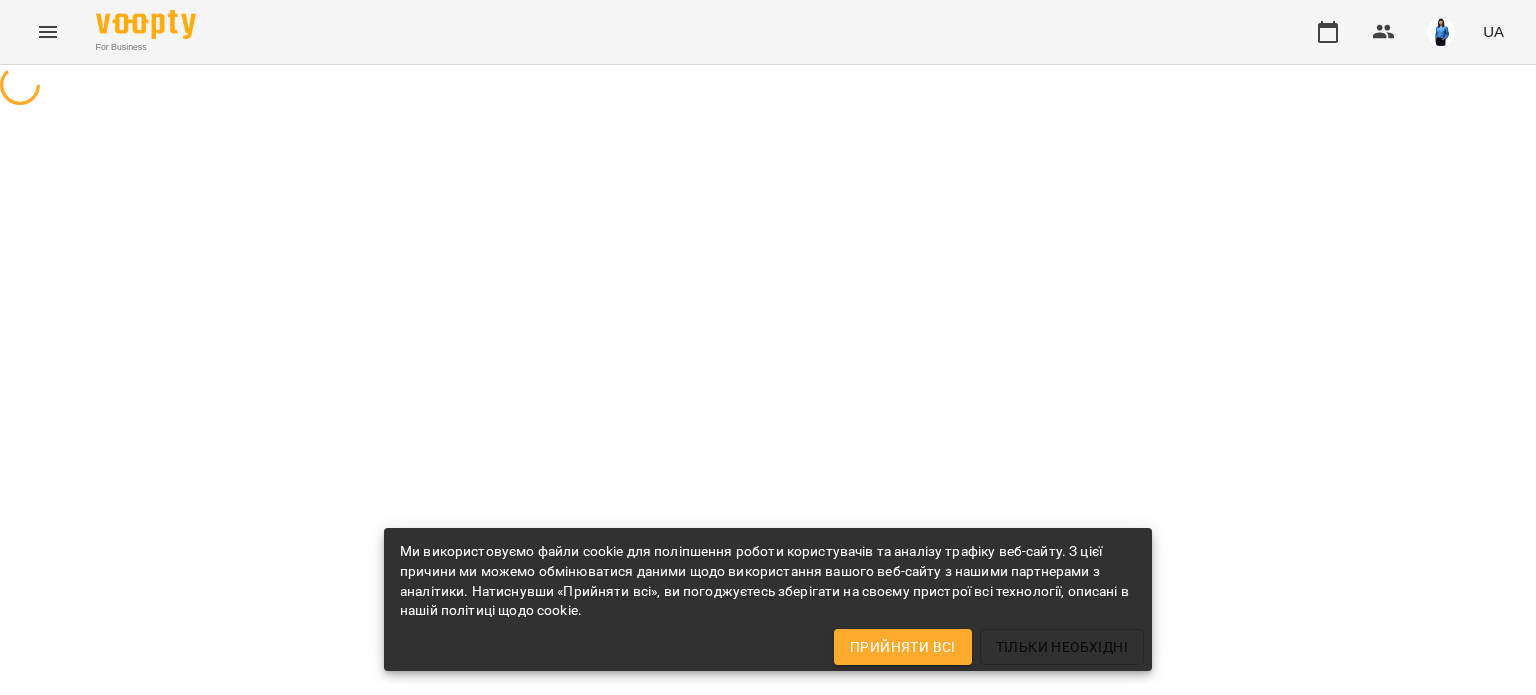 scroll, scrollTop: 0, scrollLeft: 0, axis: both 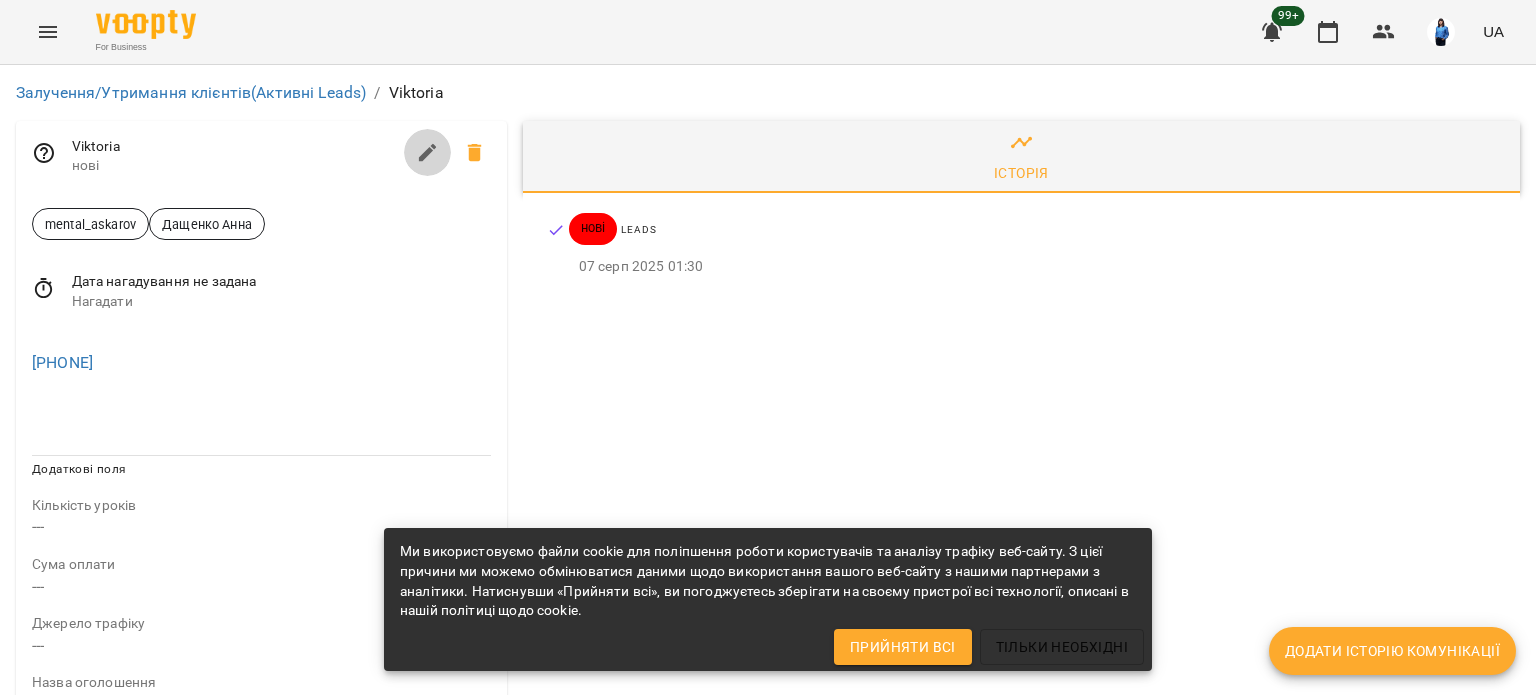 click 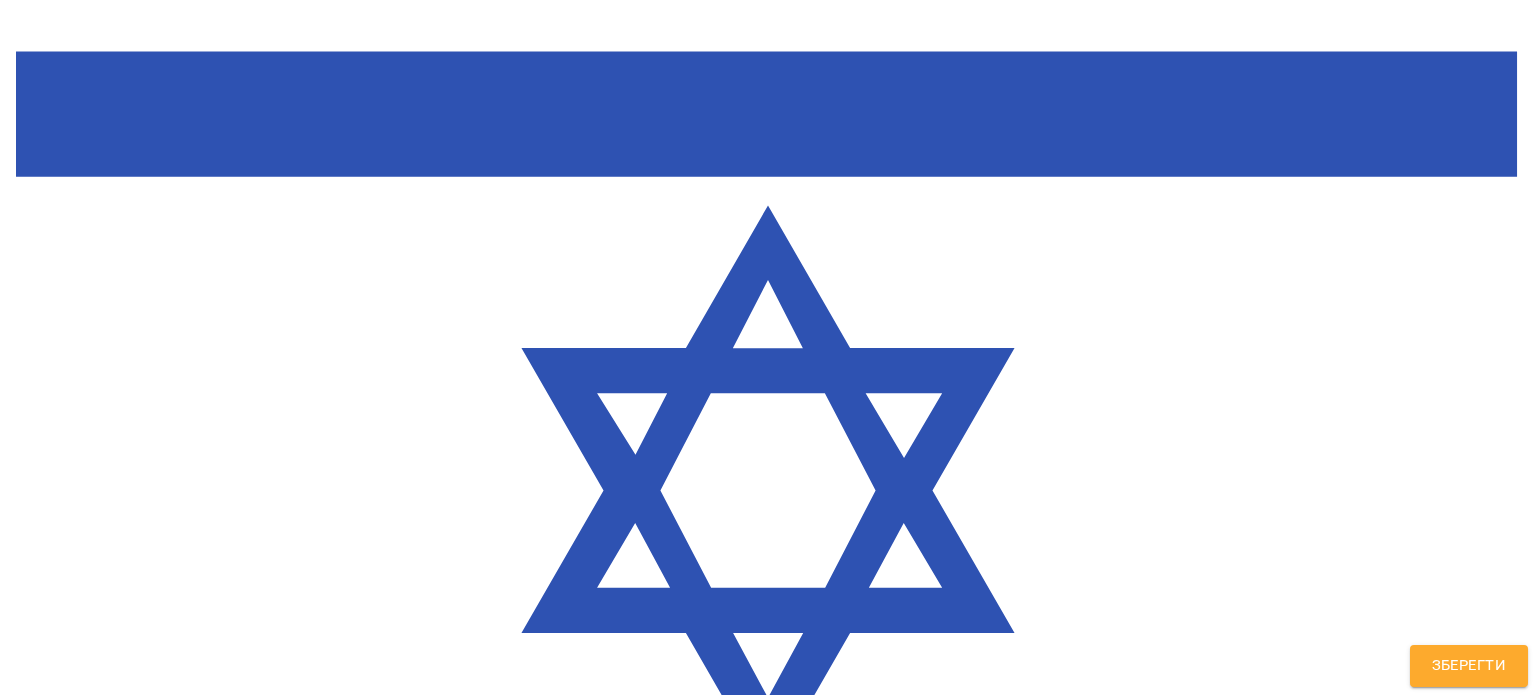 scroll, scrollTop: 300, scrollLeft: 0, axis: vertical 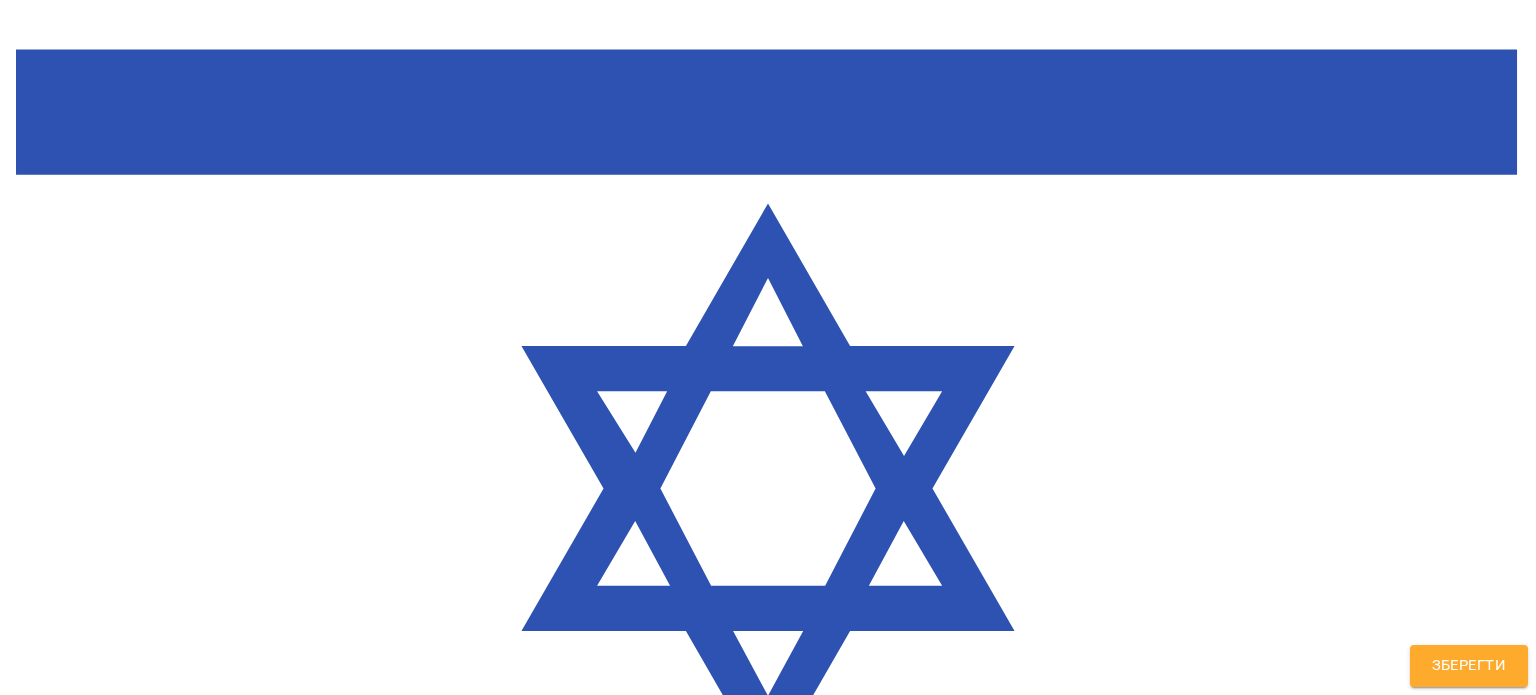 click on "**********" at bounding box center (768, 1452) 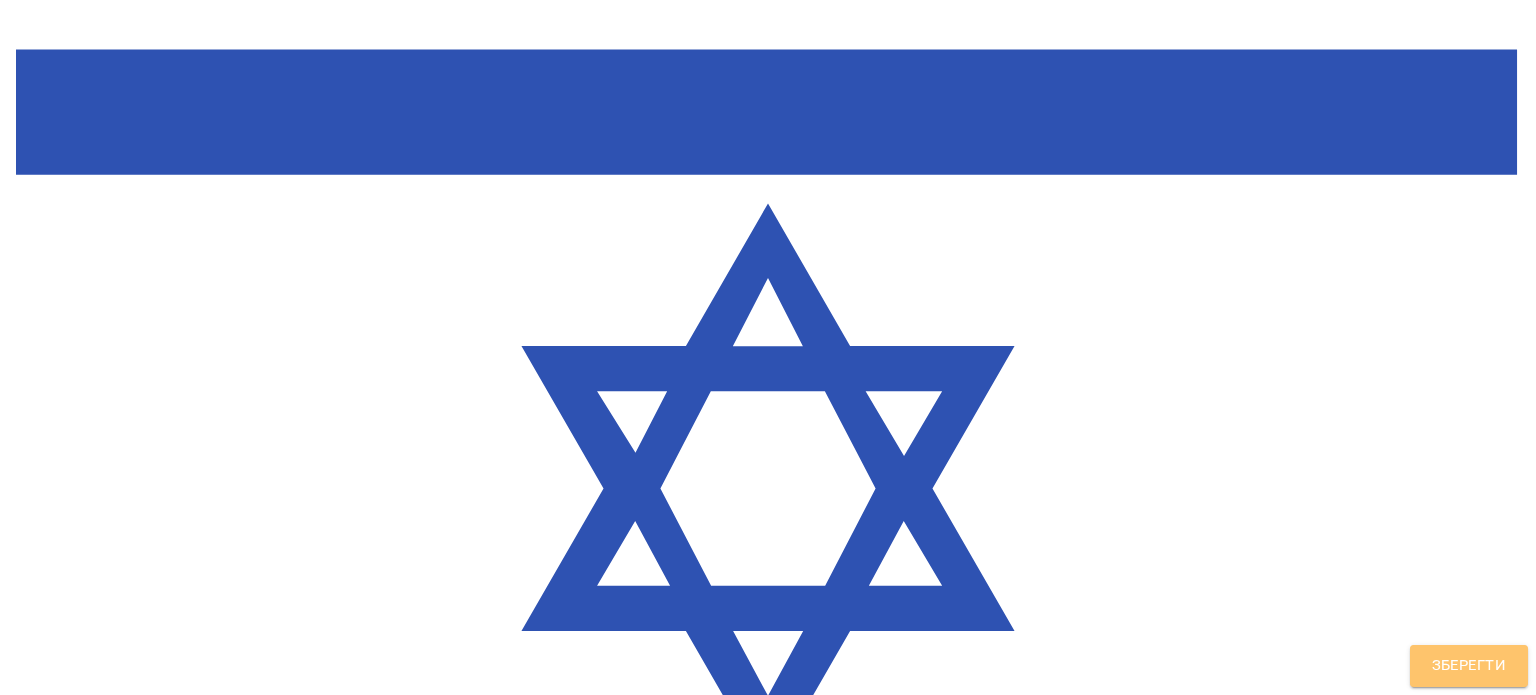 click on "Зберегти" at bounding box center [1469, 666] 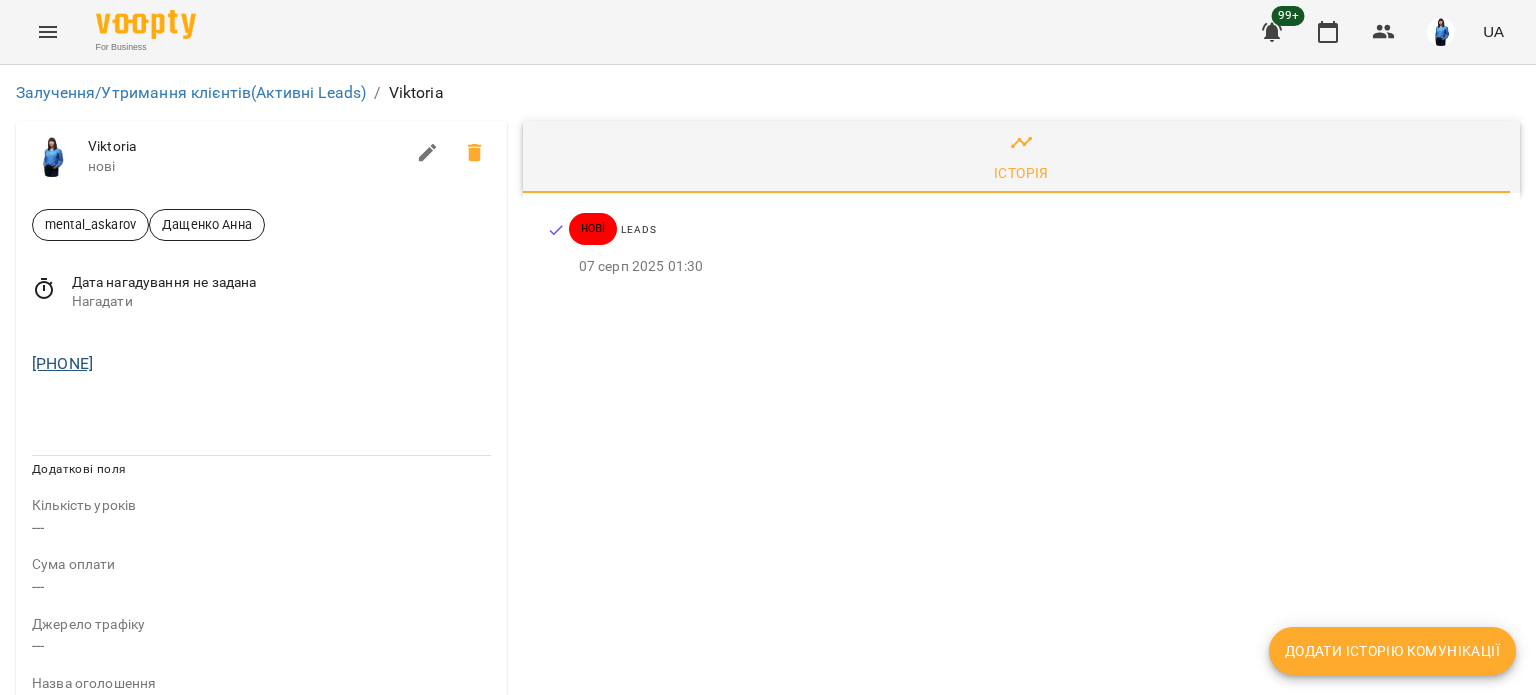 drag, startPoint x: 137, startPoint y: 366, endPoint x: 38, endPoint y: 369, distance: 99.04544 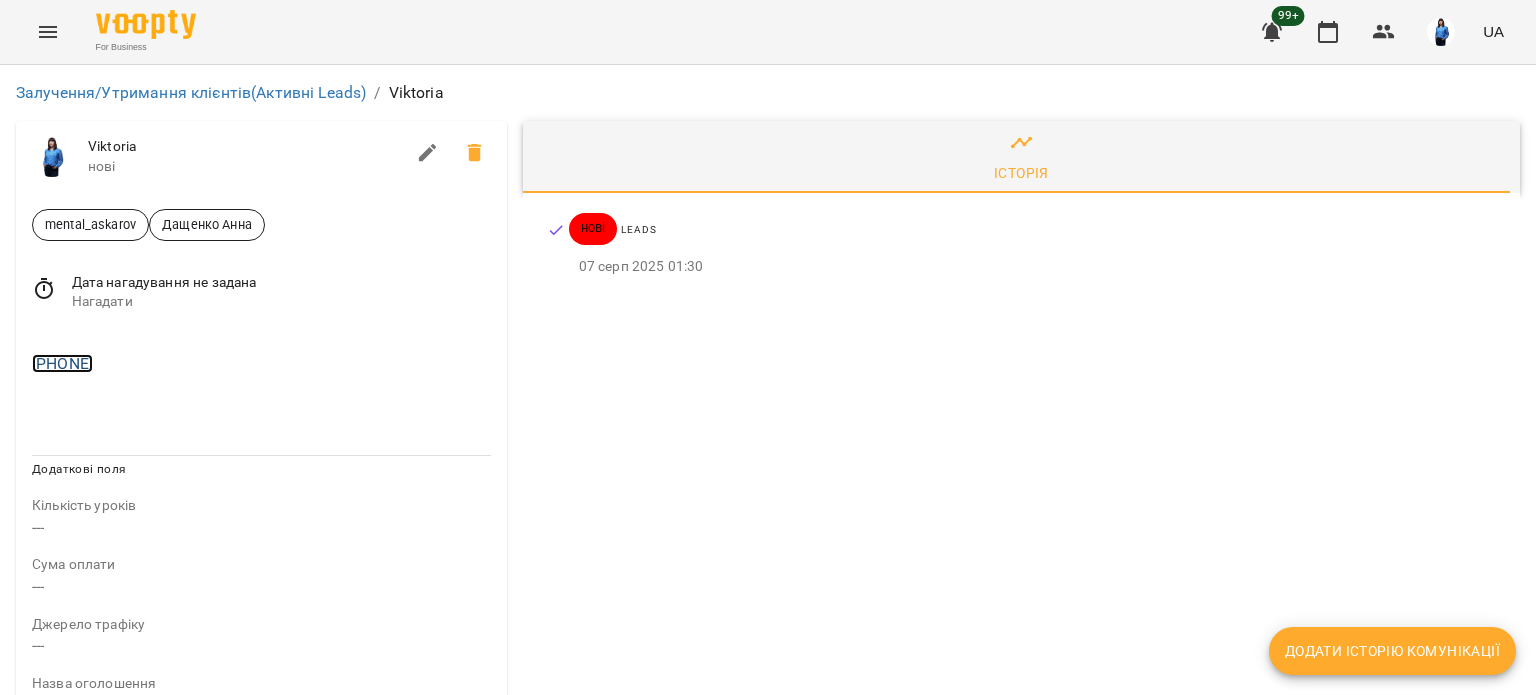 click on "[PHONE]" at bounding box center (62, 363) 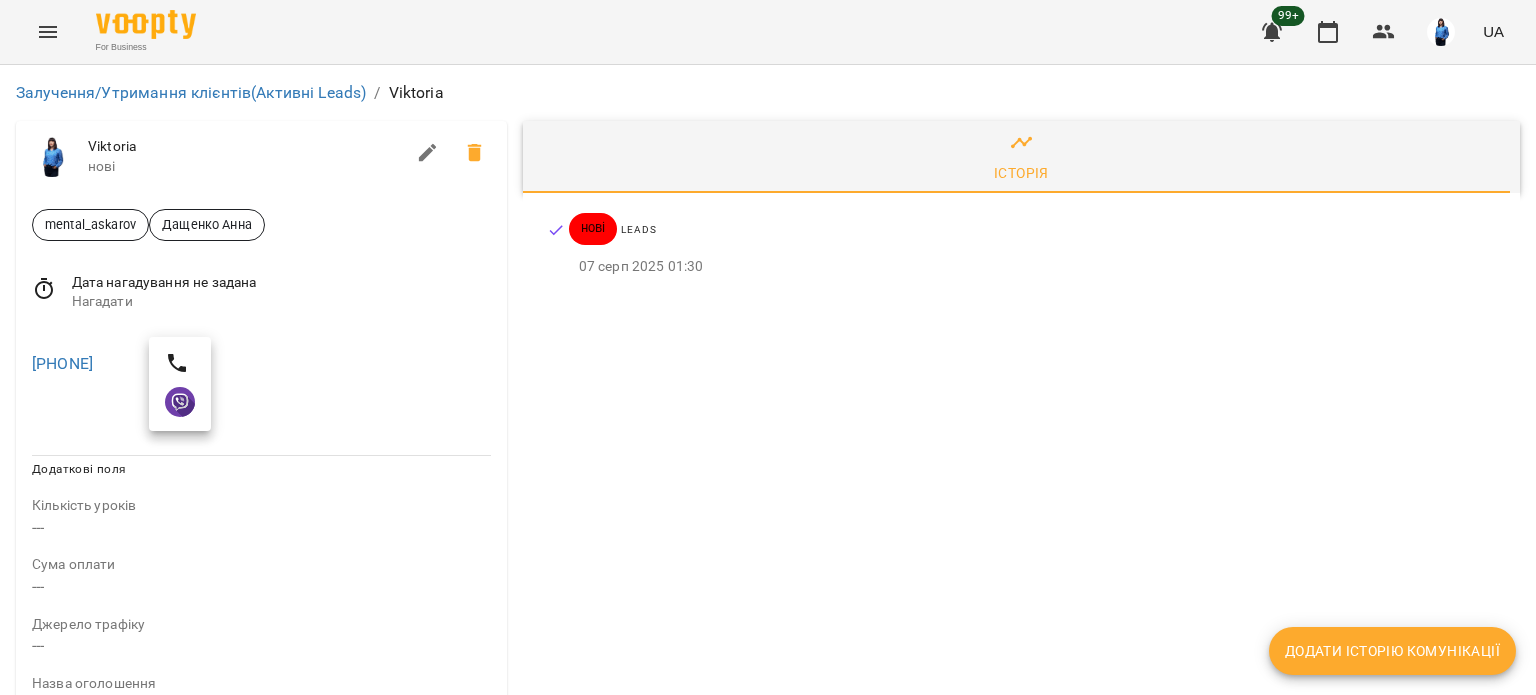 drag, startPoint x: 46, startPoint y: 364, endPoint x: 72, endPoint y: 407, distance: 50.24938 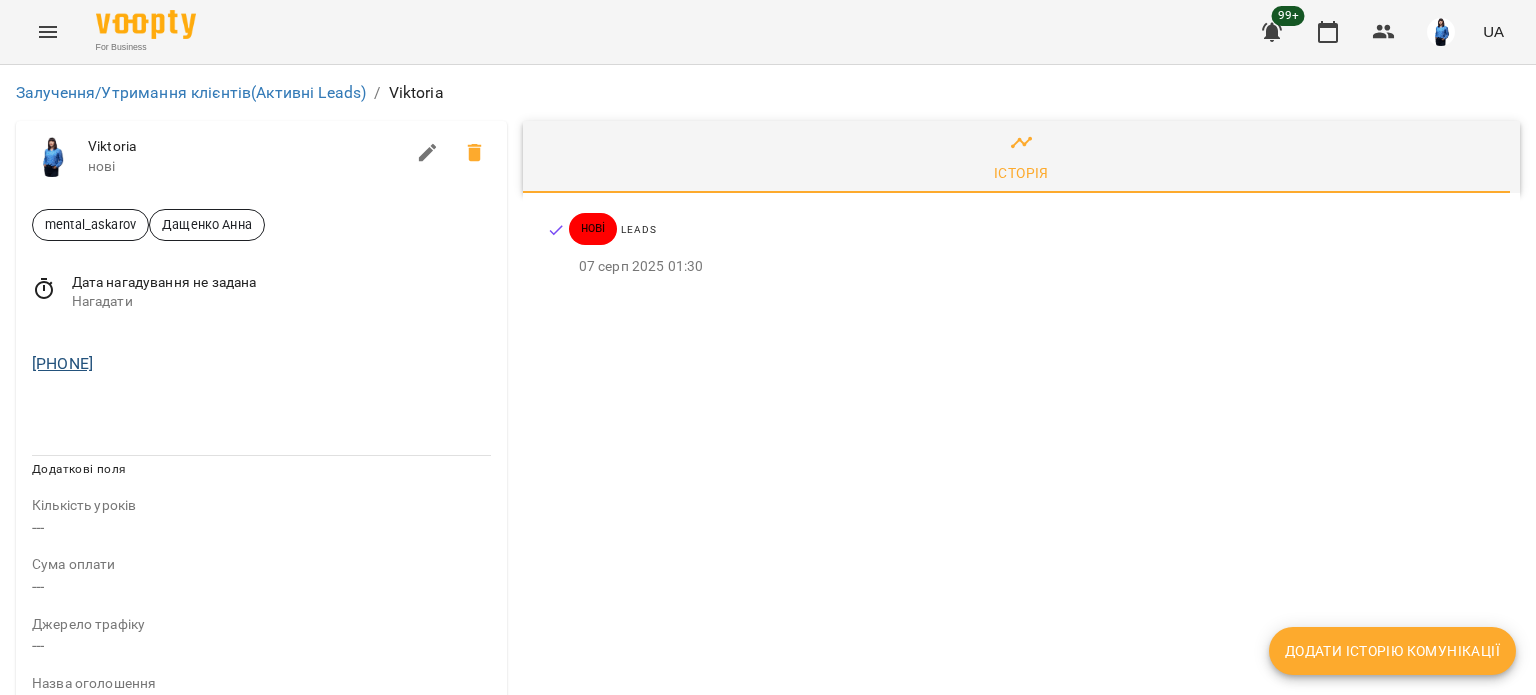 drag, startPoint x: 165, startPoint y: 370, endPoint x: 38, endPoint y: 368, distance: 127.01575 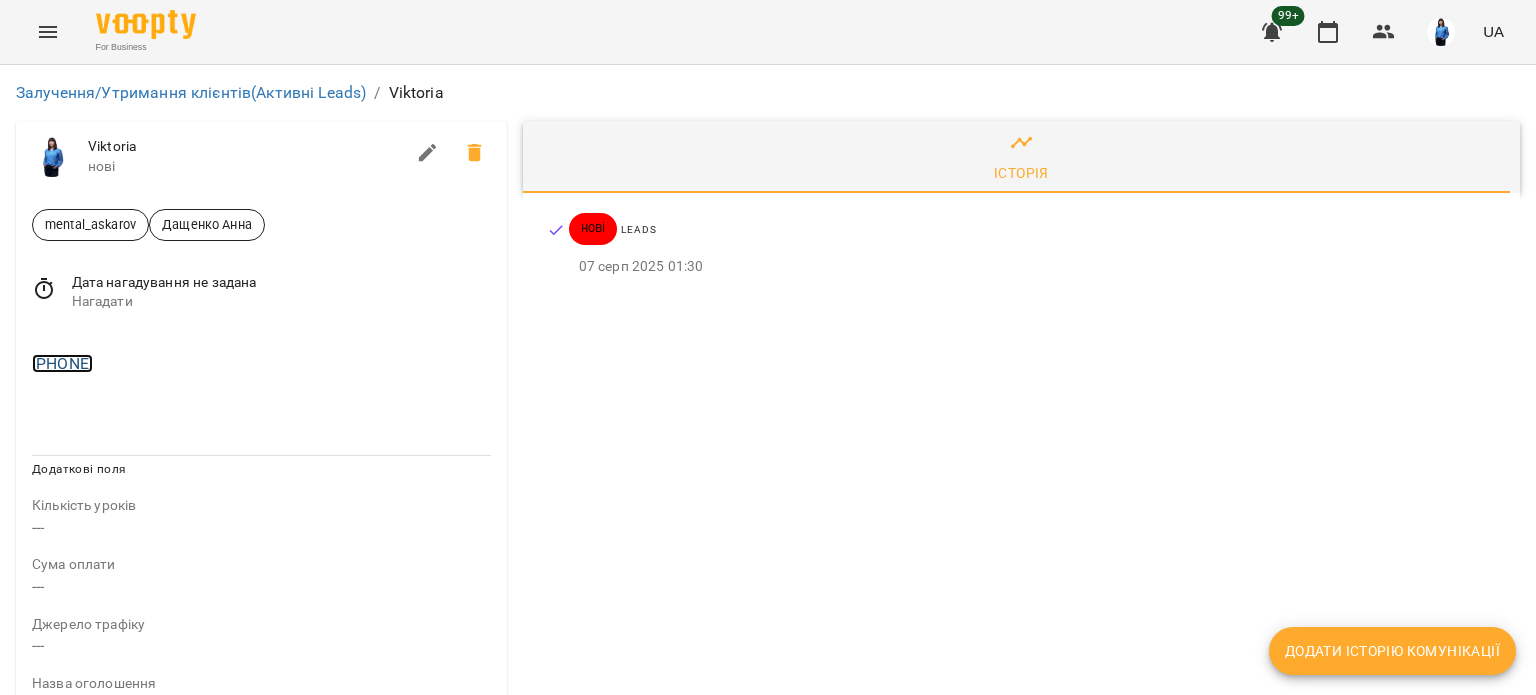 copy on "[PHONE]" 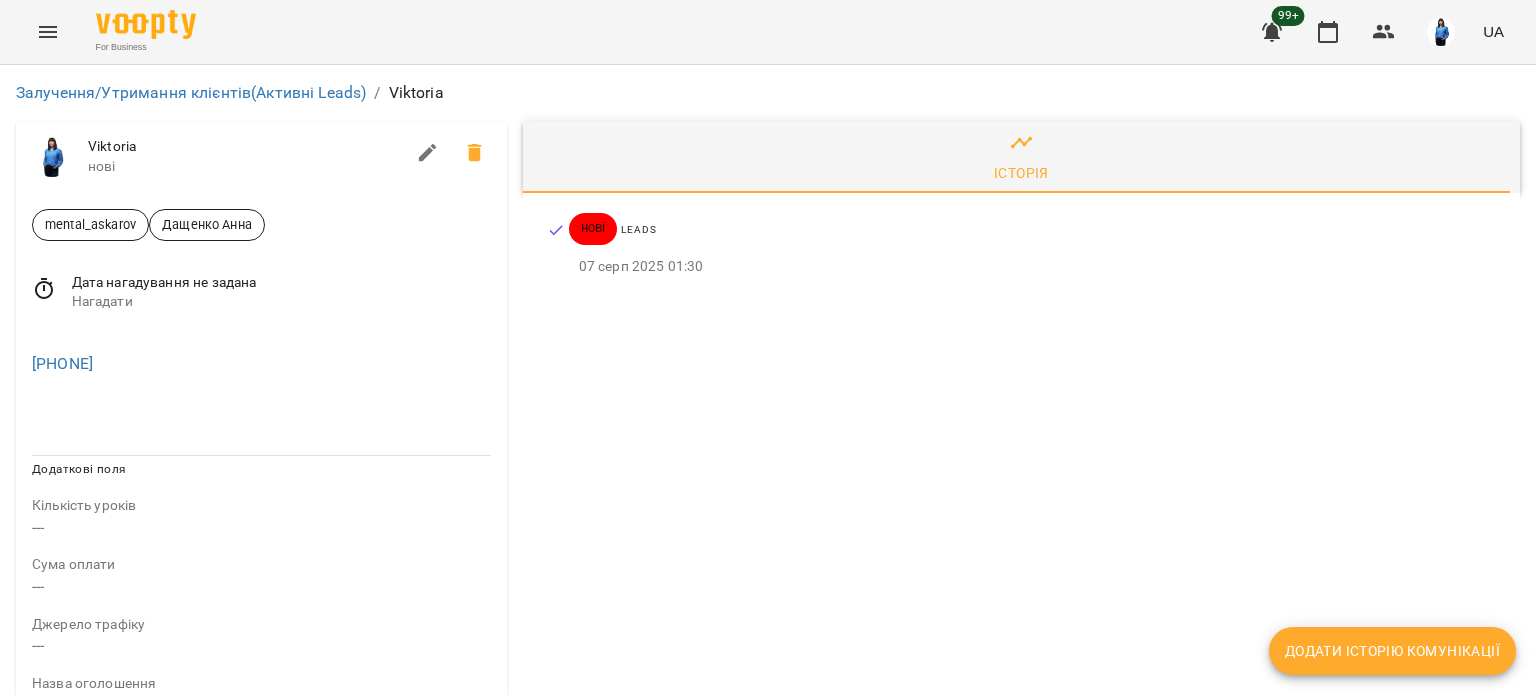 click on "[PHONE]" at bounding box center [261, 364] 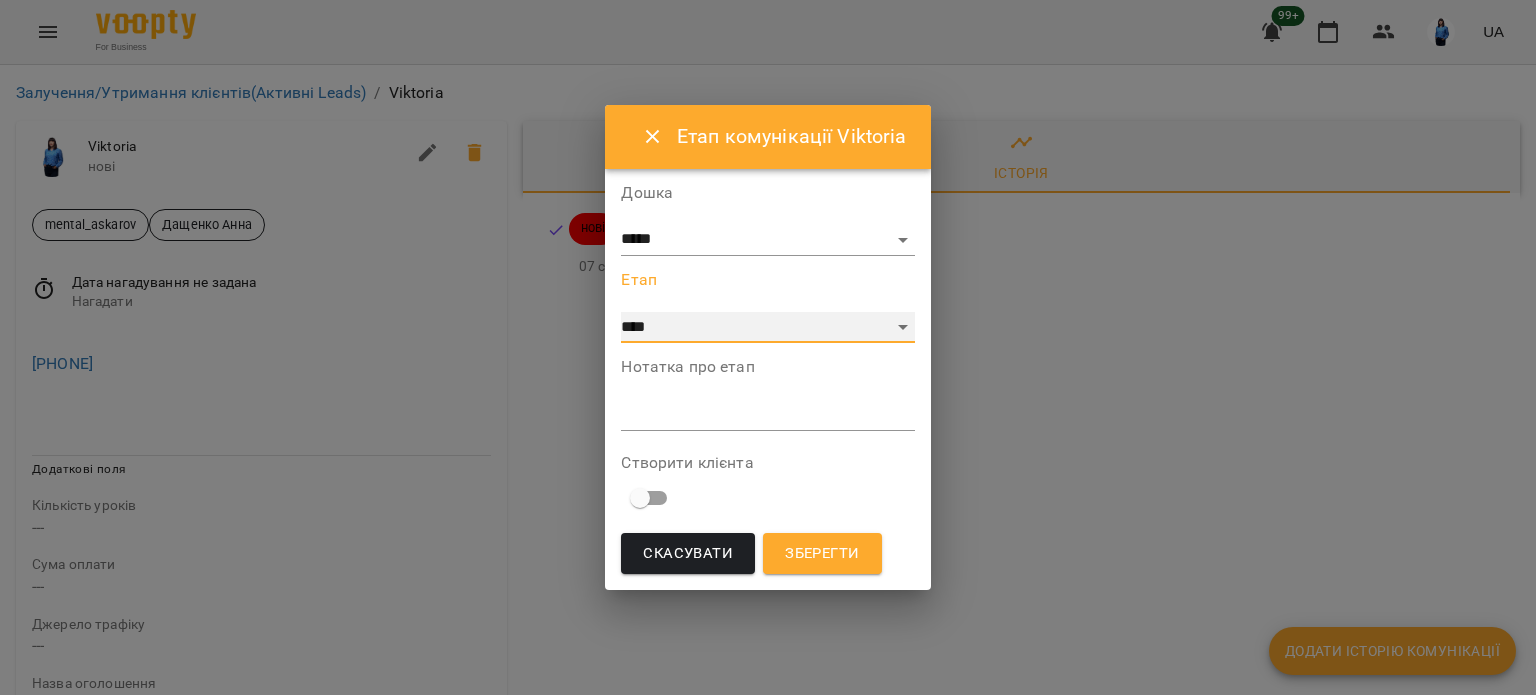 click on "**********" at bounding box center [767, 328] 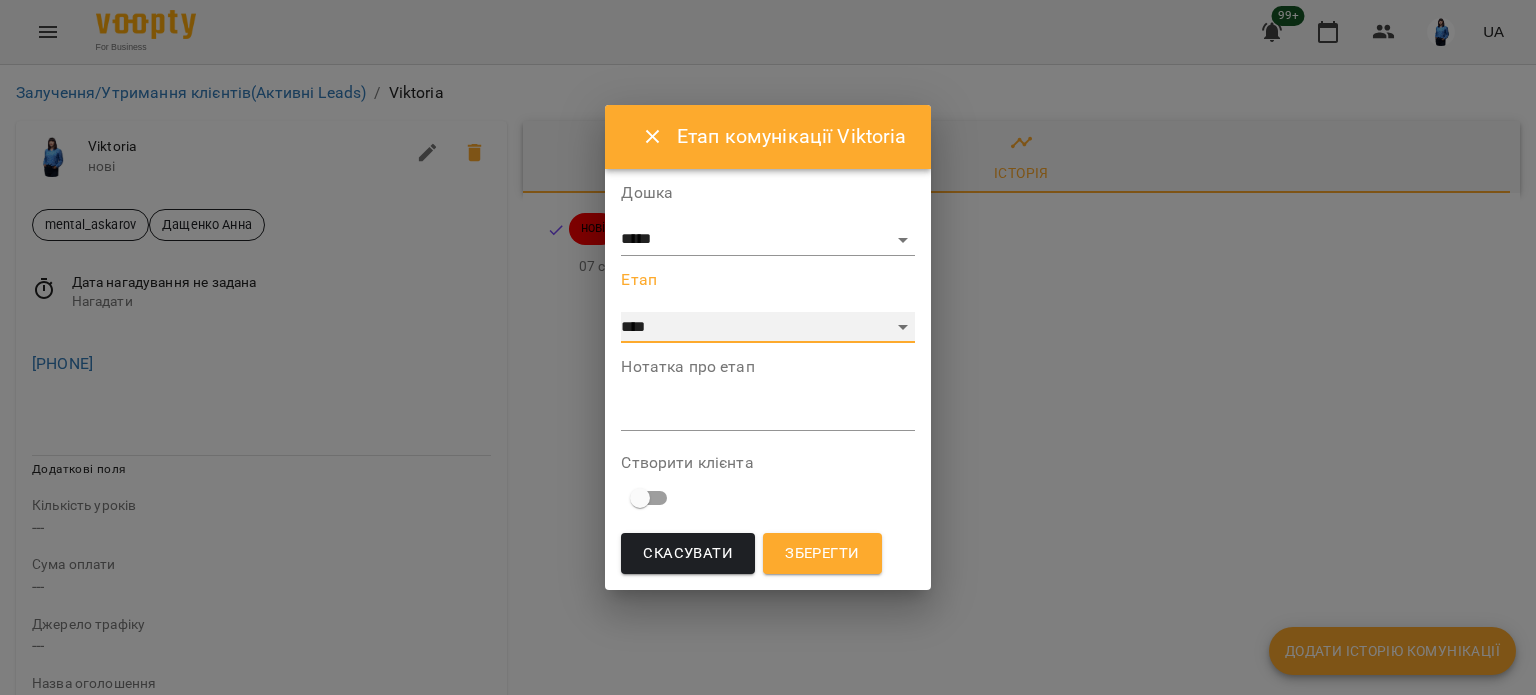 select on "**" 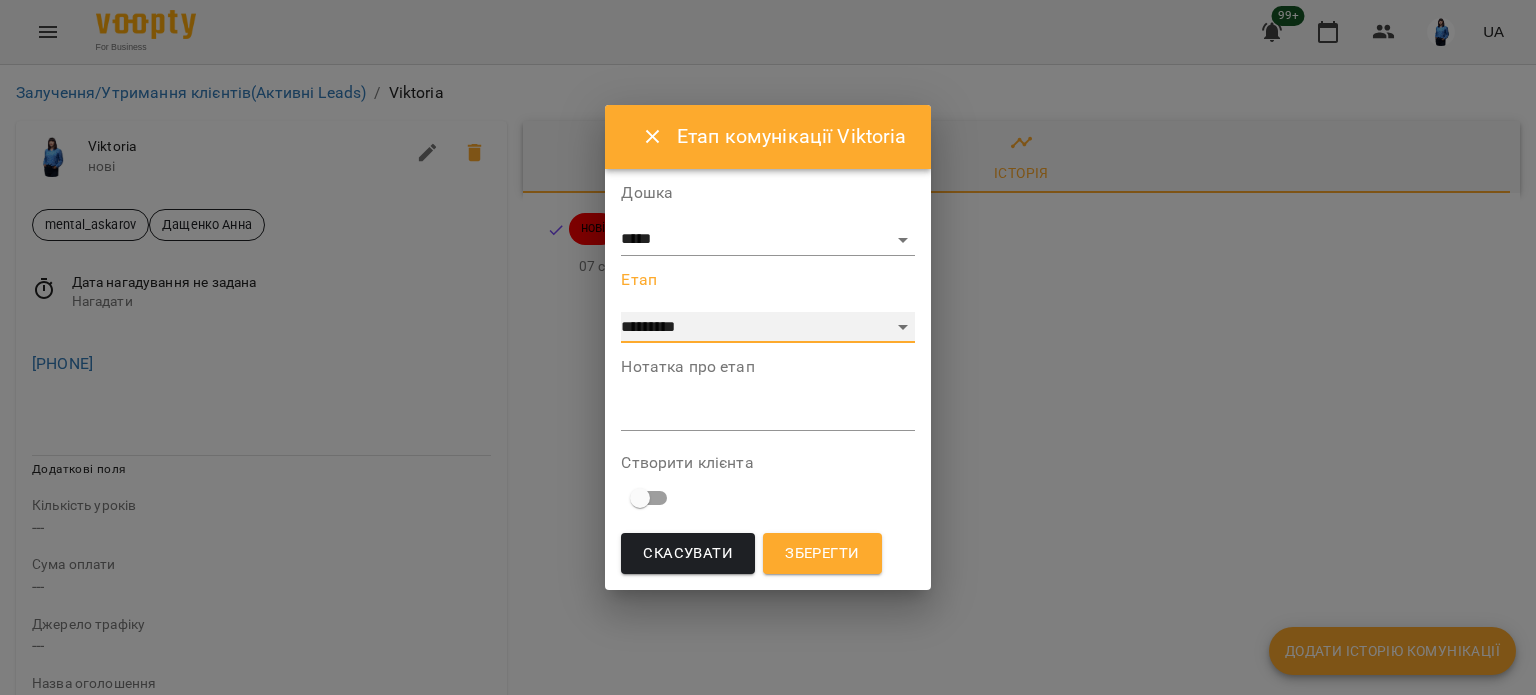 click on "**********" at bounding box center (767, 328) 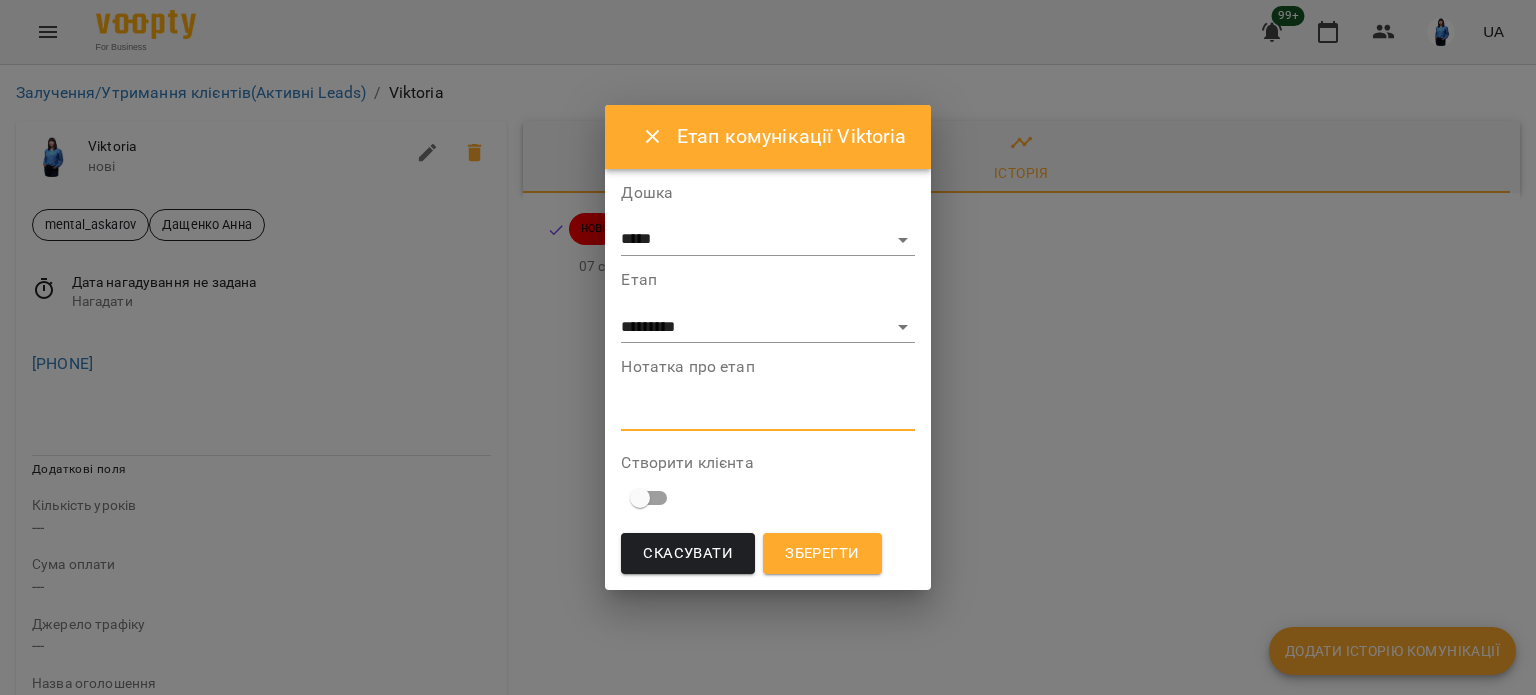 click at bounding box center [767, 414] 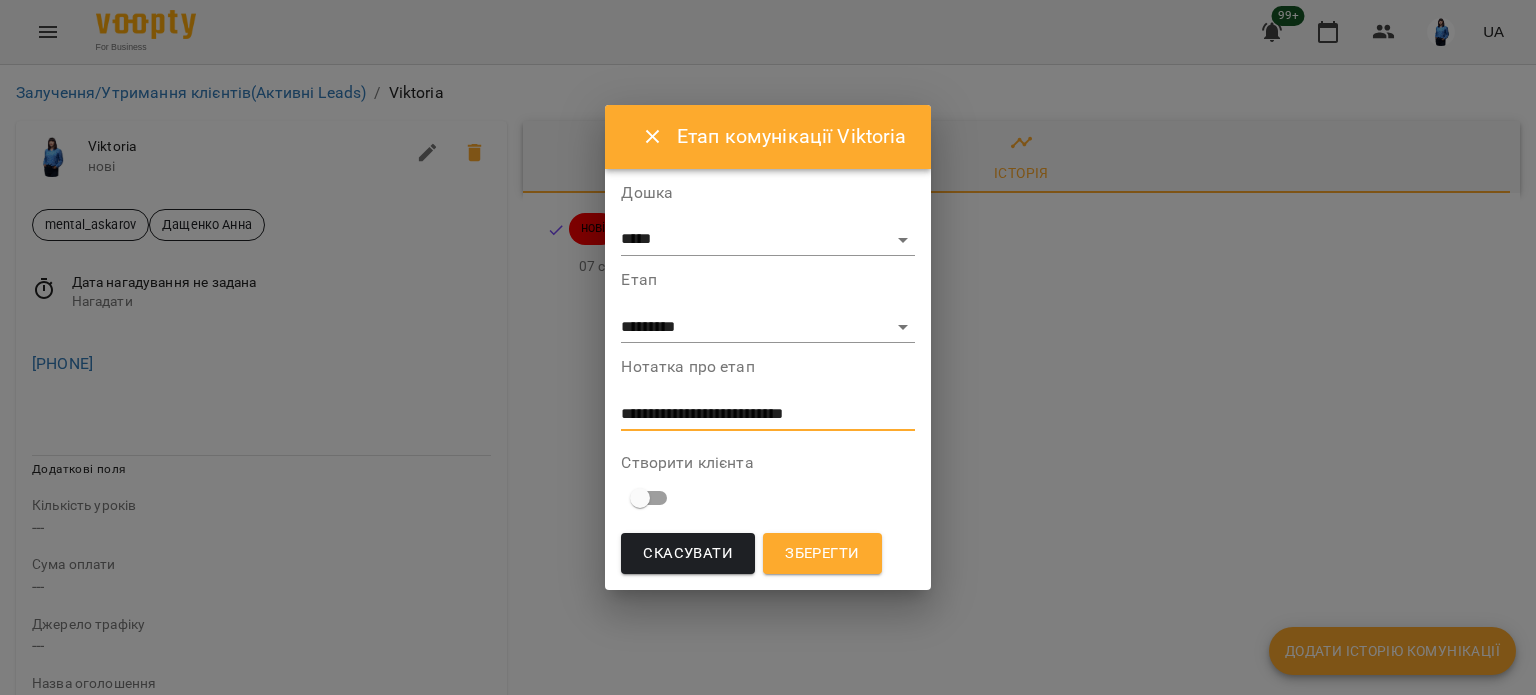 type on "**********" 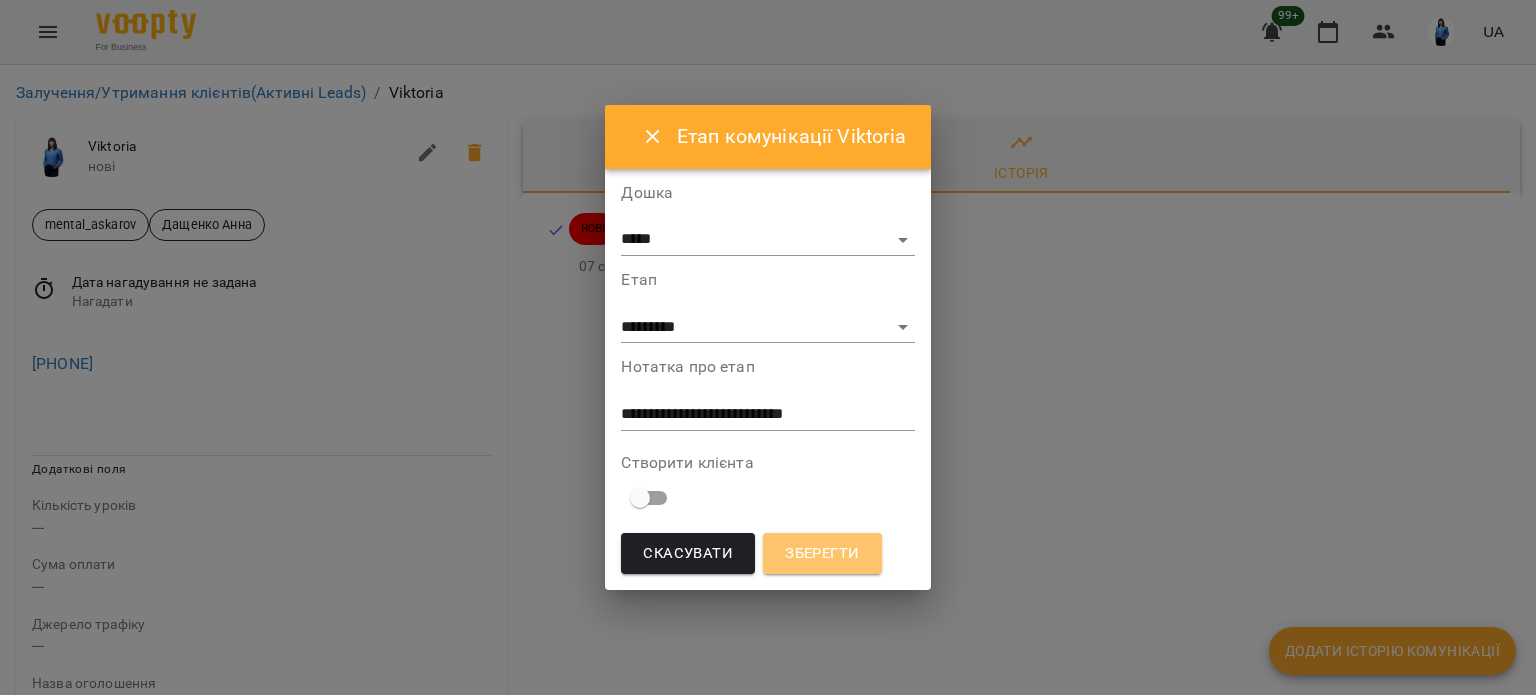 click on "Зберегти" at bounding box center (822, 554) 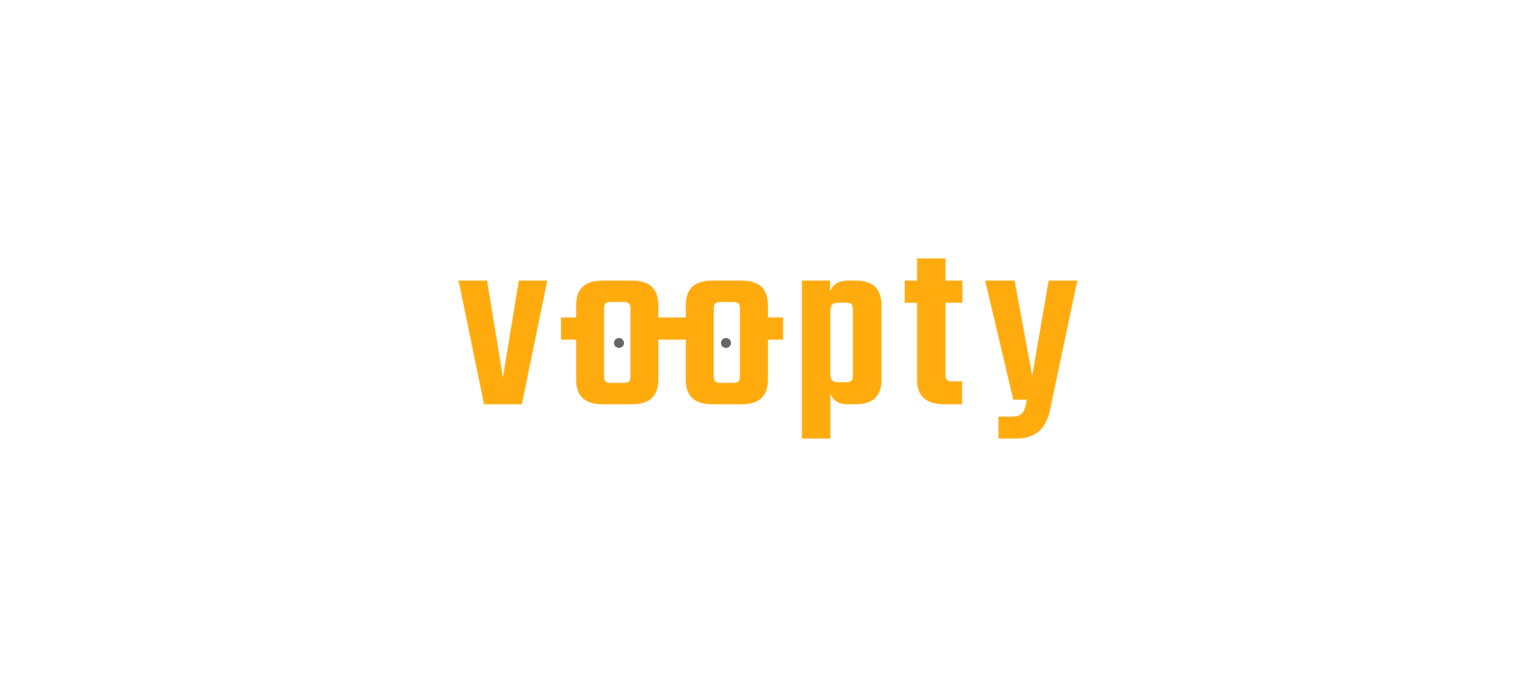 scroll, scrollTop: 0, scrollLeft: 0, axis: both 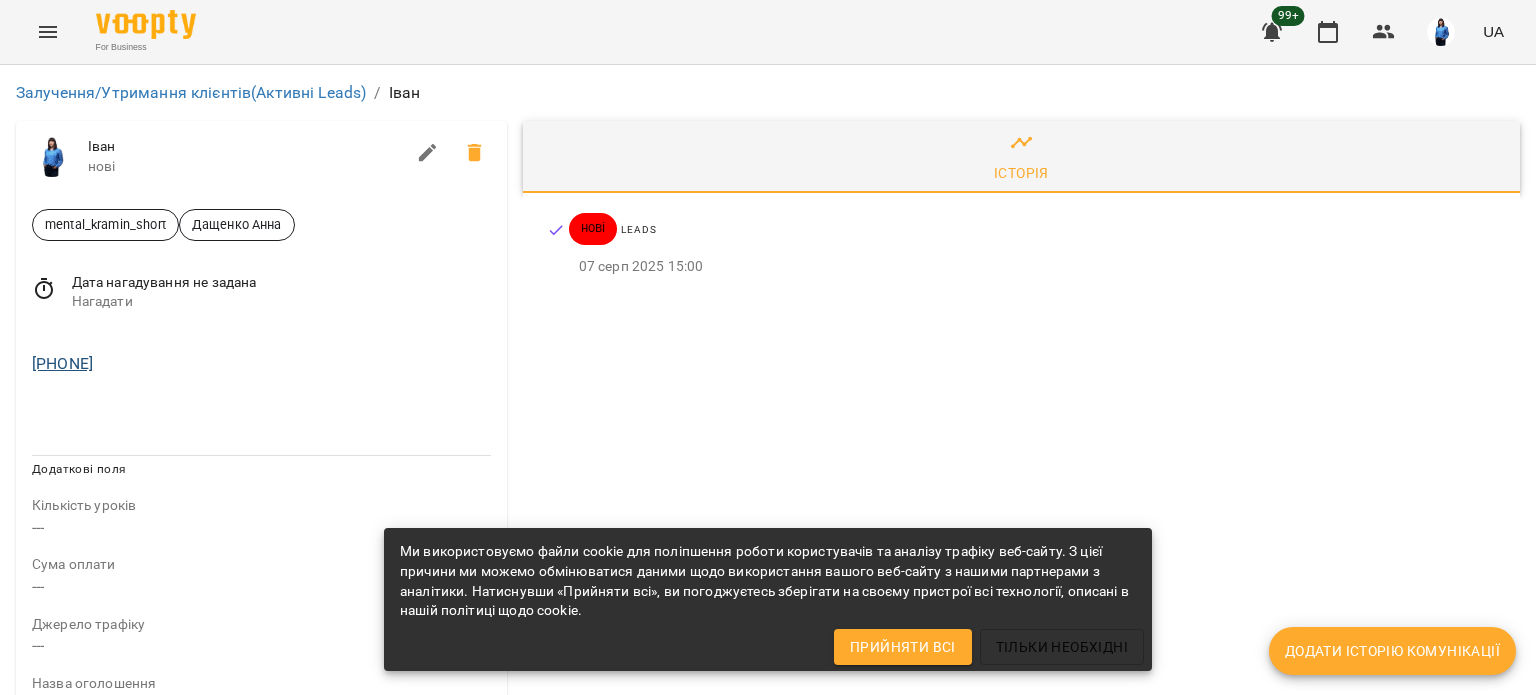 drag, startPoint x: 165, startPoint y: 371, endPoint x: 64, endPoint y: 355, distance: 102.259476 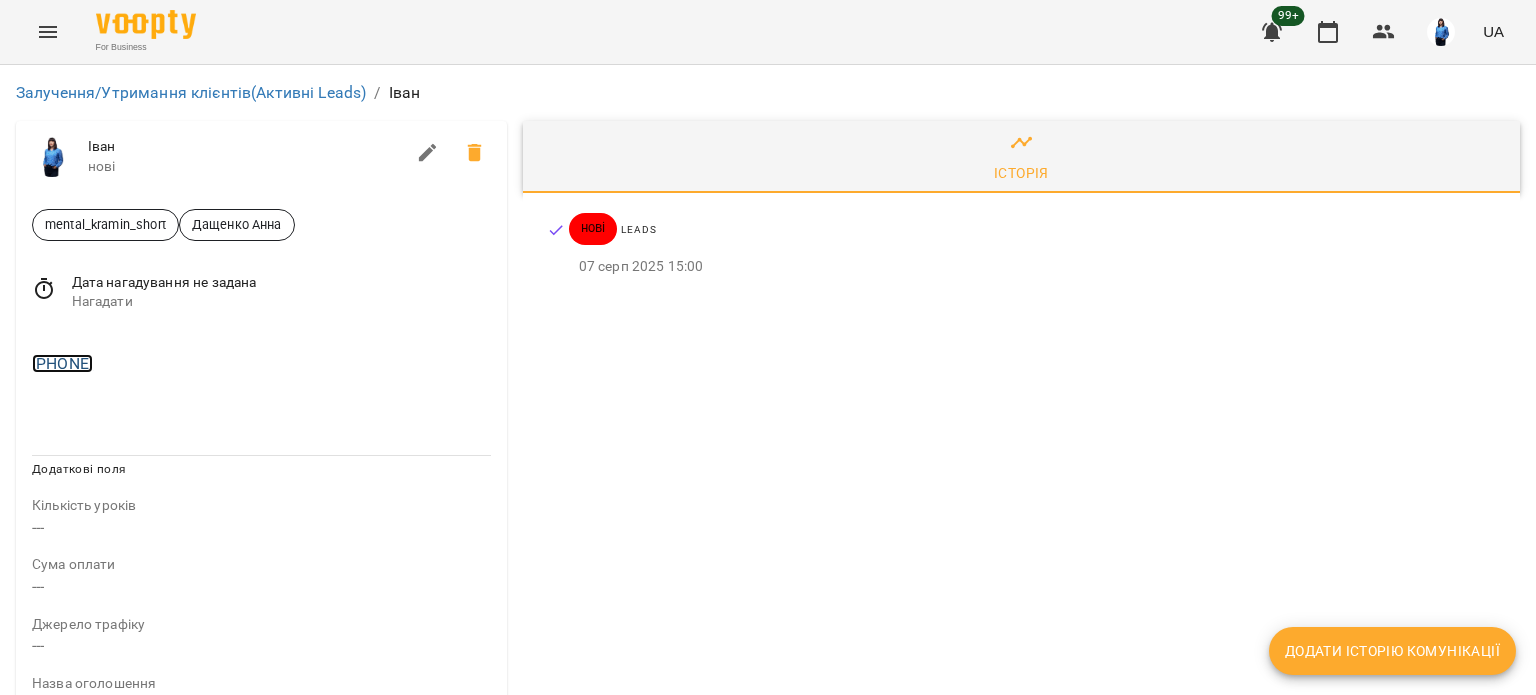 copy on "[PHONE]" 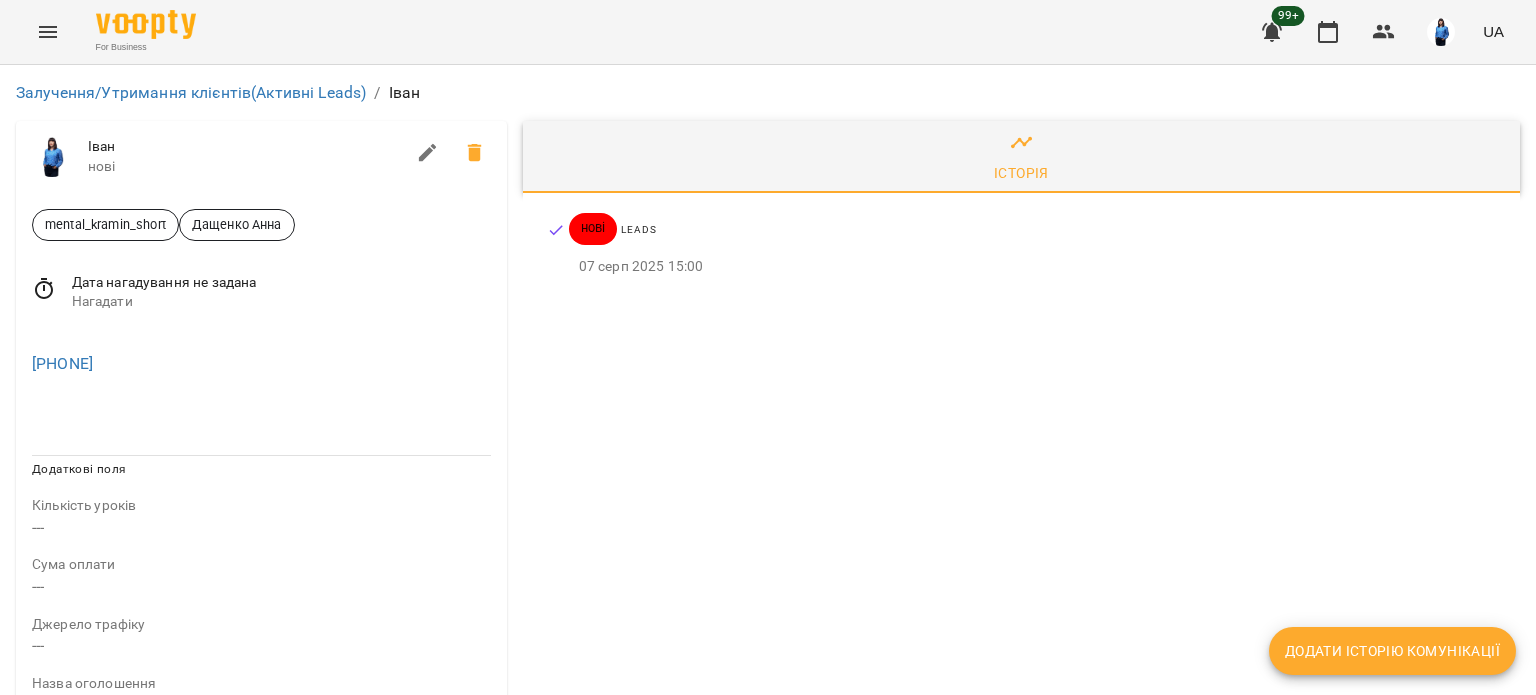 click at bounding box center [261, 344] 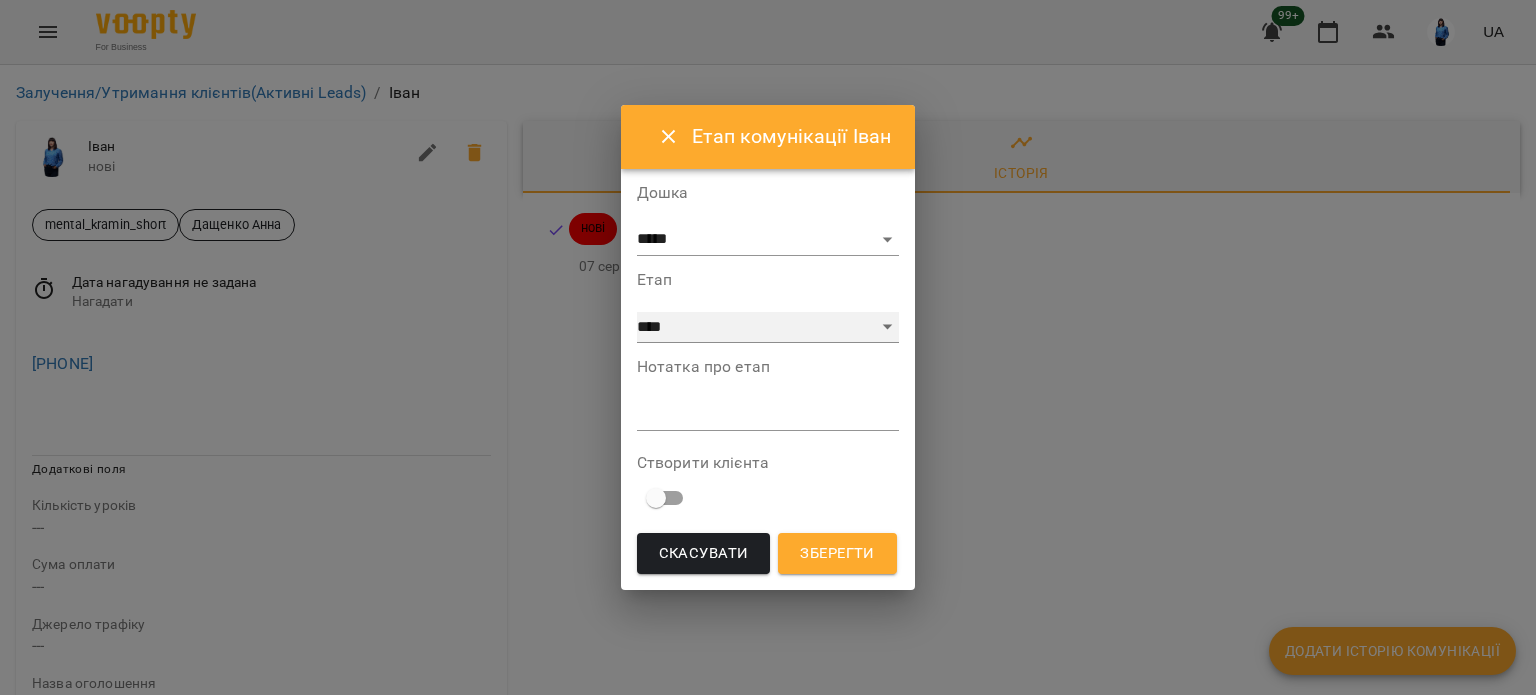 click on "**********" at bounding box center (768, 328) 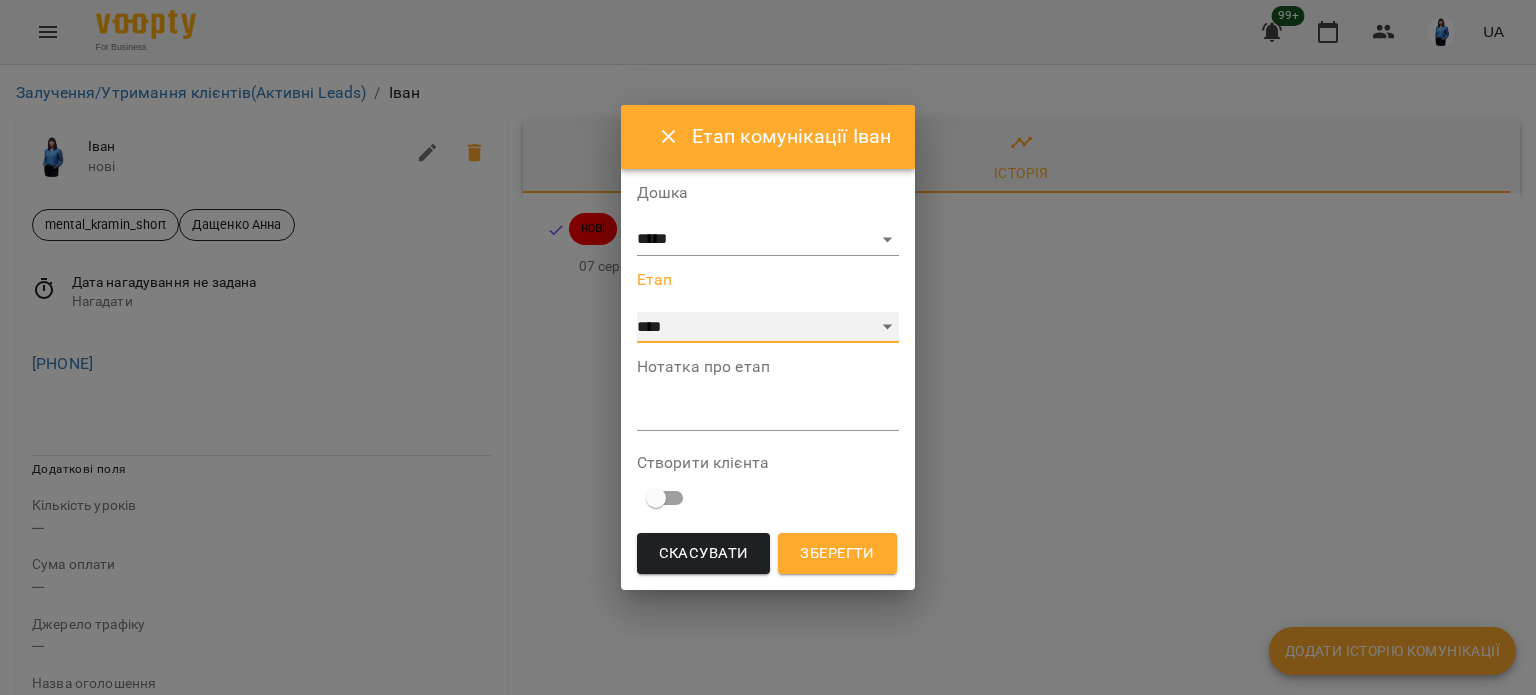 select on "**" 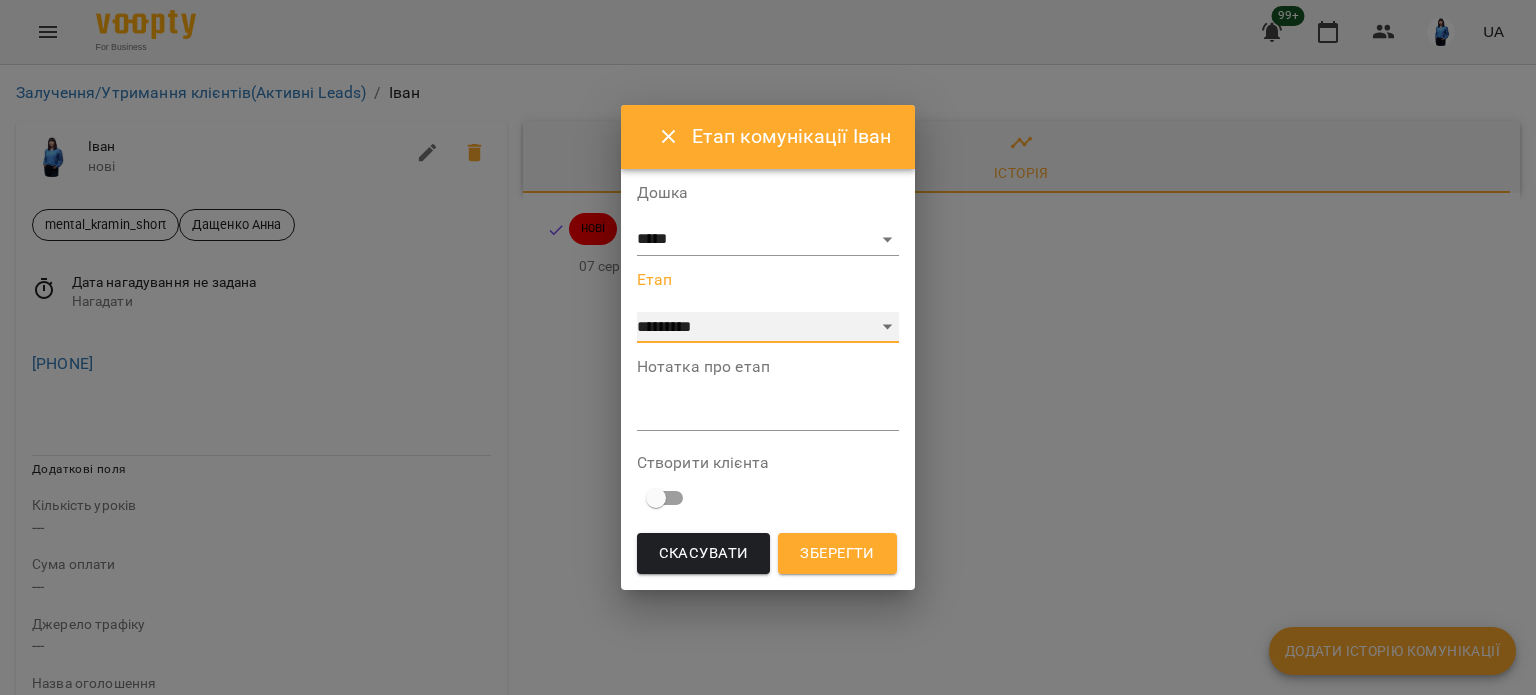 click on "**********" at bounding box center (768, 328) 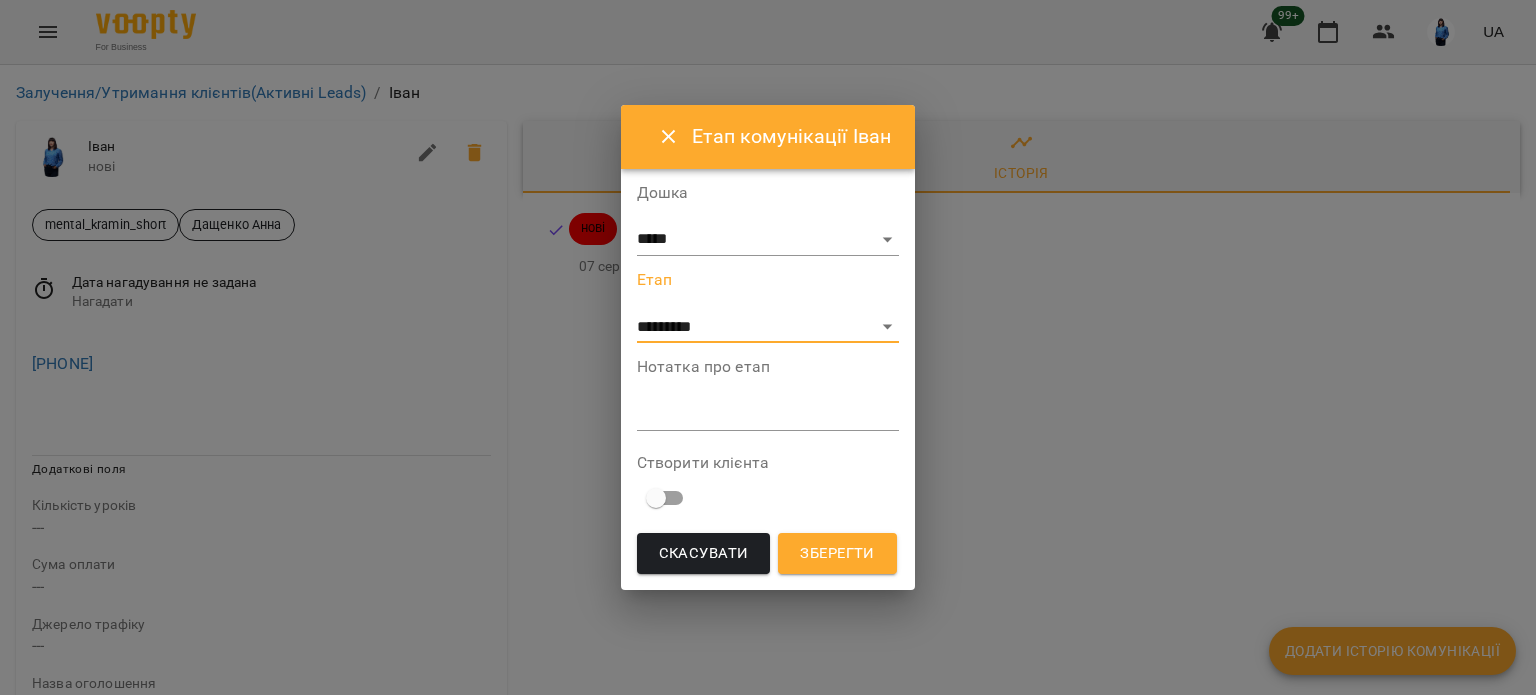 click at bounding box center [768, 414] 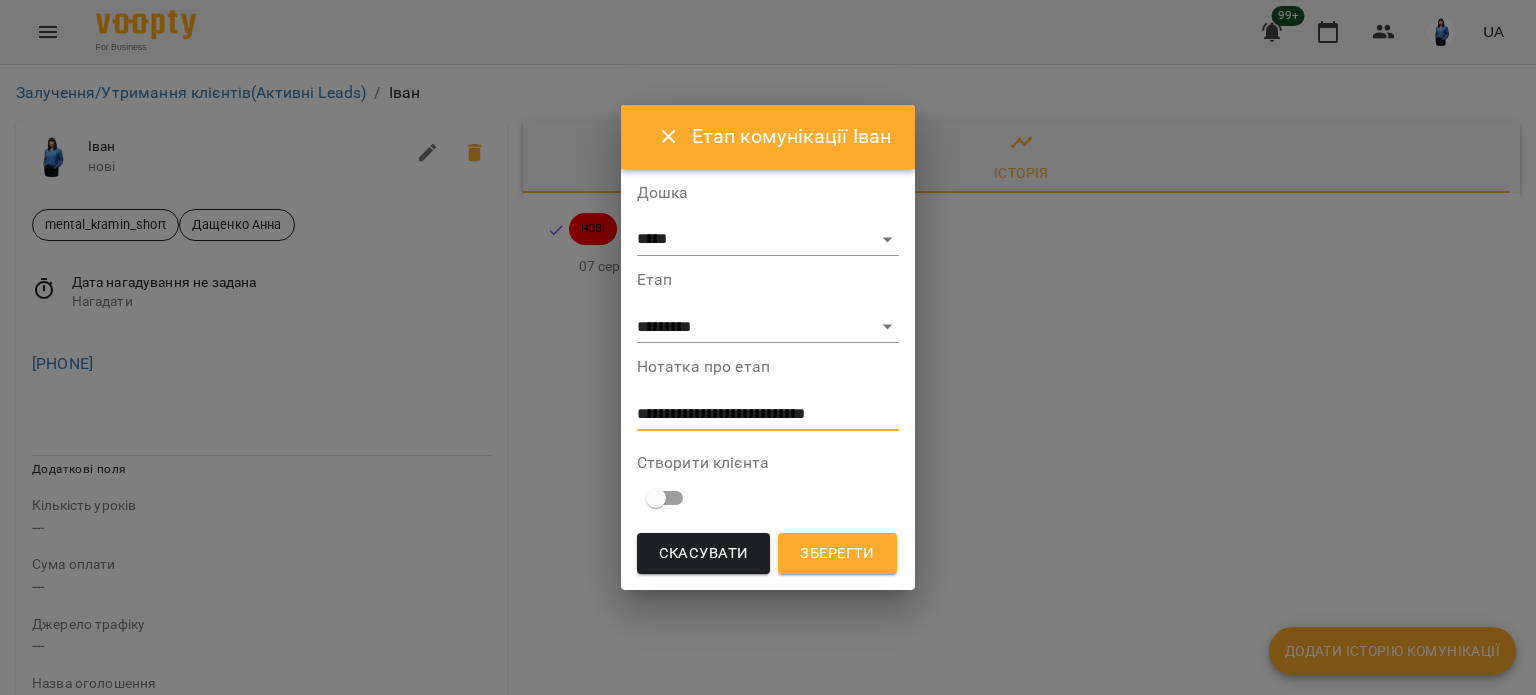 drag, startPoint x: 876, startPoint y: 417, endPoint x: 695, endPoint y: 399, distance: 181.89282 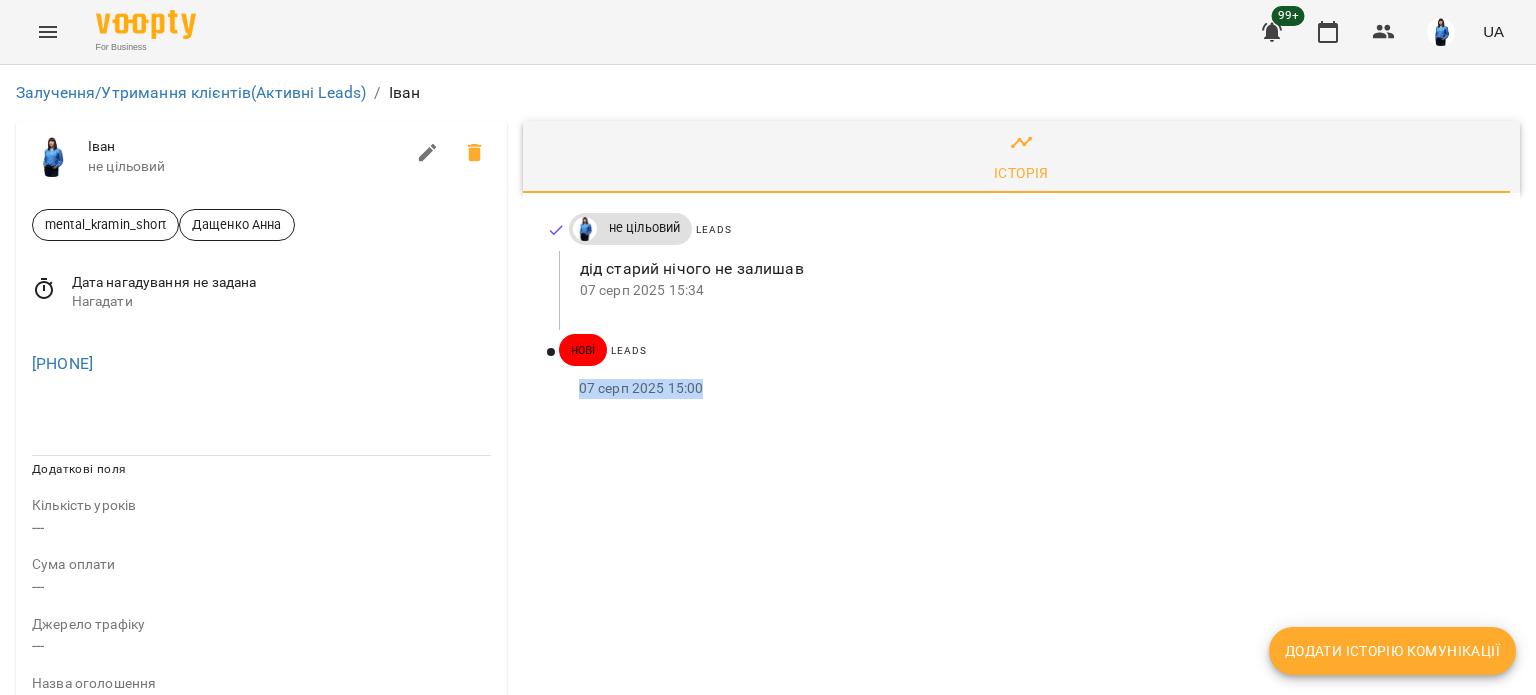 drag, startPoint x: 736, startPoint y: 382, endPoint x: 547, endPoint y: 387, distance: 189.06613 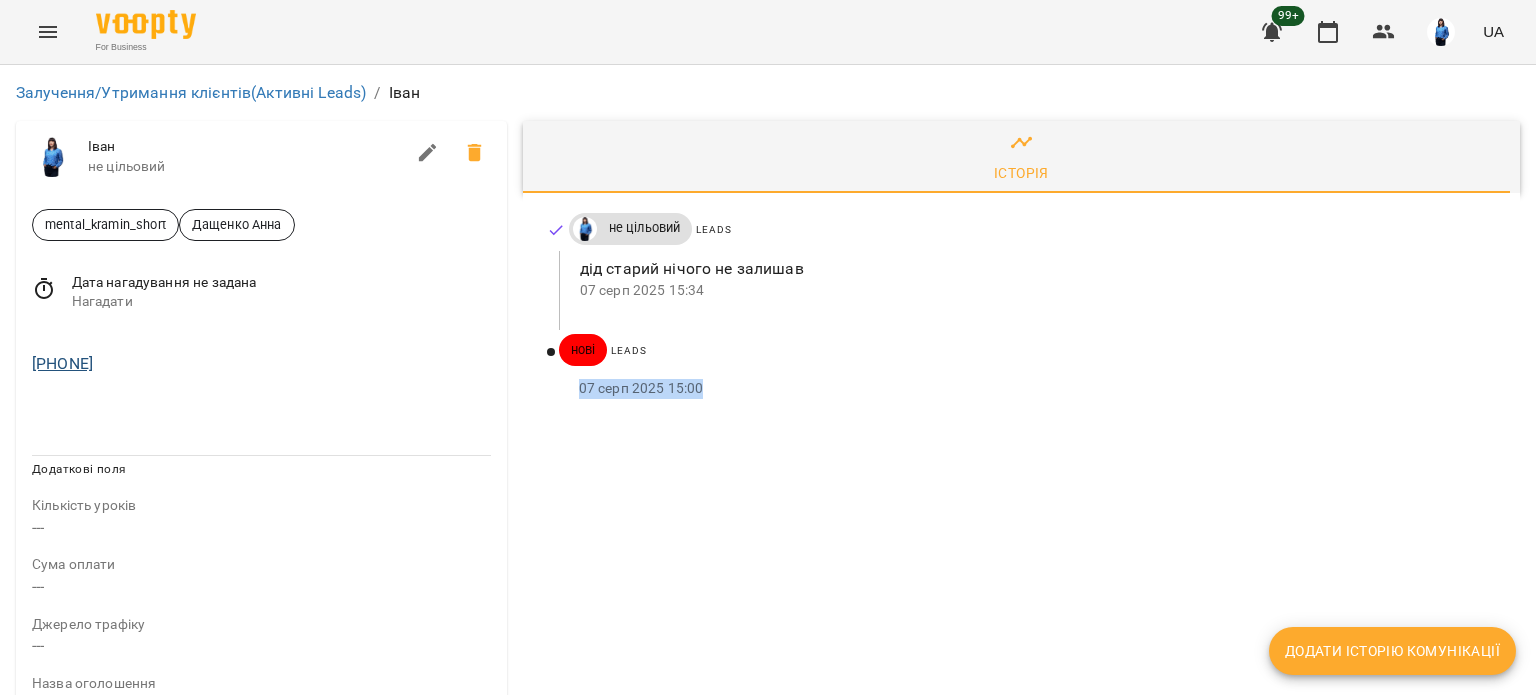 drag, startPoint x: 173, startPoint y: 362, endPoint x: 42, endPoint y: 364, distance: 131.01526 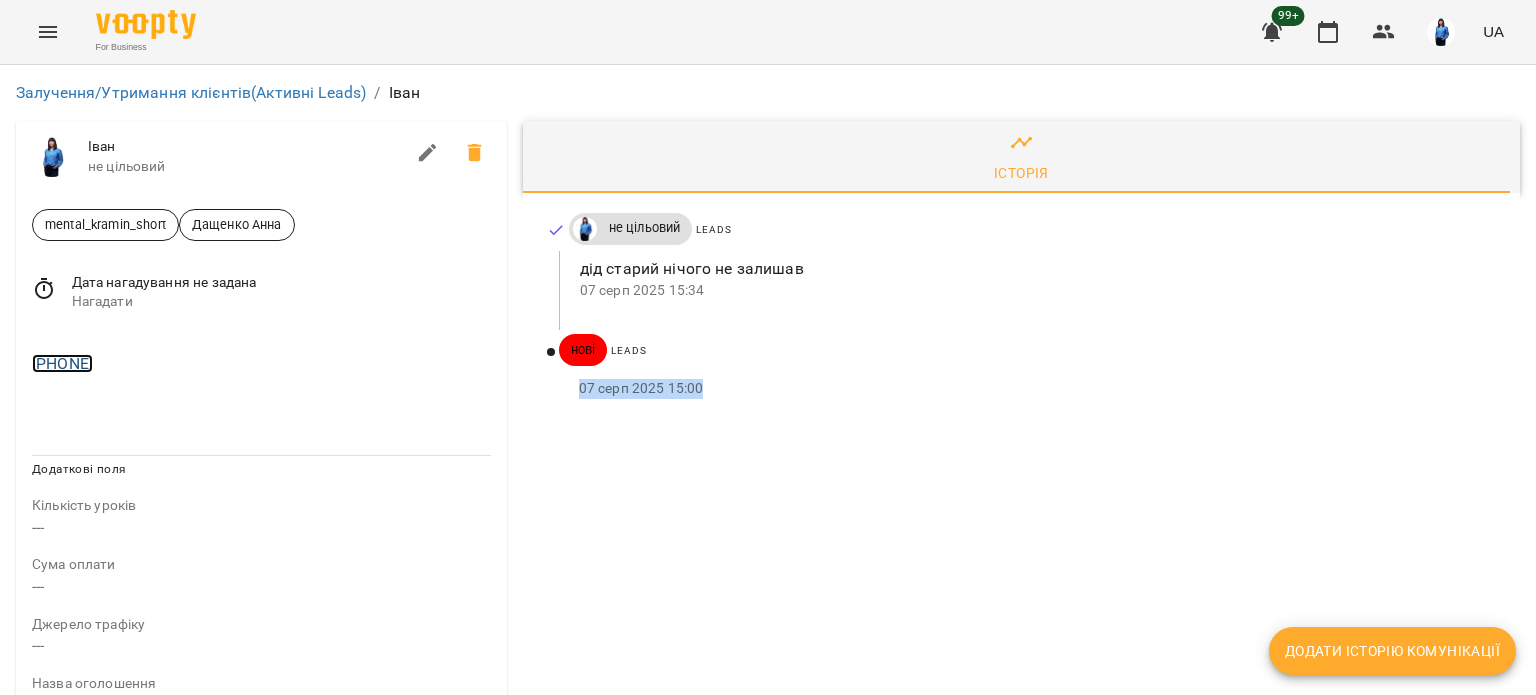 copy on "380961734148" 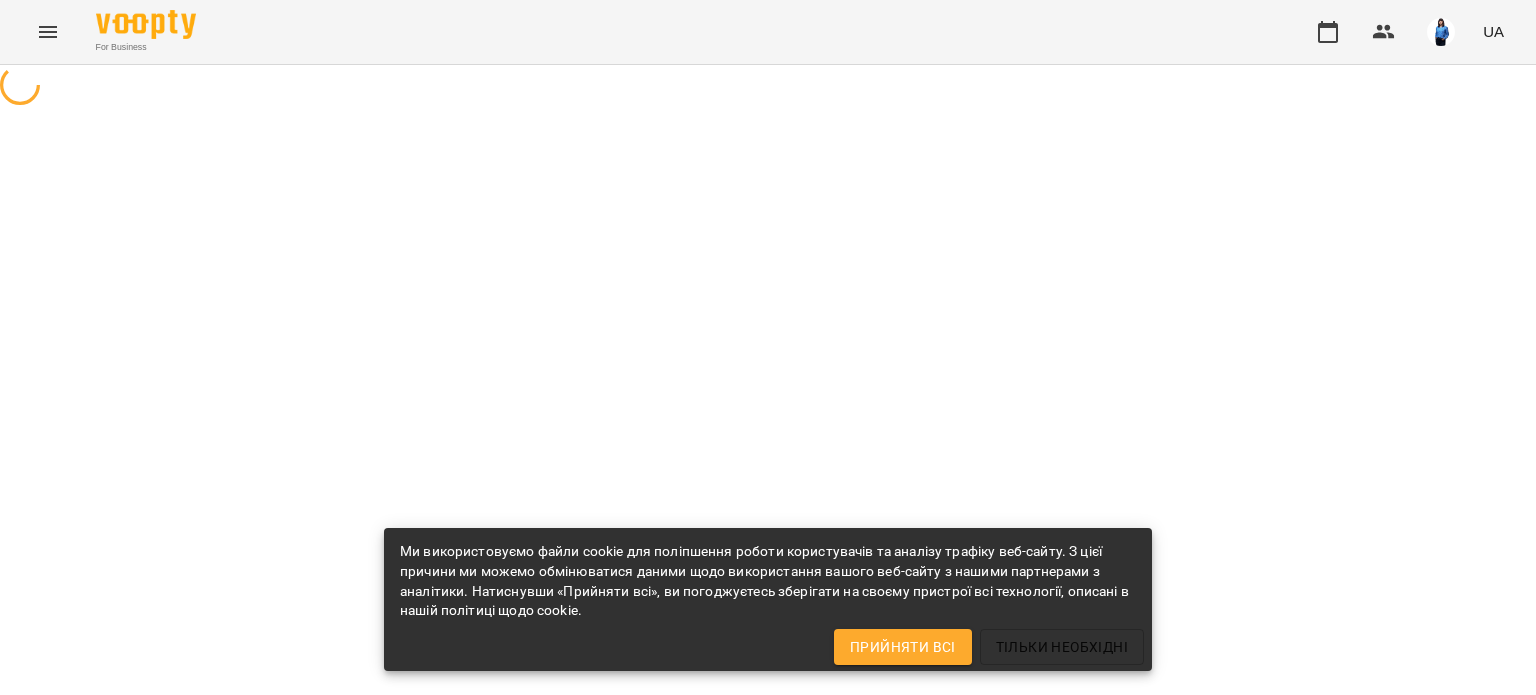 scroll, scrollTop: 0, scrollLeft: 0, axis: both 